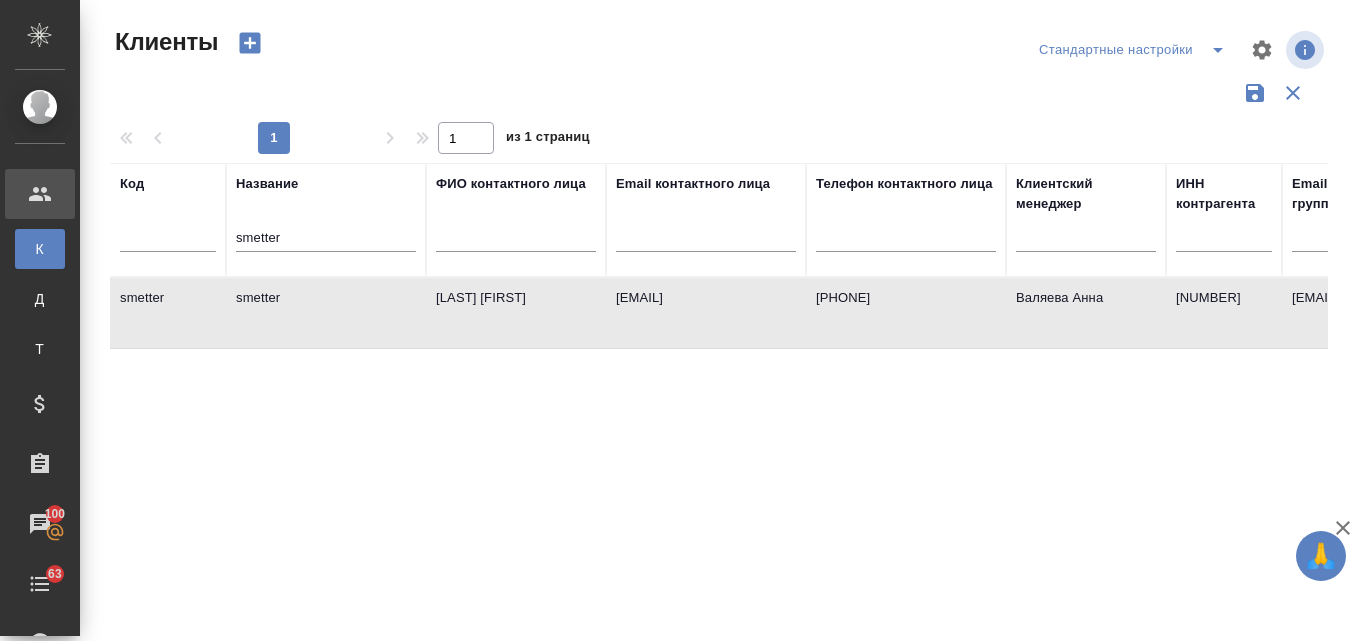 select on "RU" 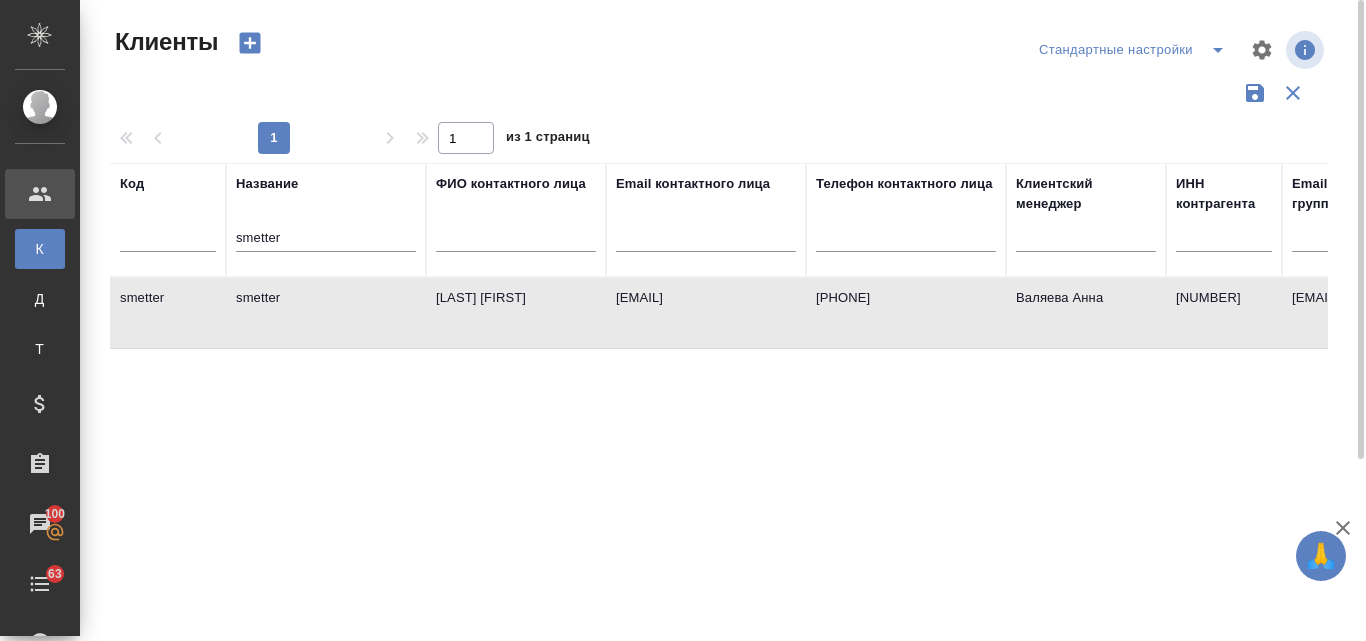 scroll, scrollTop: 0, scrollLeft: 0, axis: both 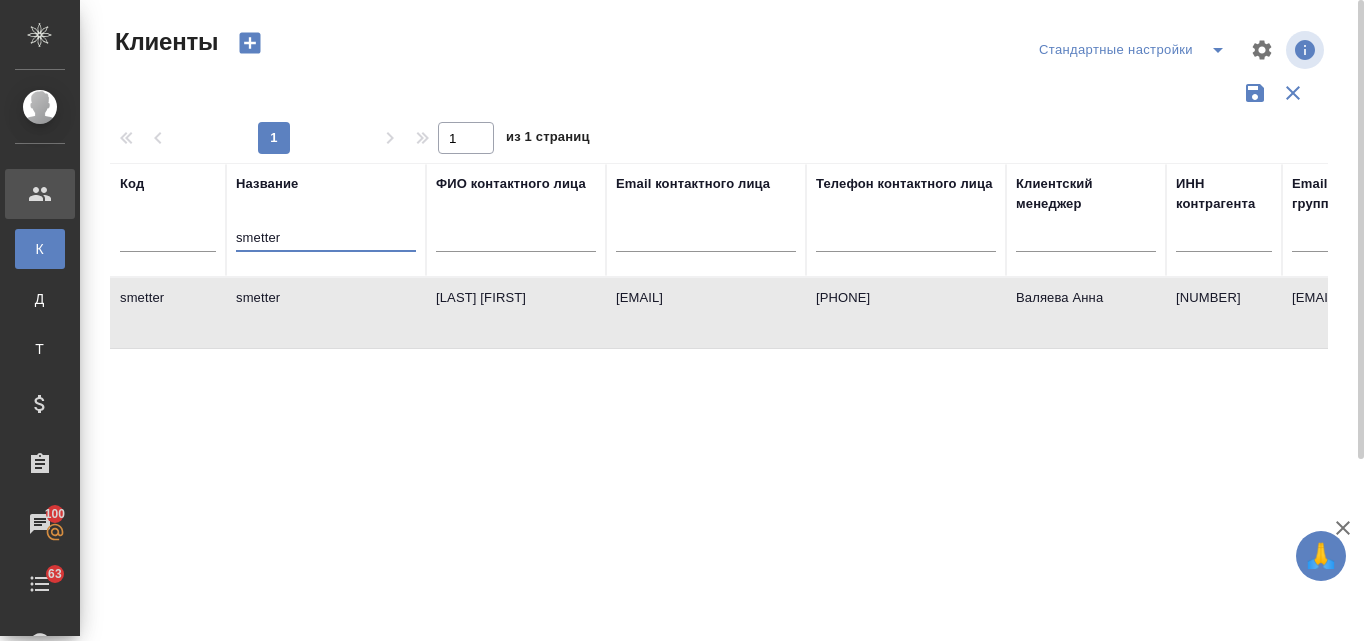 drag, startPoint x: 295, startPoint y: 230, endPoint x: 231, endPoint y: 239, distance: 64.629715 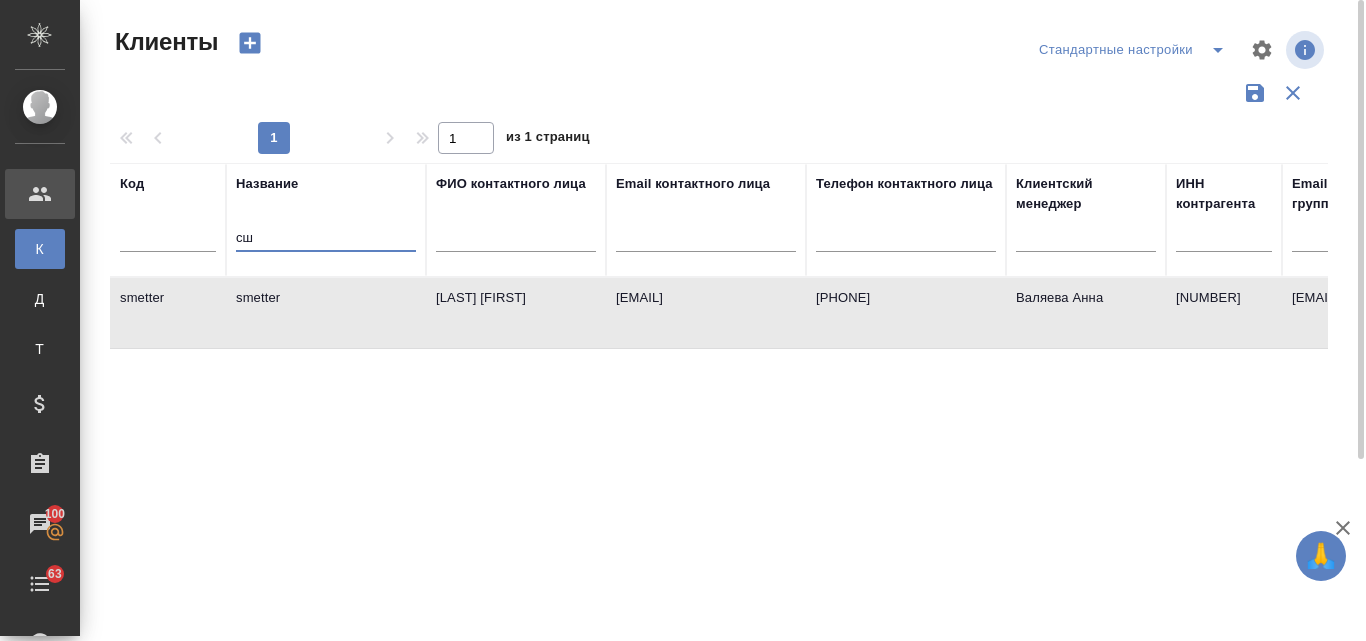 type on "с" 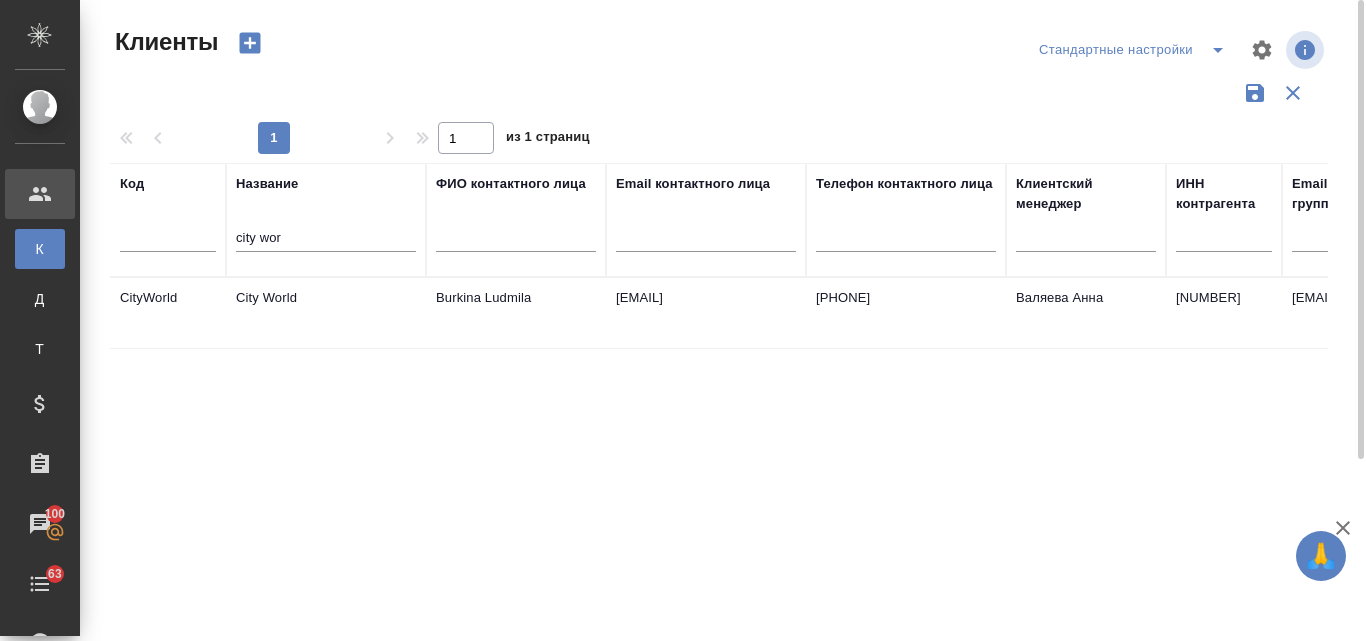 click on "City World" at bounding box center [326, 313] 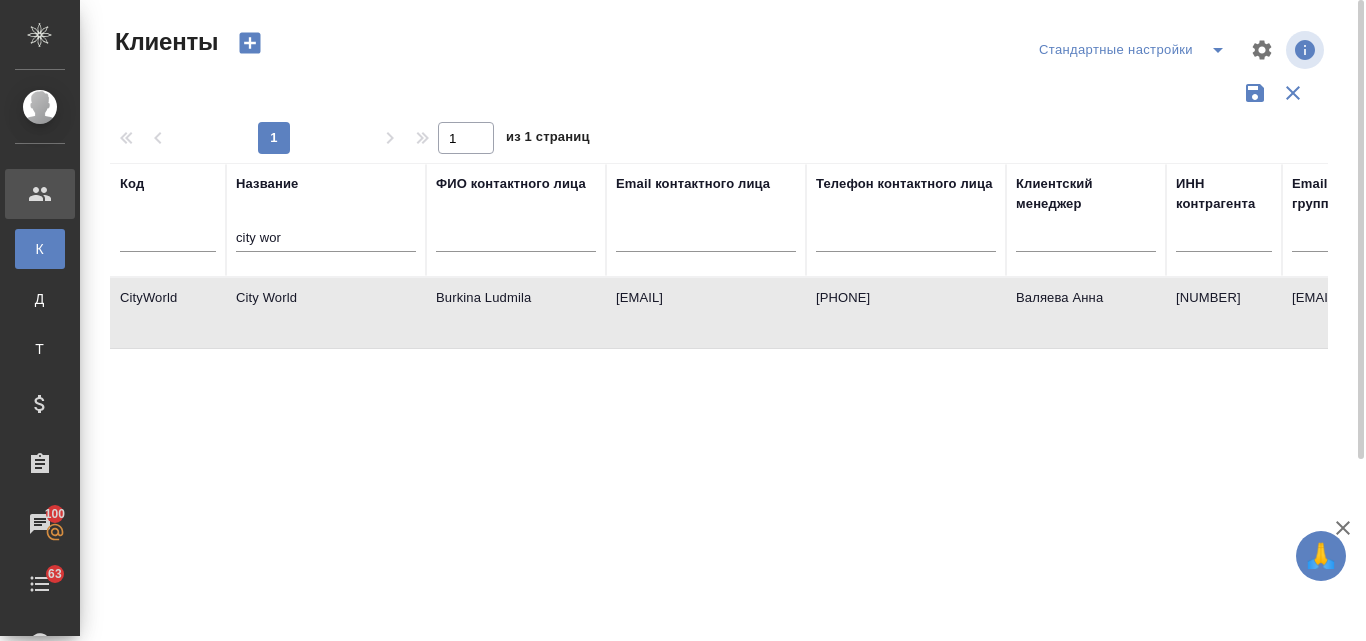 click on "City World" at bounding box center [326, 313] 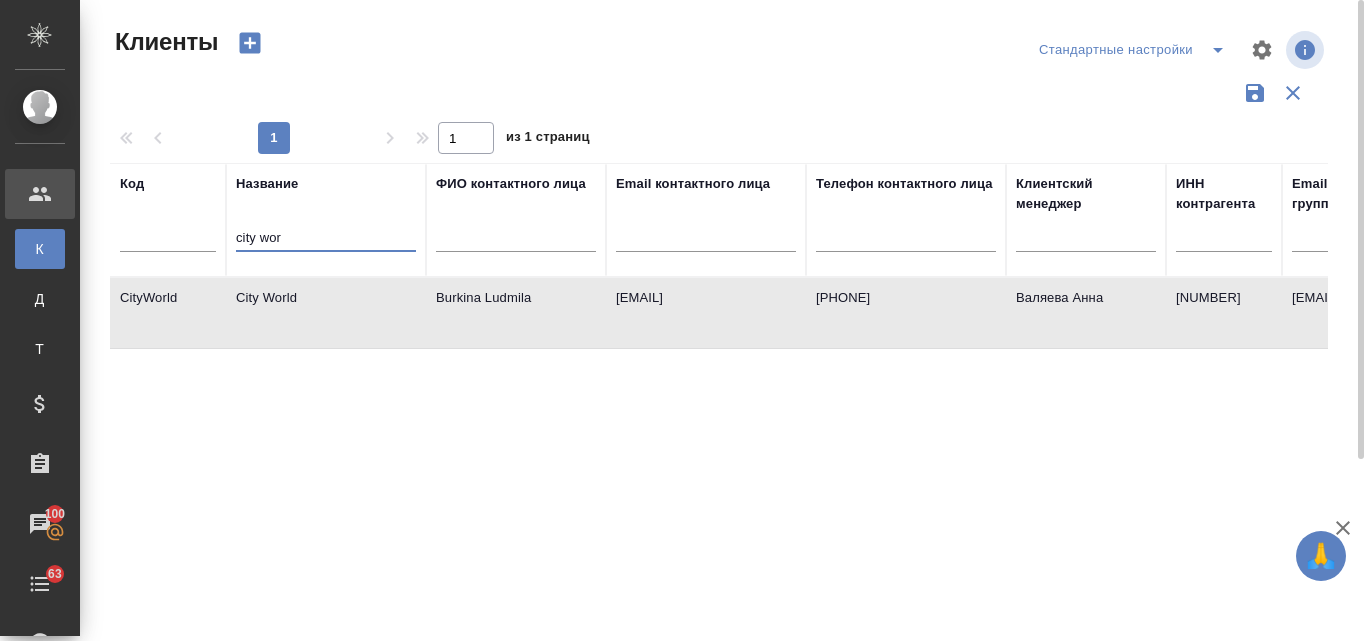 drag, startPoint x: 289, startPoint y: 236, endPoint x: 252, endPoint y: 236, distance: 37 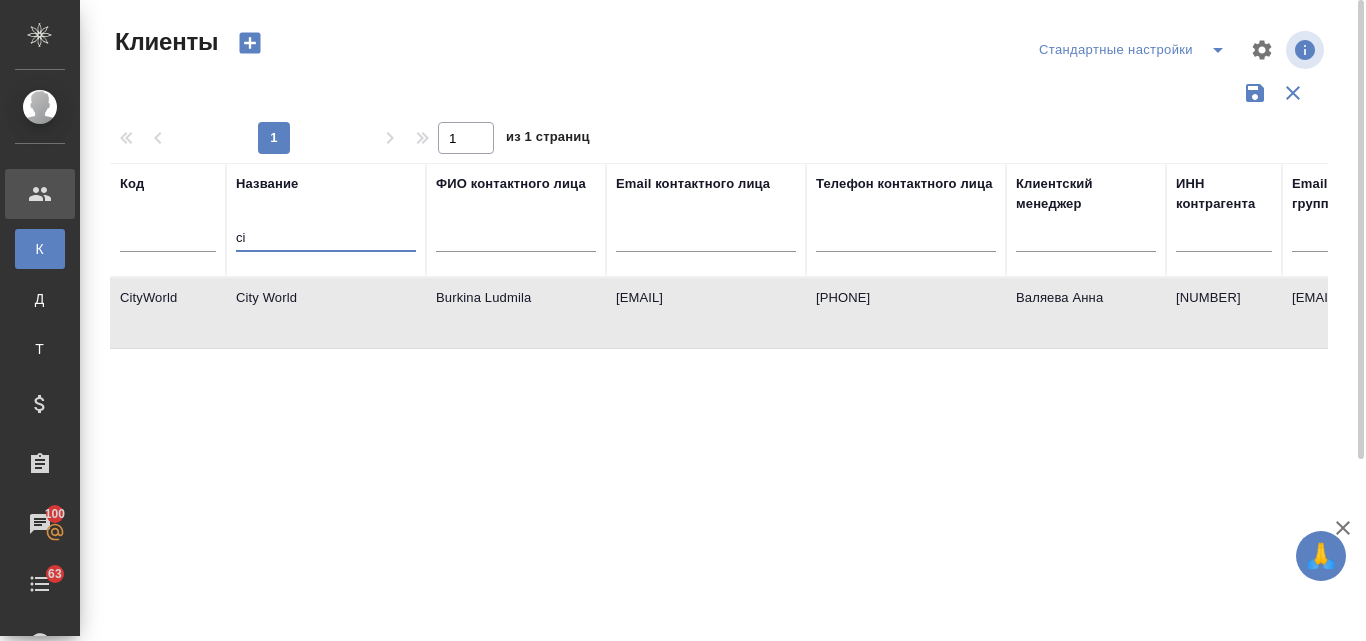 type on "c" 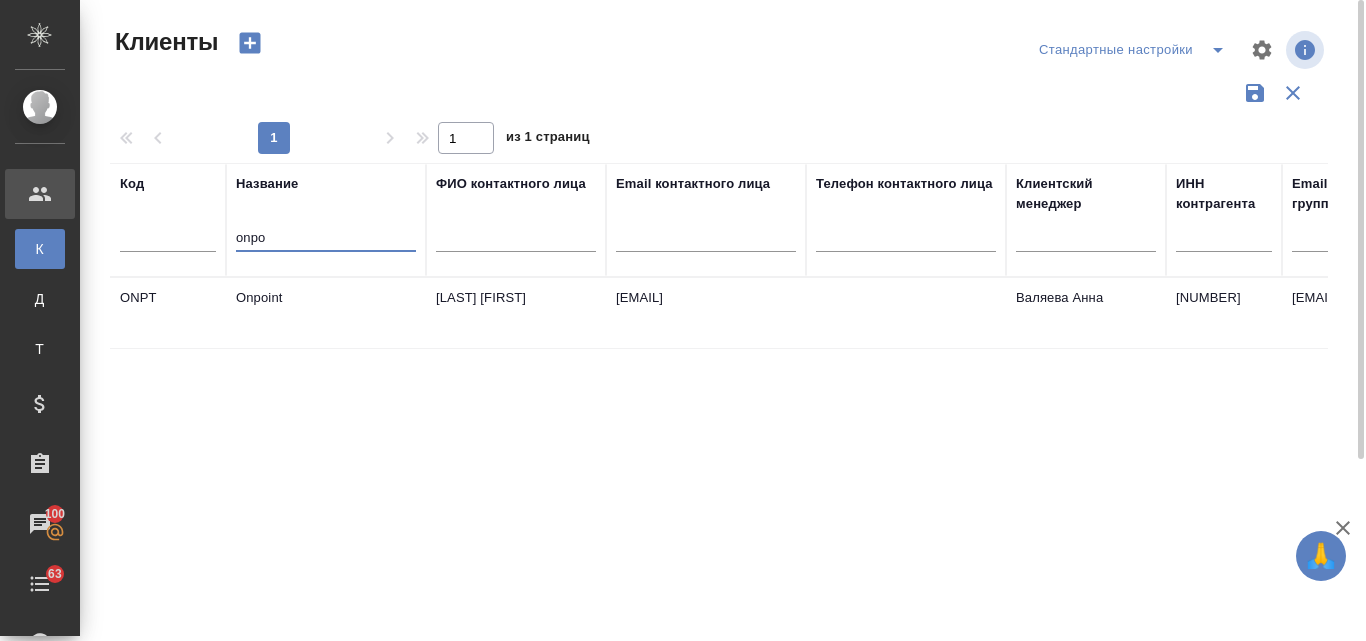 type on "onpo" 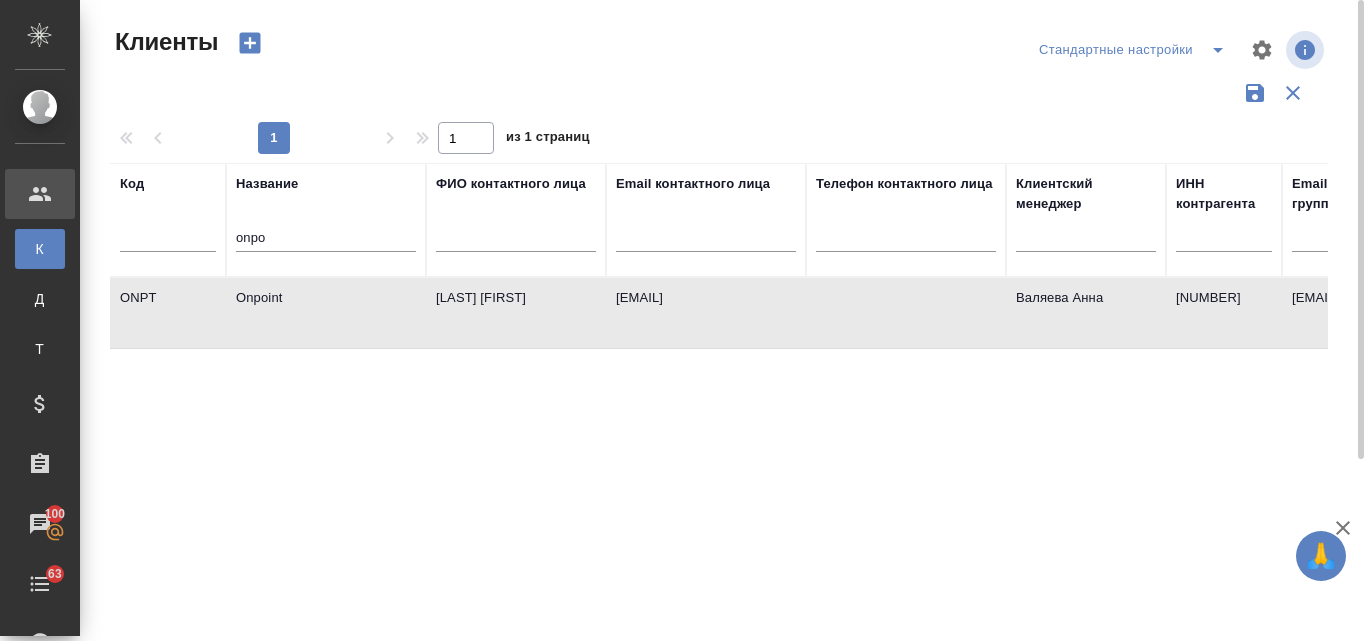 click on "Onpoint" at bounding box center [326, 313] 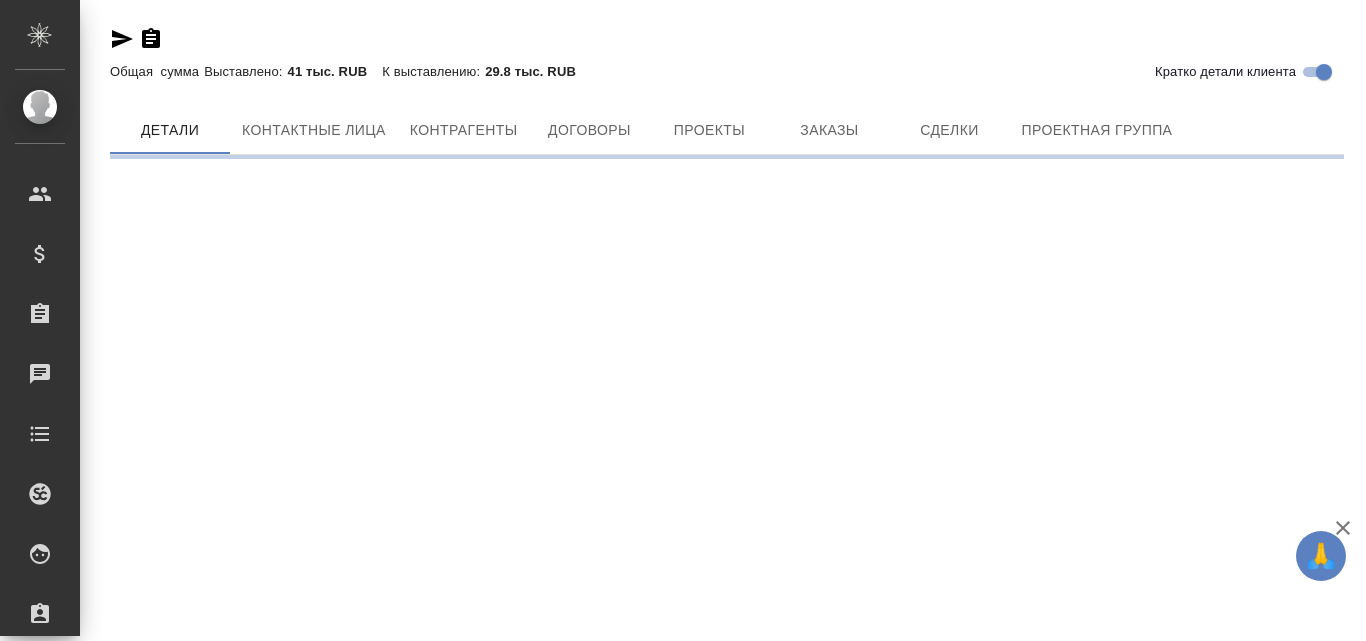 scroll, scrollTop: 0, scrollLeft: 0, axis: both 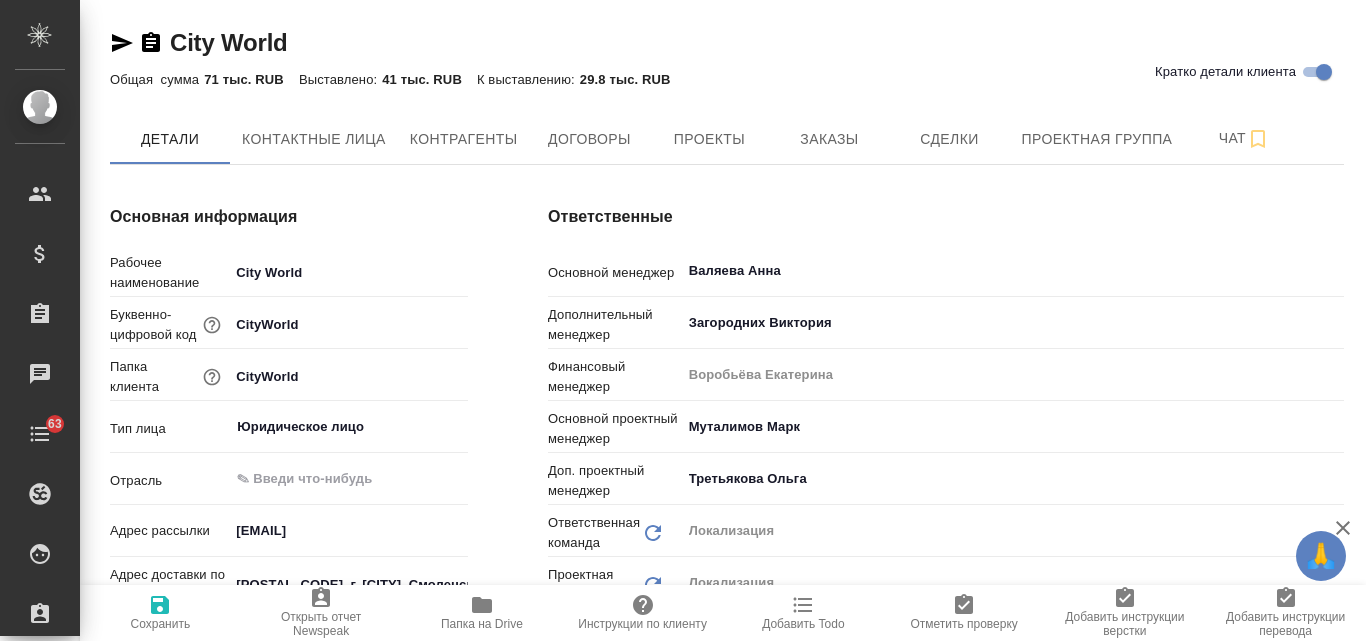type on "Общество с ограниченной ответственностью «Медиа Групп»(ООО «Медиа Групп»)" 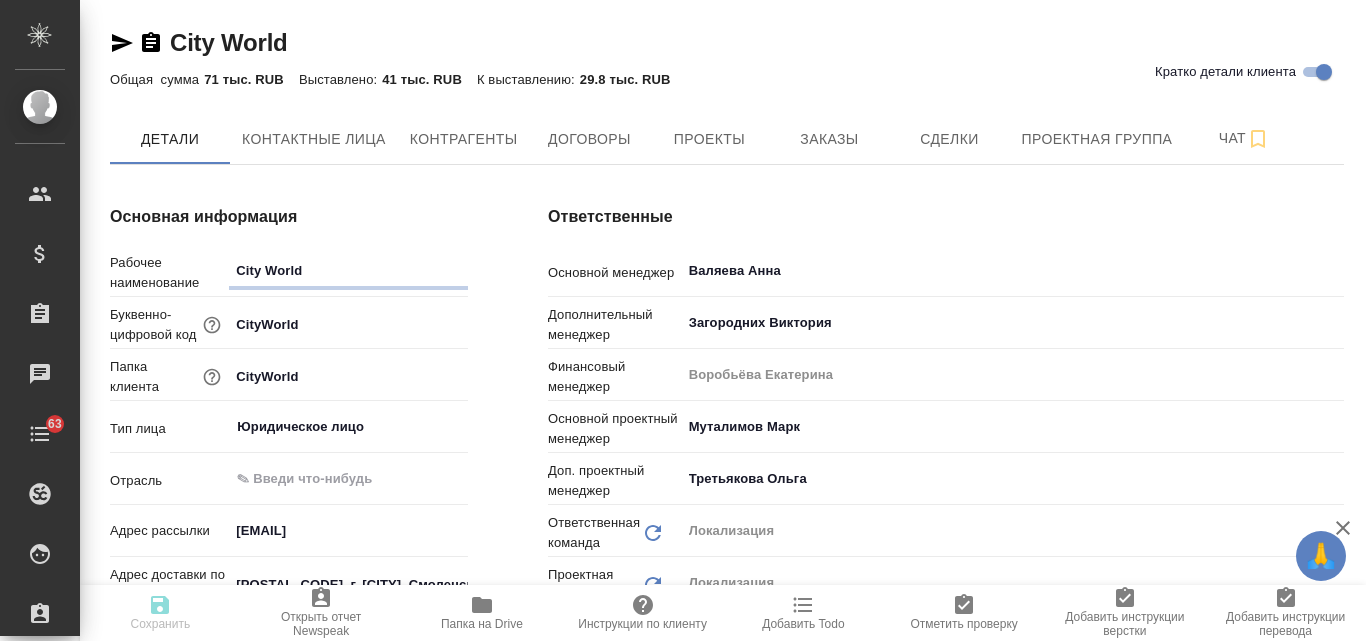 type on "Общество с ограниченной ответственностью «Медиа Групп»(ООО «Медиа Групп»)" 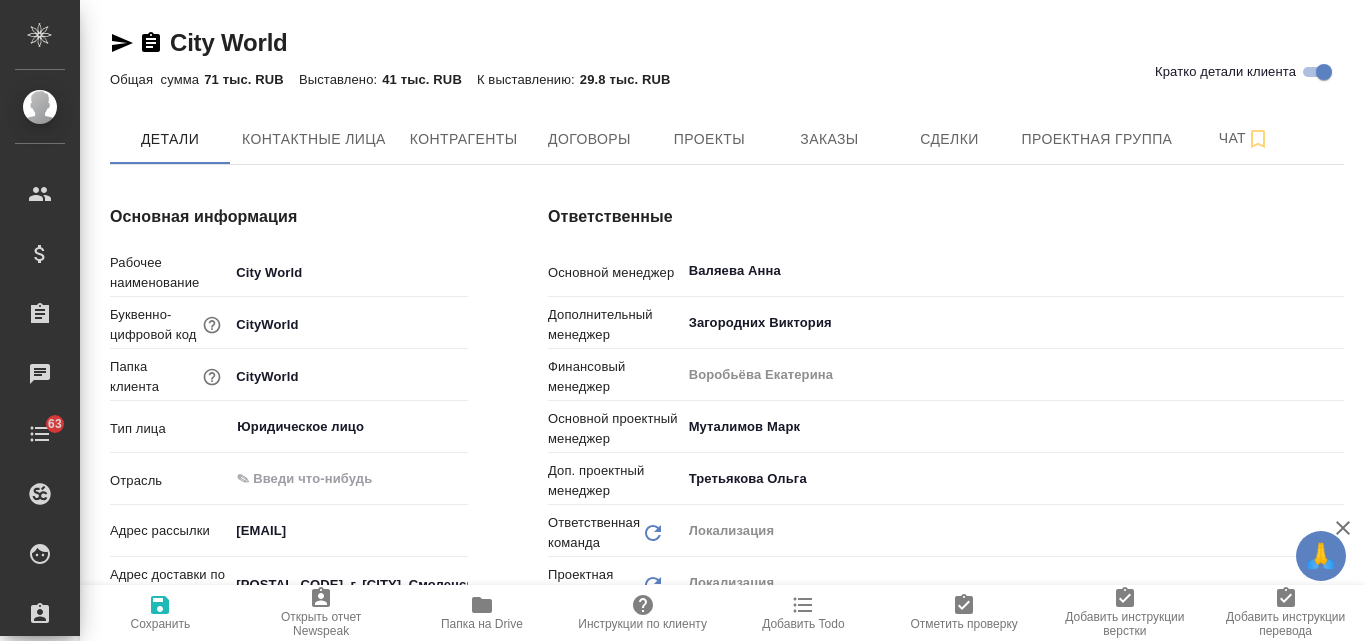type on "Общество с ограниченной ответственностью «Медиа Групп»(ООО «Медиа Групп»)" 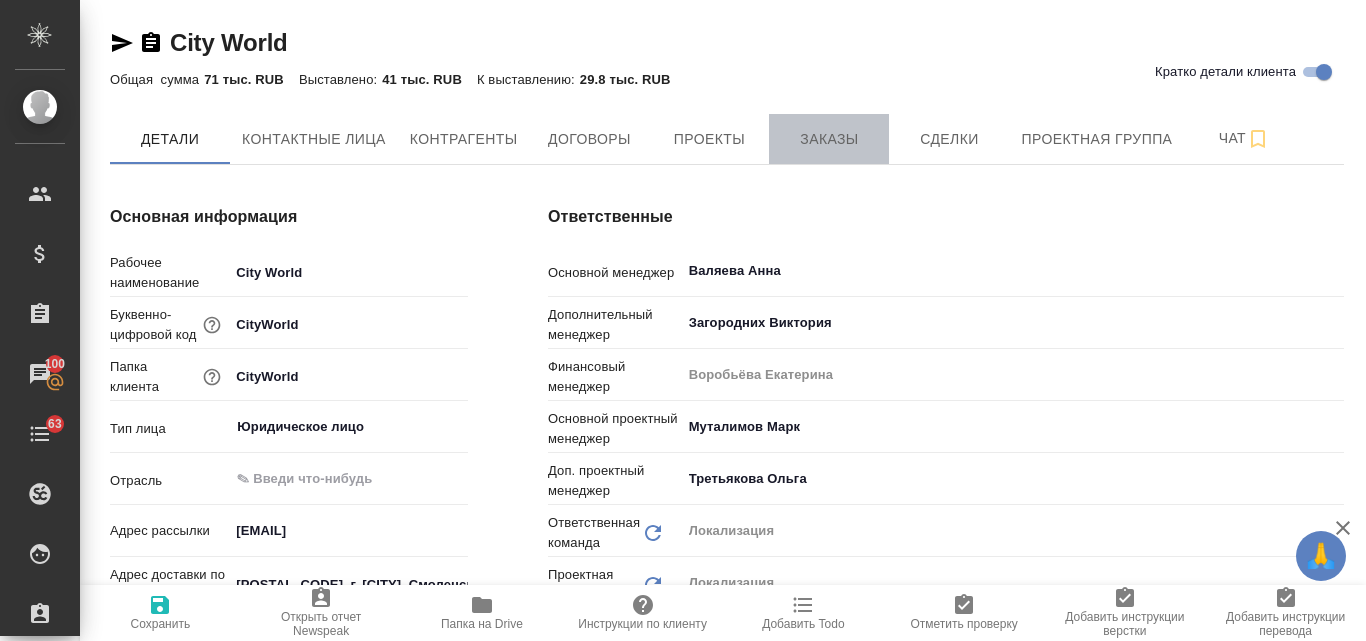 click on "Заказы" at bounding box center [829, 139] 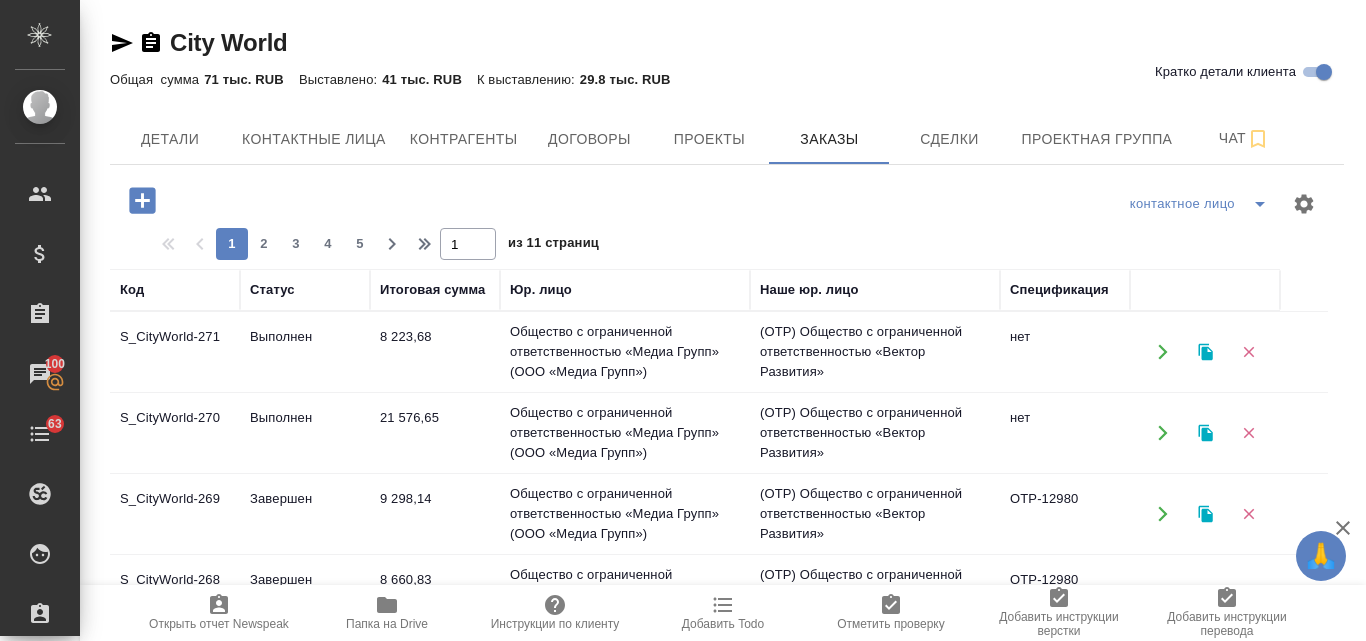 click 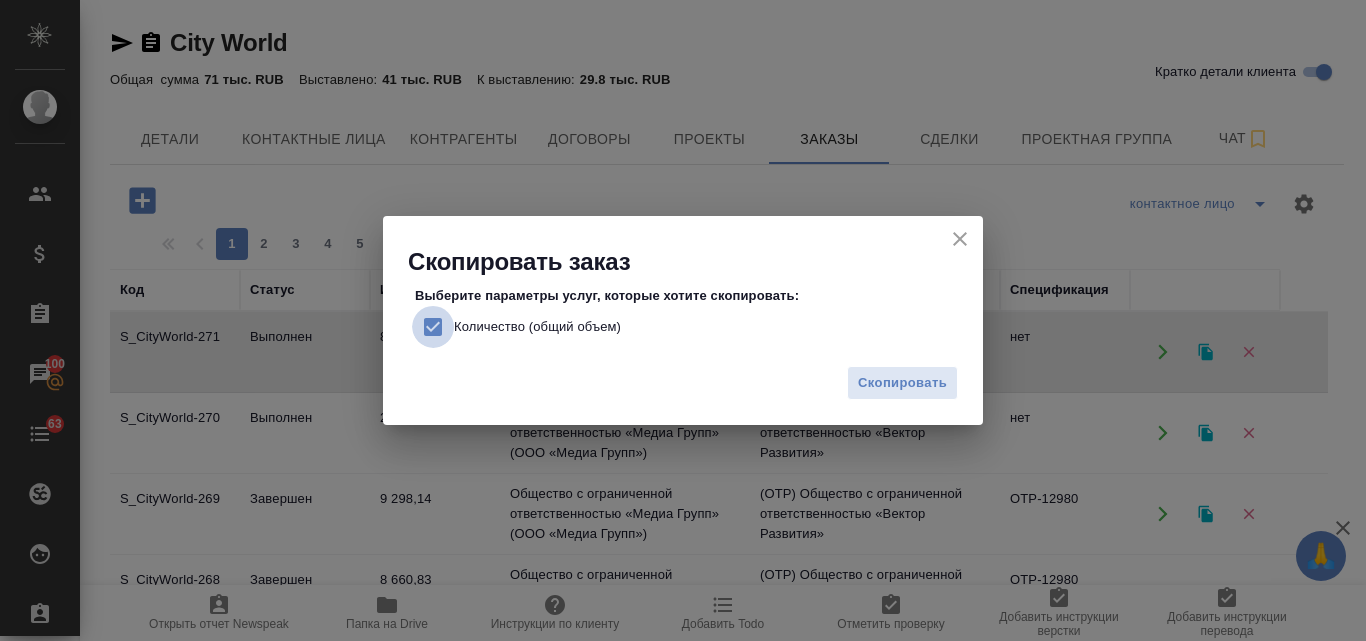 click on "Количество (общий объем)" at bounding box center [433, 327] 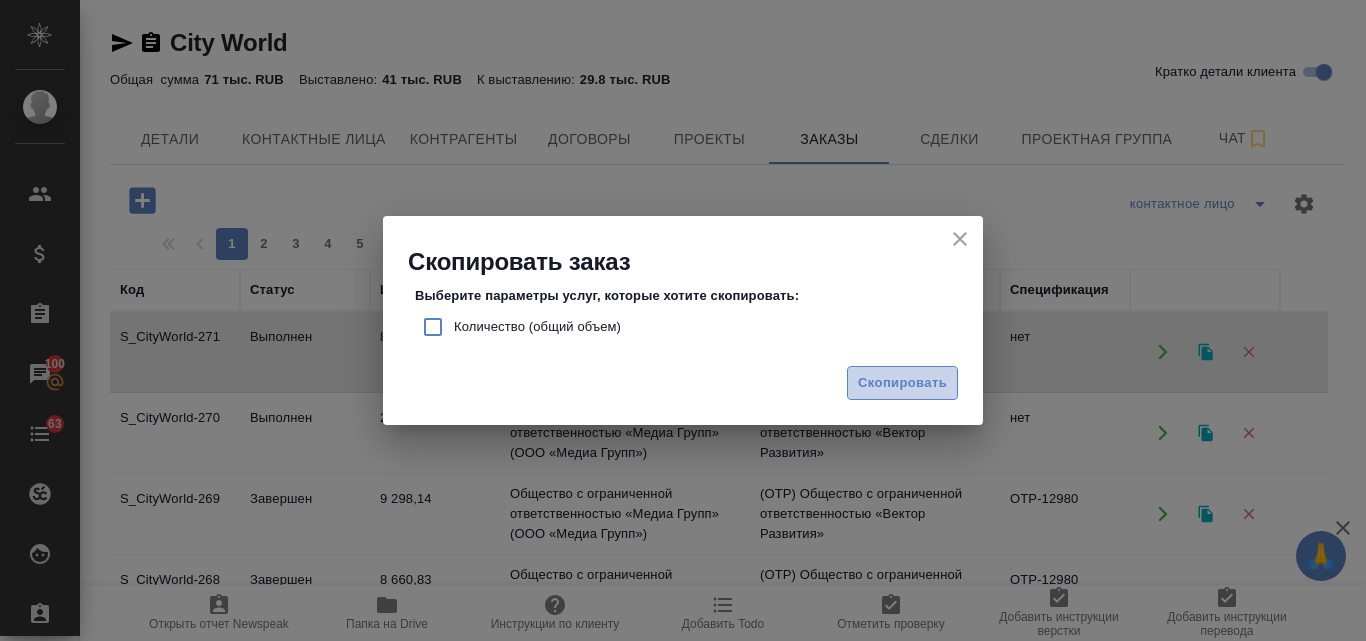 click on "Скопировать" at bounding box center [902, 383] 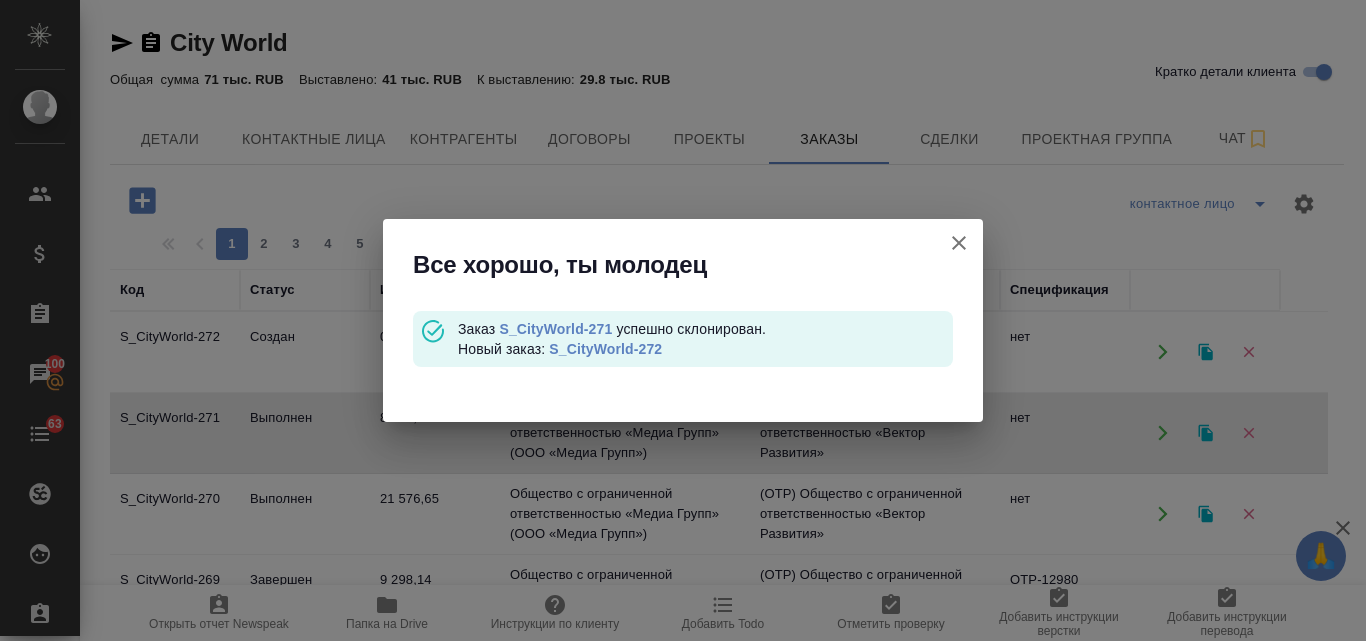 click on "S_CityWorld-272" at bounding box center [605, 349] 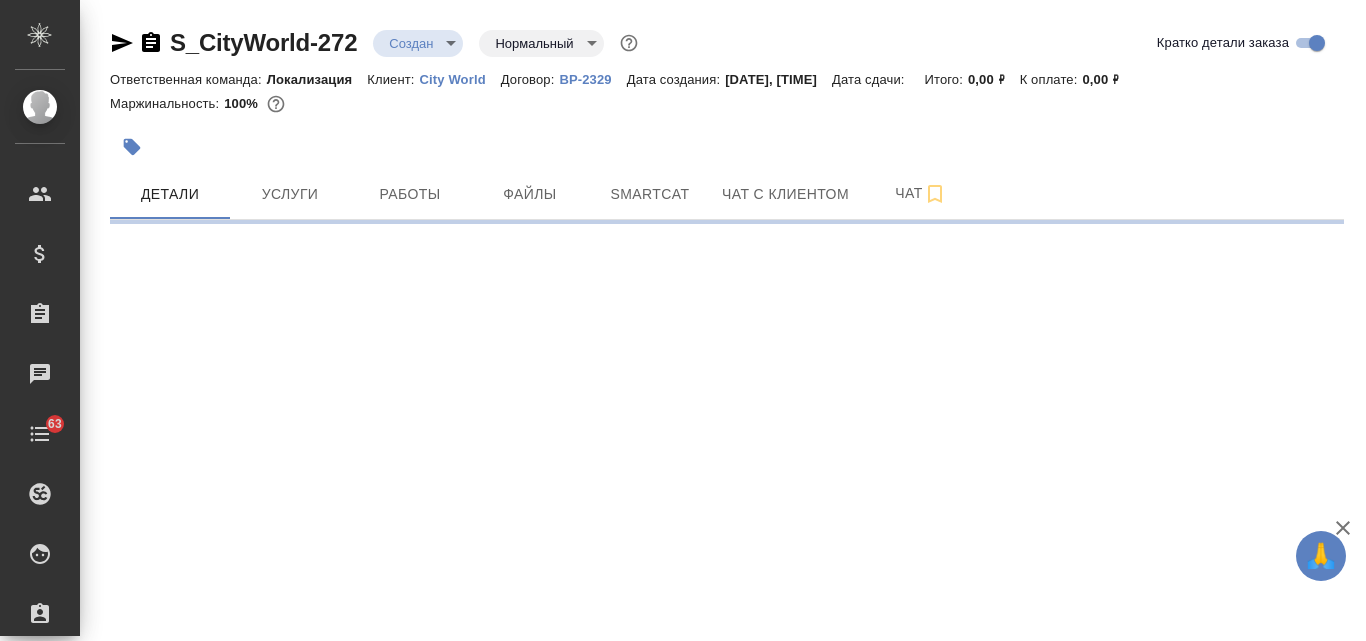 scroll, scrollTop: 0, scrollLeft: 0, axis: both 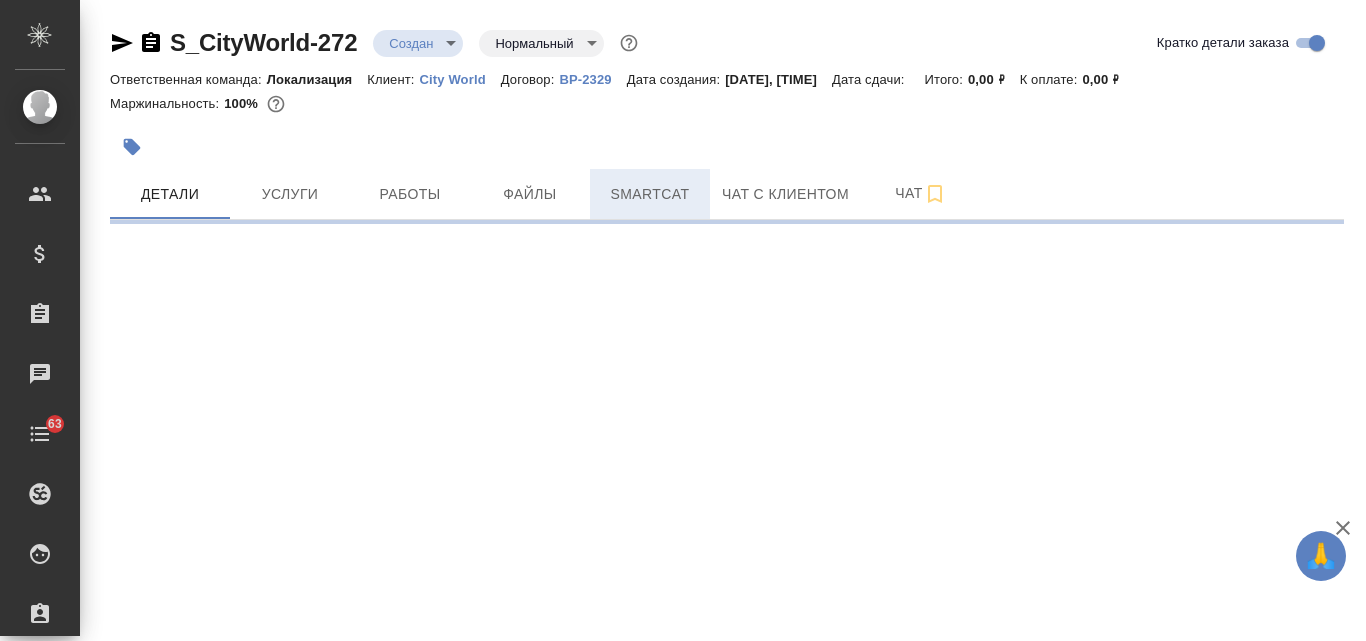 select on "RU" 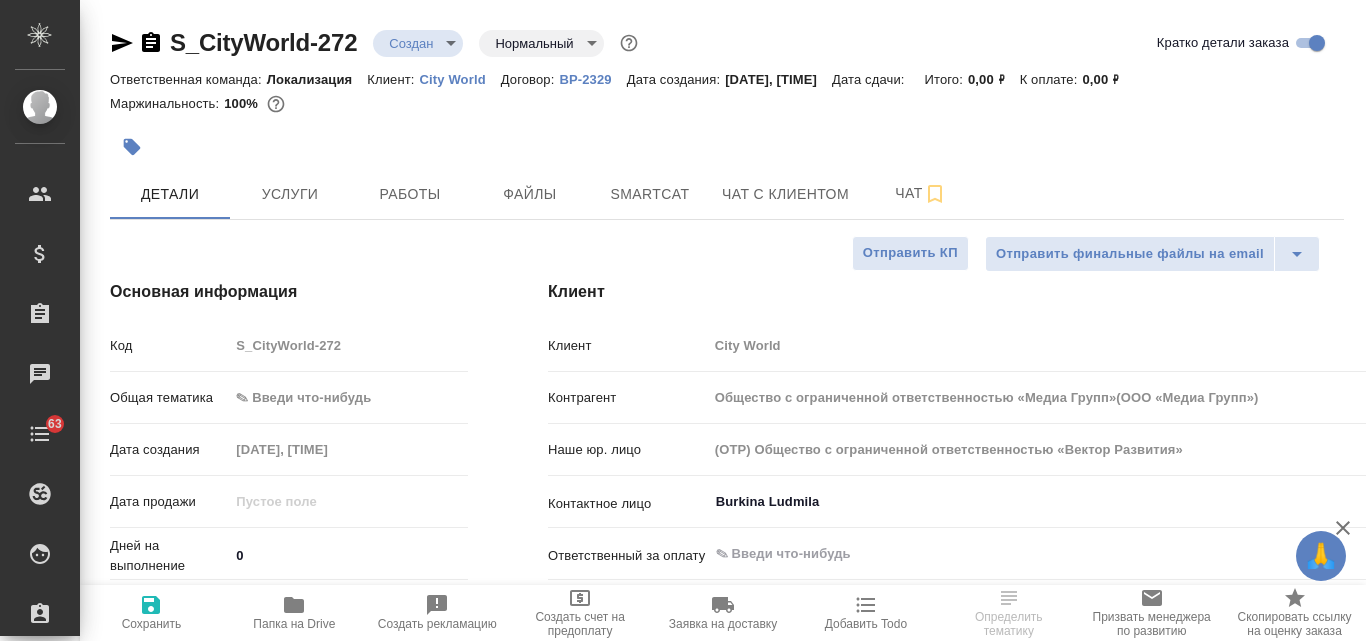 type on "Общество с ограниченной ответственностью «Медиа Групп»(ООО «Медиа Групп»)" 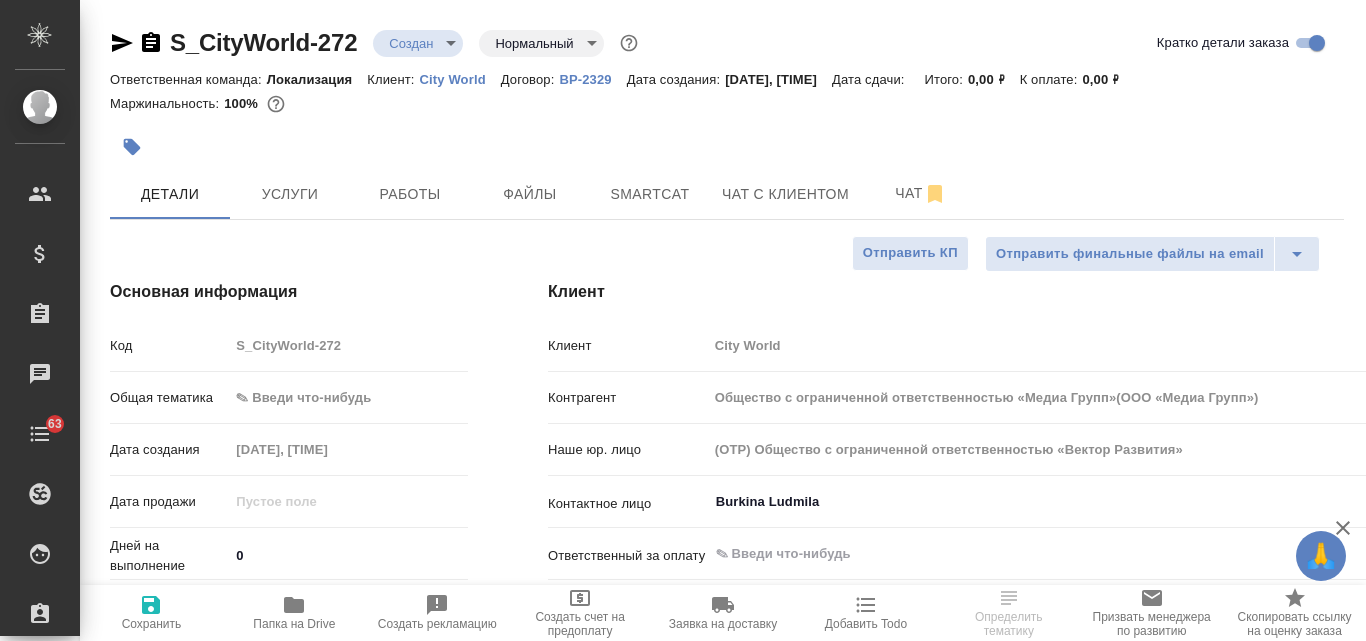 type on "Общество с ограниченной ответственностью «Медиа Групп»(ООО «Медиа Групп»)" 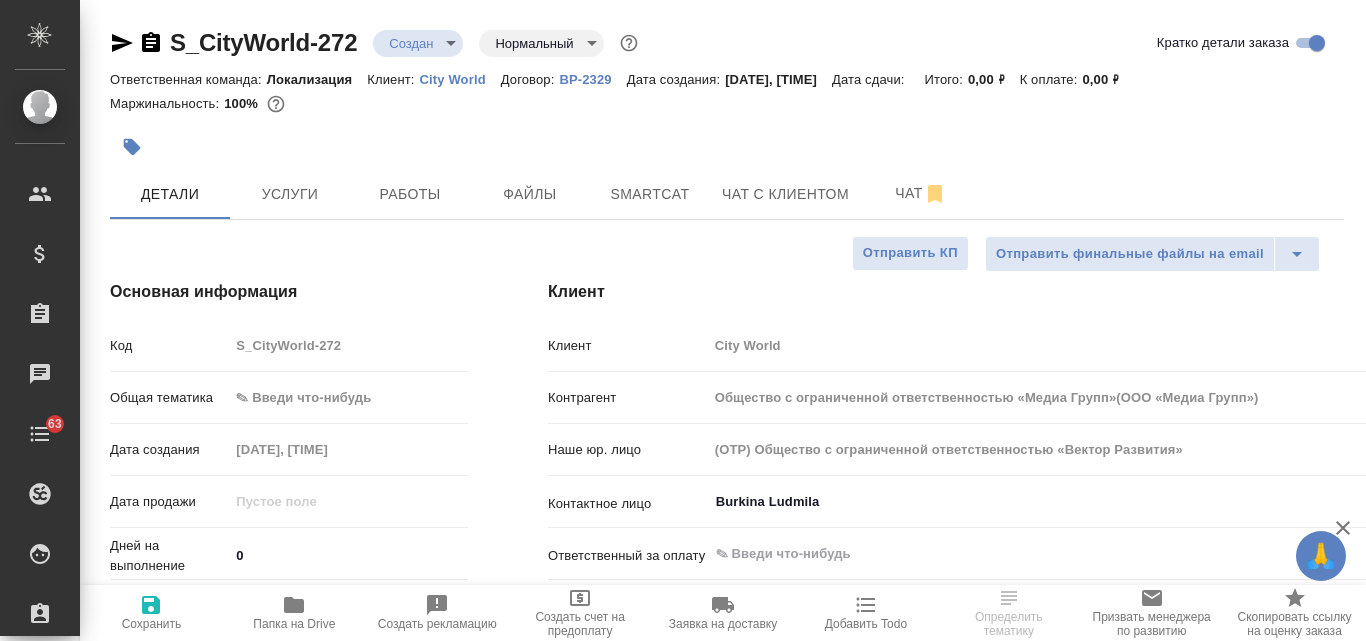type on "Общество с ограниченной ответственностью «Медиа Групп»(ООО «Медиа Групп»)" 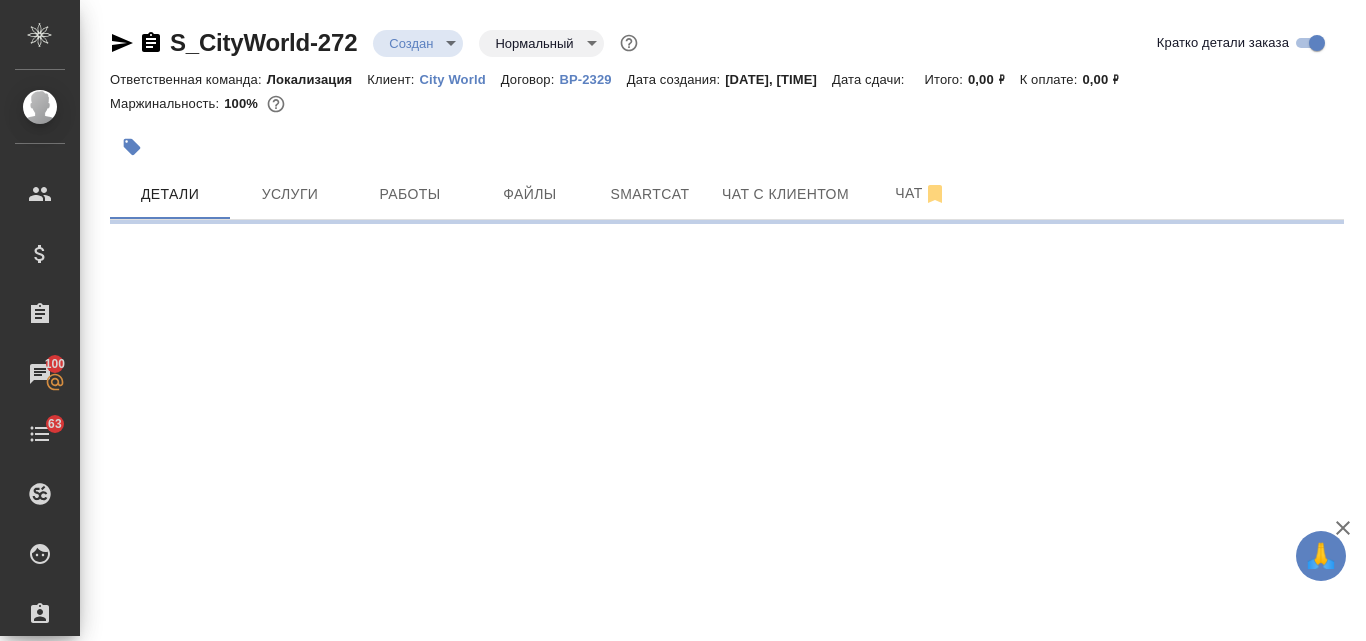 select on "RU" 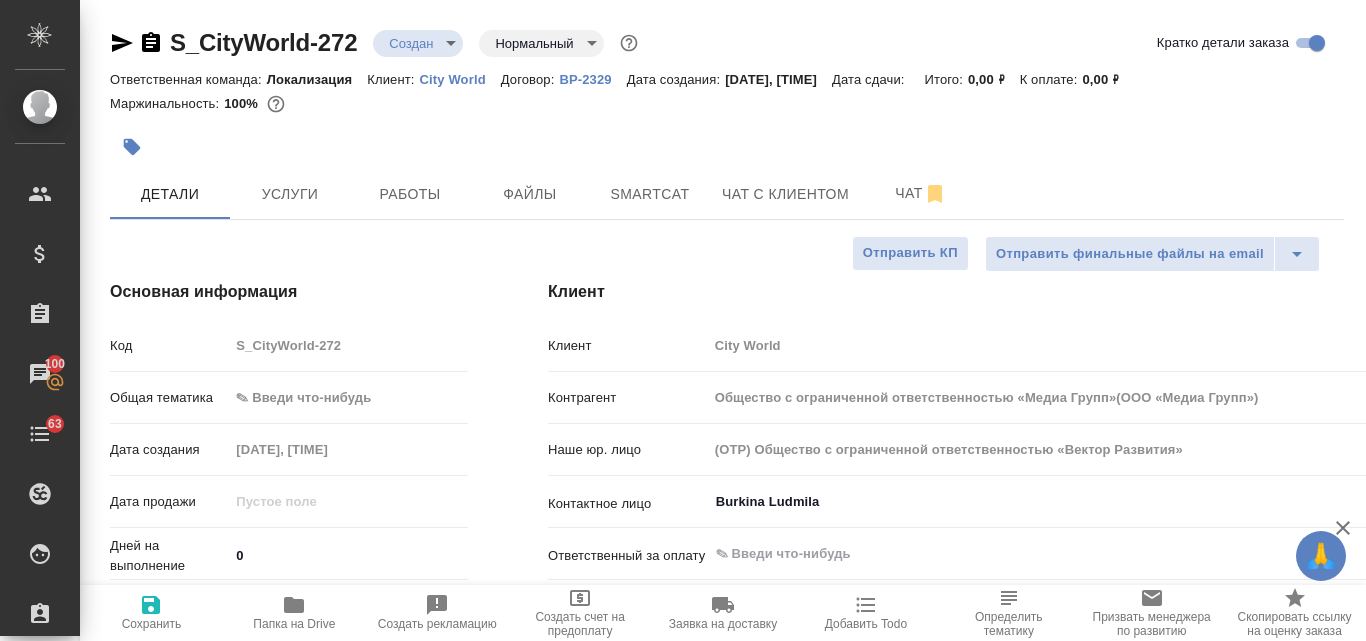 type on "x" 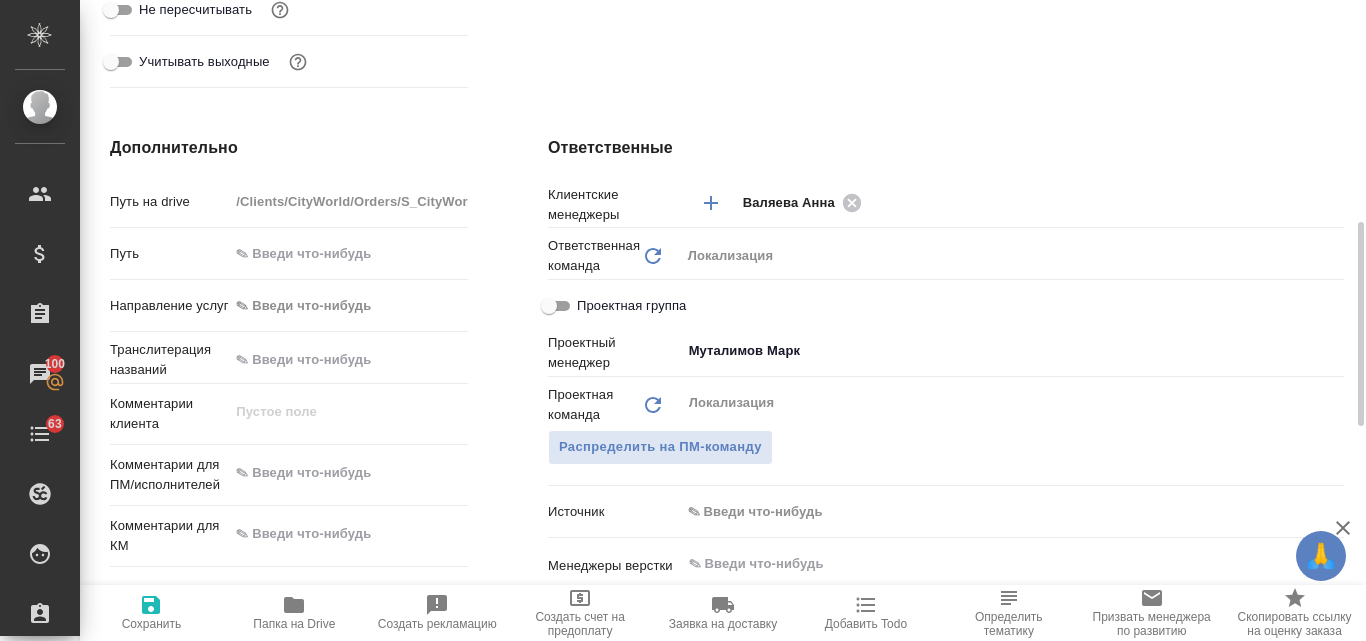 scroll, scrollTop: 1000, scrollLeft: 0, axis: vertical 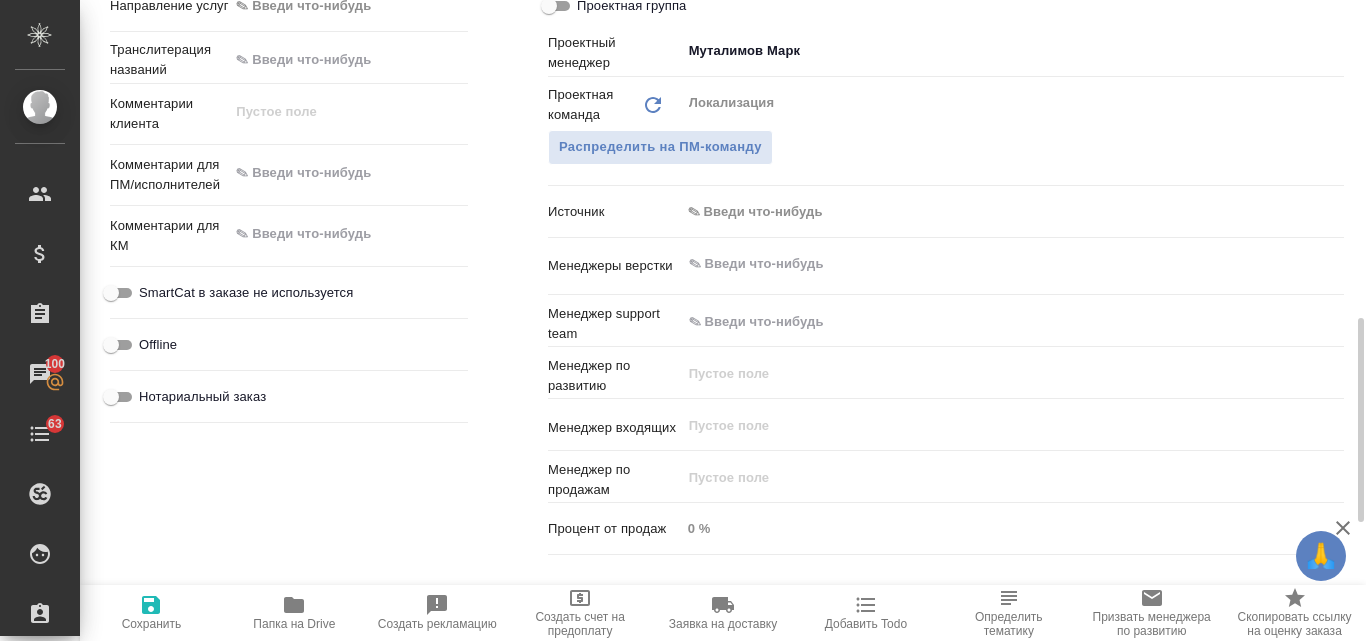 type on "x" 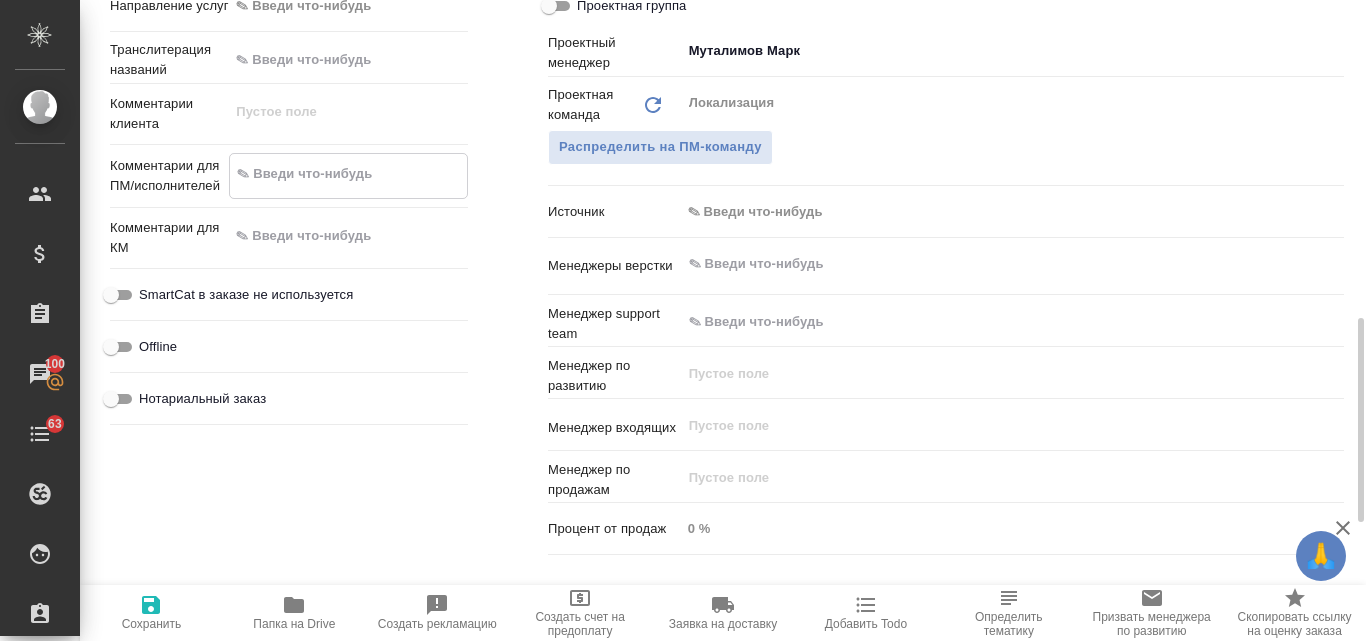 paste on "Анна, добрый день! Шлю на перевод один текст." 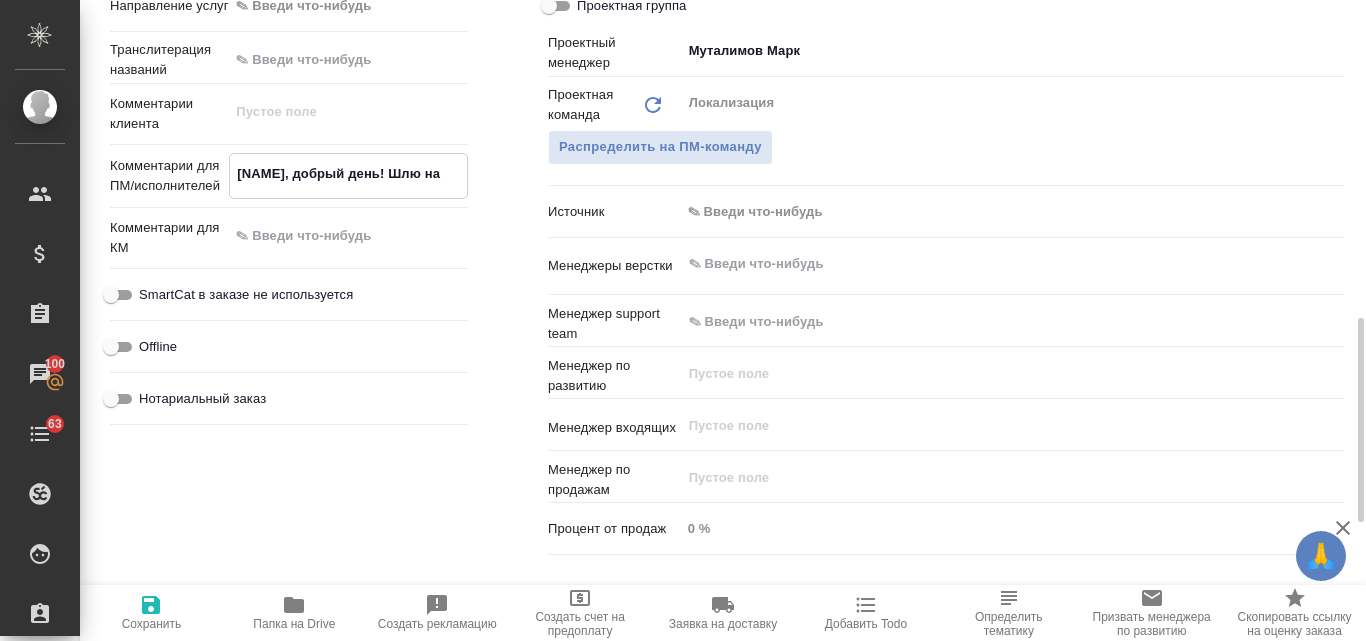 type on "Общество с ограниченной ответственностью «Медиа Групп»(ООО «Медиа Групп»)" 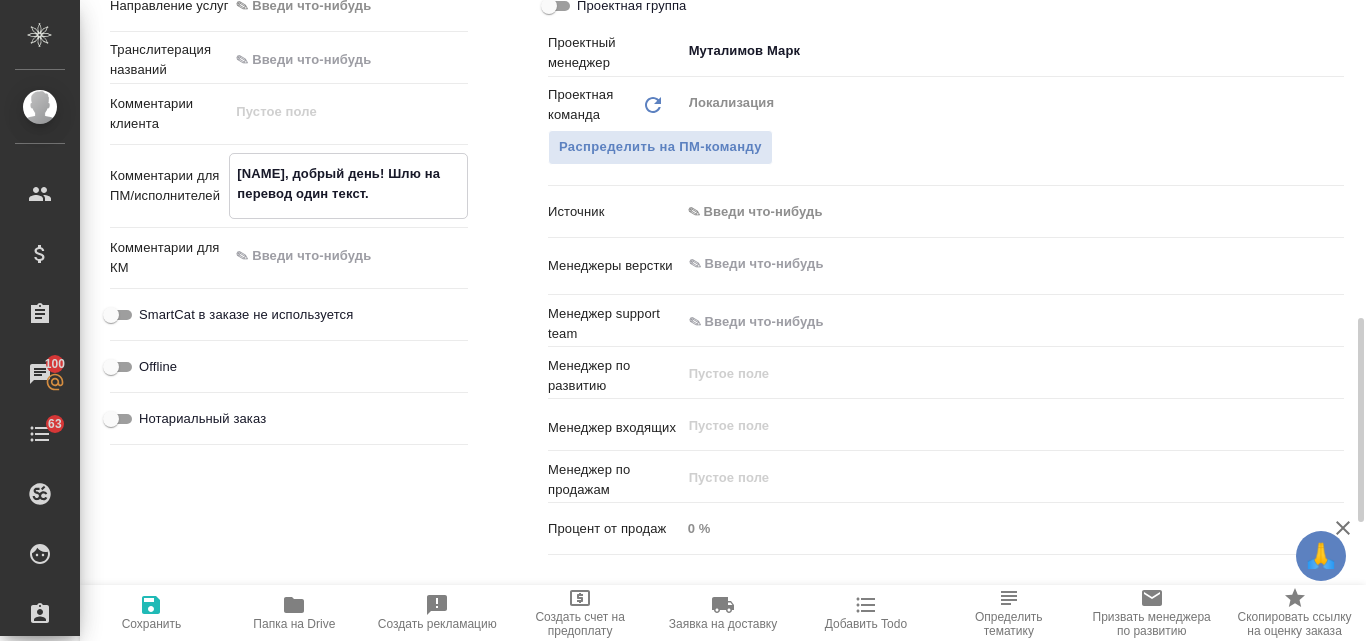 drag, startPoint x: 365, startPoint y: 170, endPoint x: 238, endPoint y: 162, distance: 127.25172 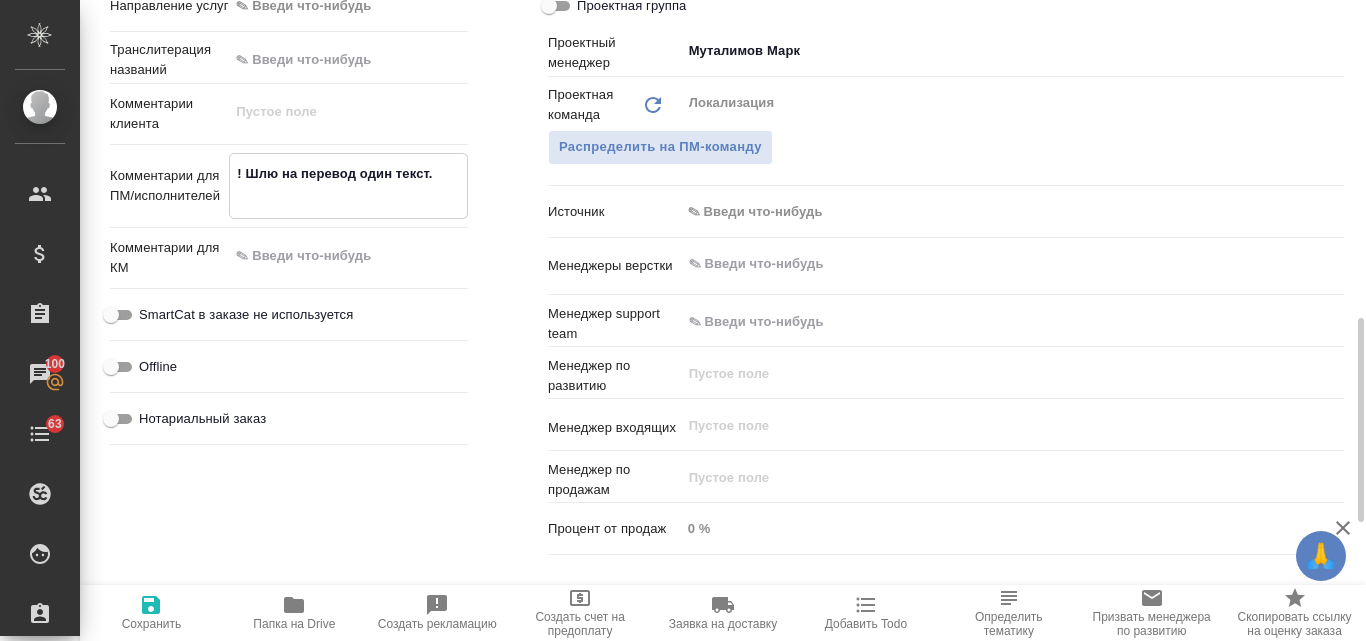 type on "Общество с ограниченной ответственностью «Медиа Групп»(ООО «Медиа Групп»)" 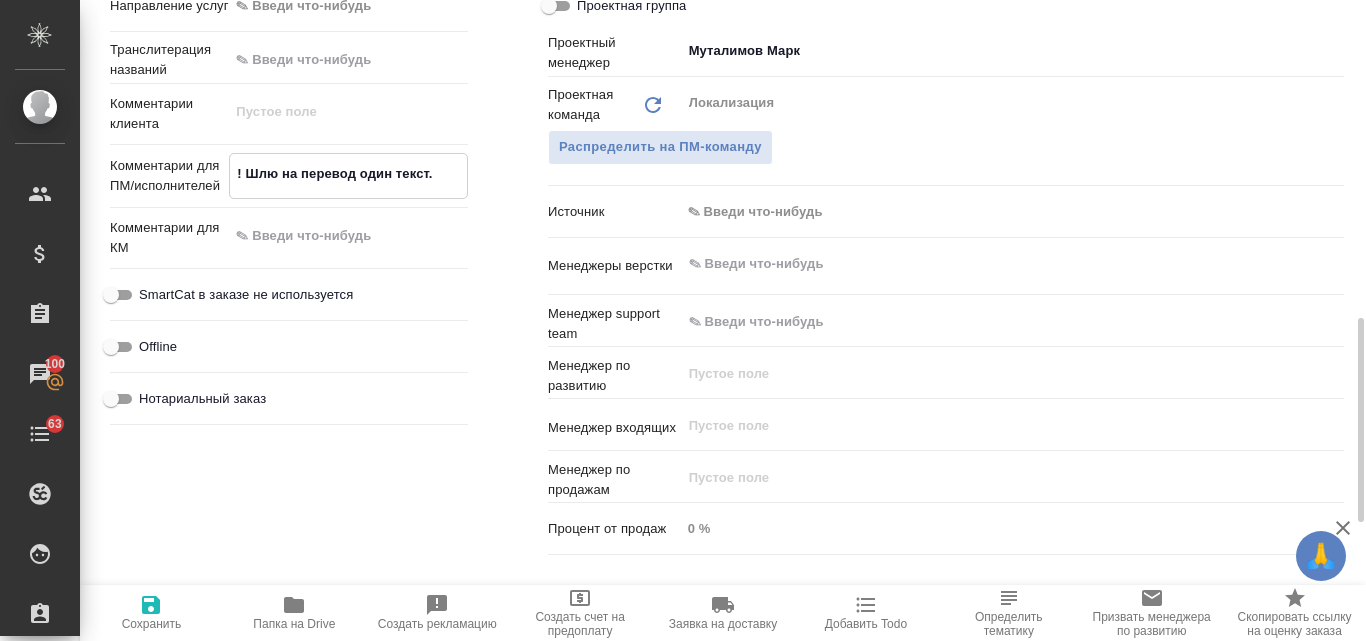 type on "Шлю на перевод один текст." 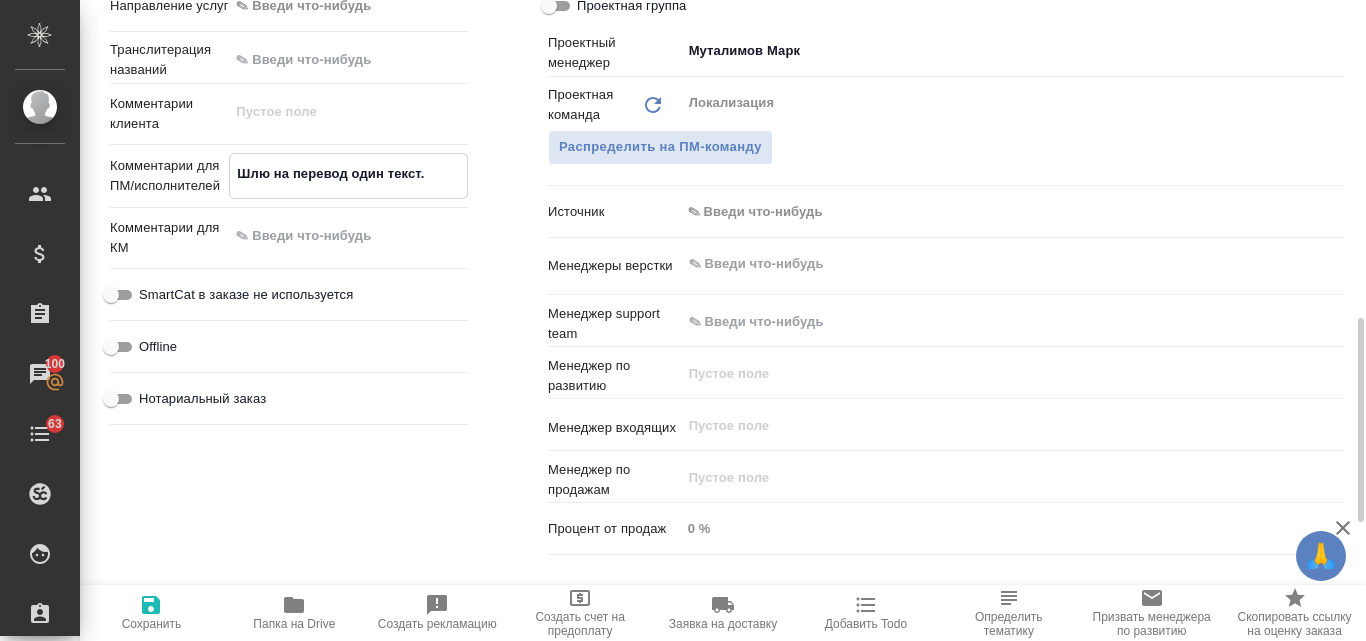 type on "Общество с ограниченной ответственностью «Медиа Групп»(ООО «Медиа Групп»)" 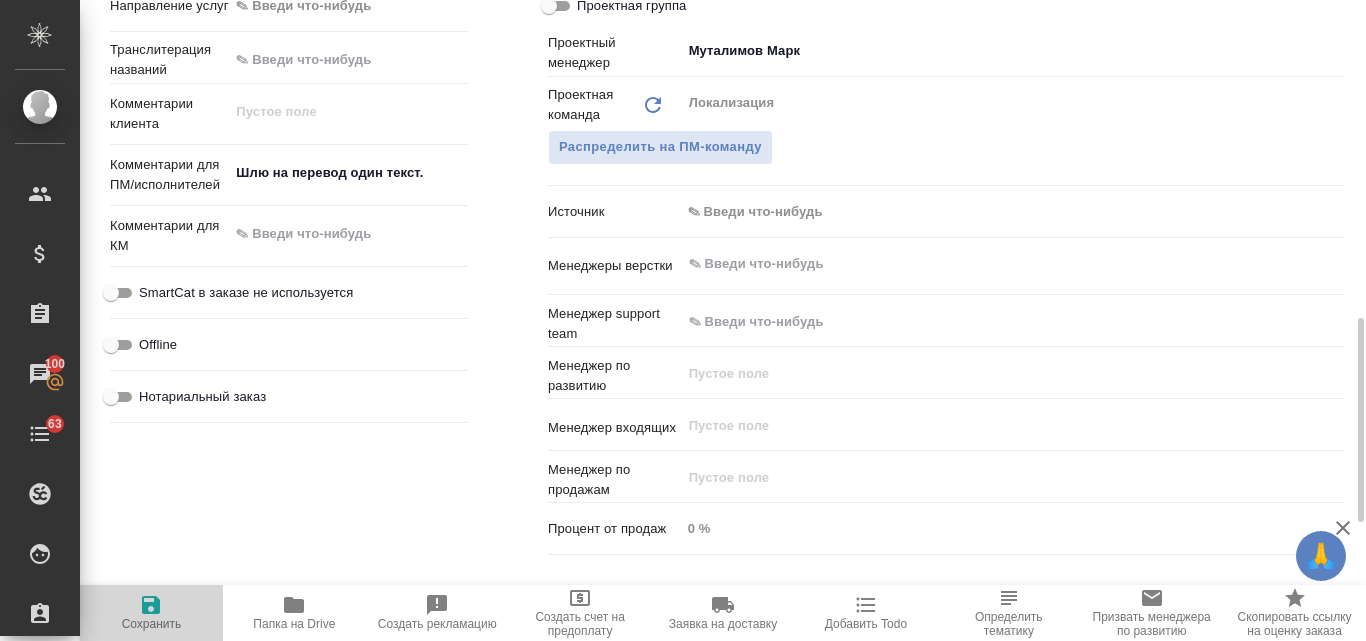 click 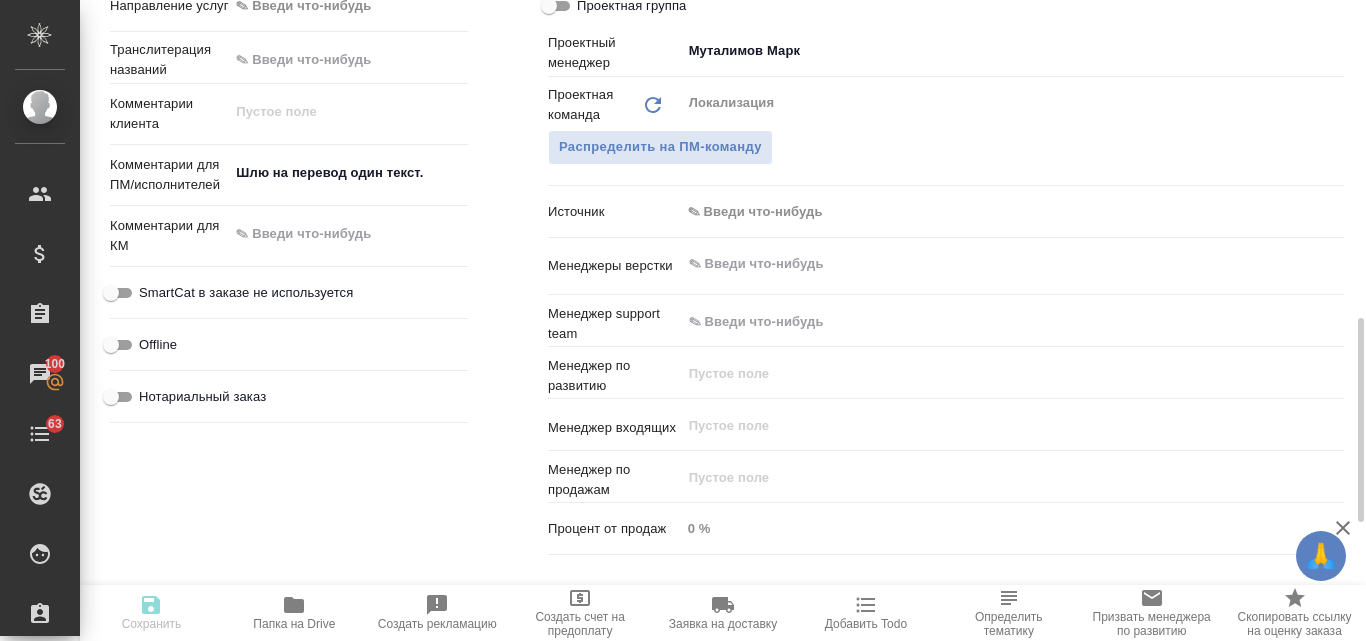 type on "Общество с ограниченной ответственностью «Медиа Групп»(ООО «Медиа Групп»)" 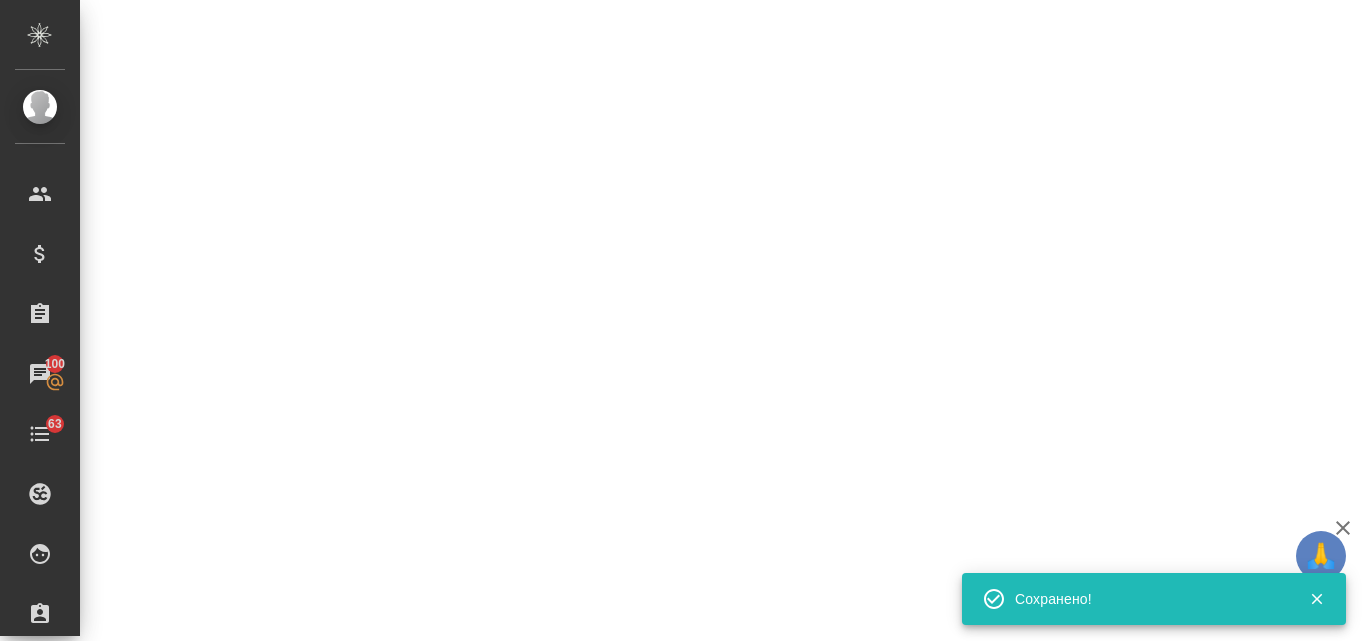 select on "RU" 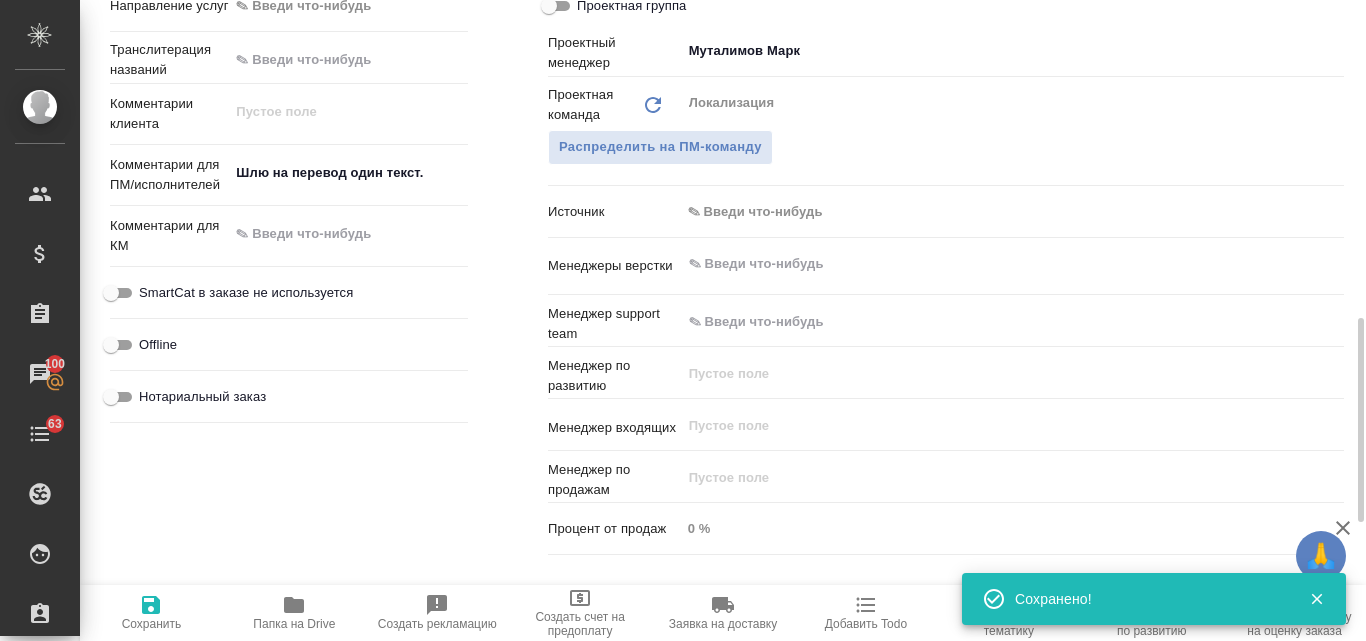 type on "x" 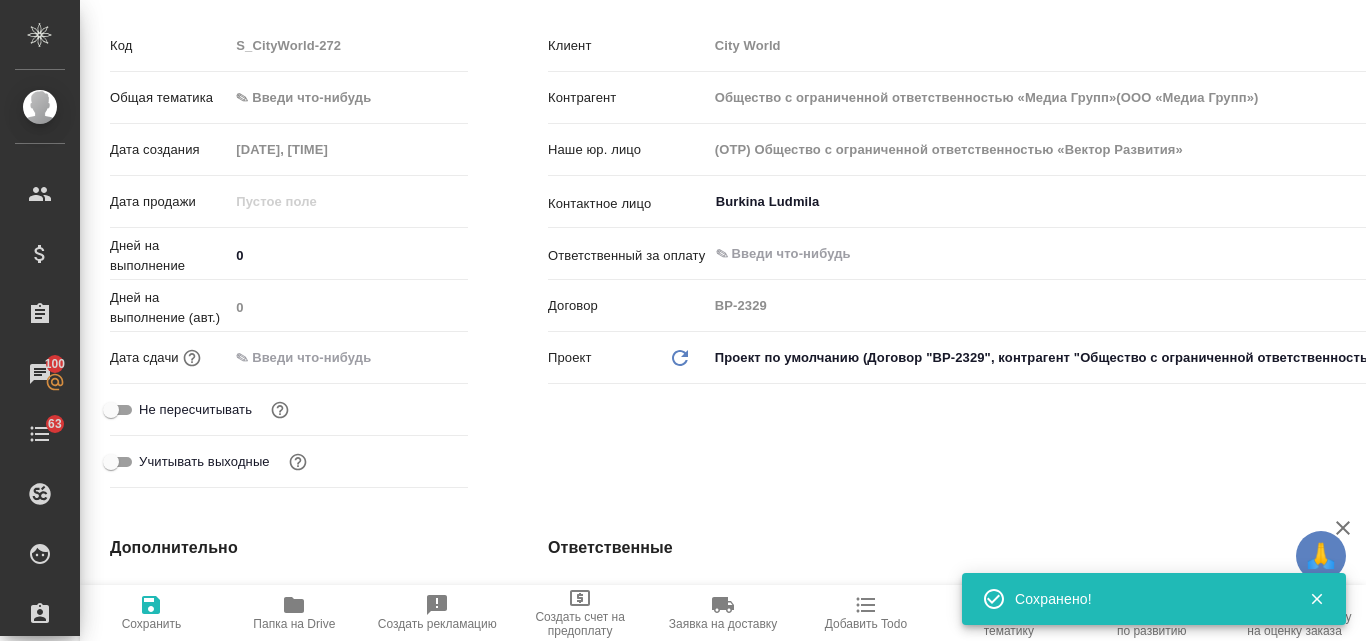 scroll, scrollTop: 0, scrollLeft: 0, axis: both 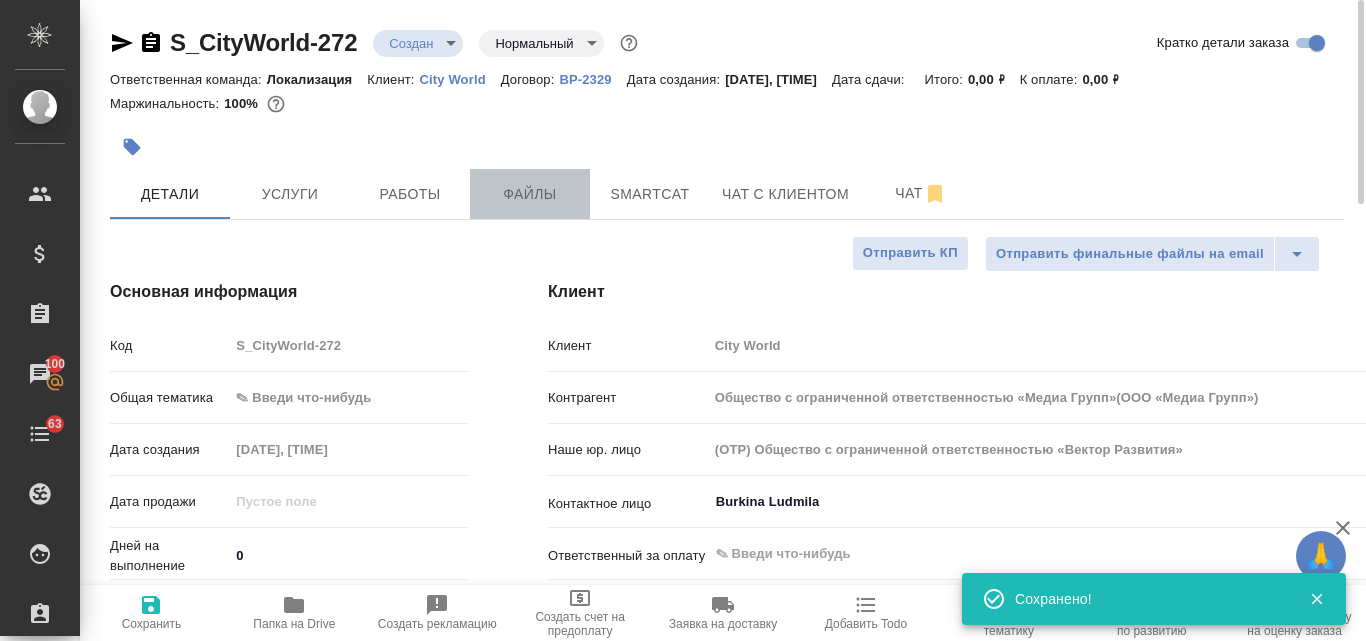 click on "Файлы" at bounding box center [530, 194] 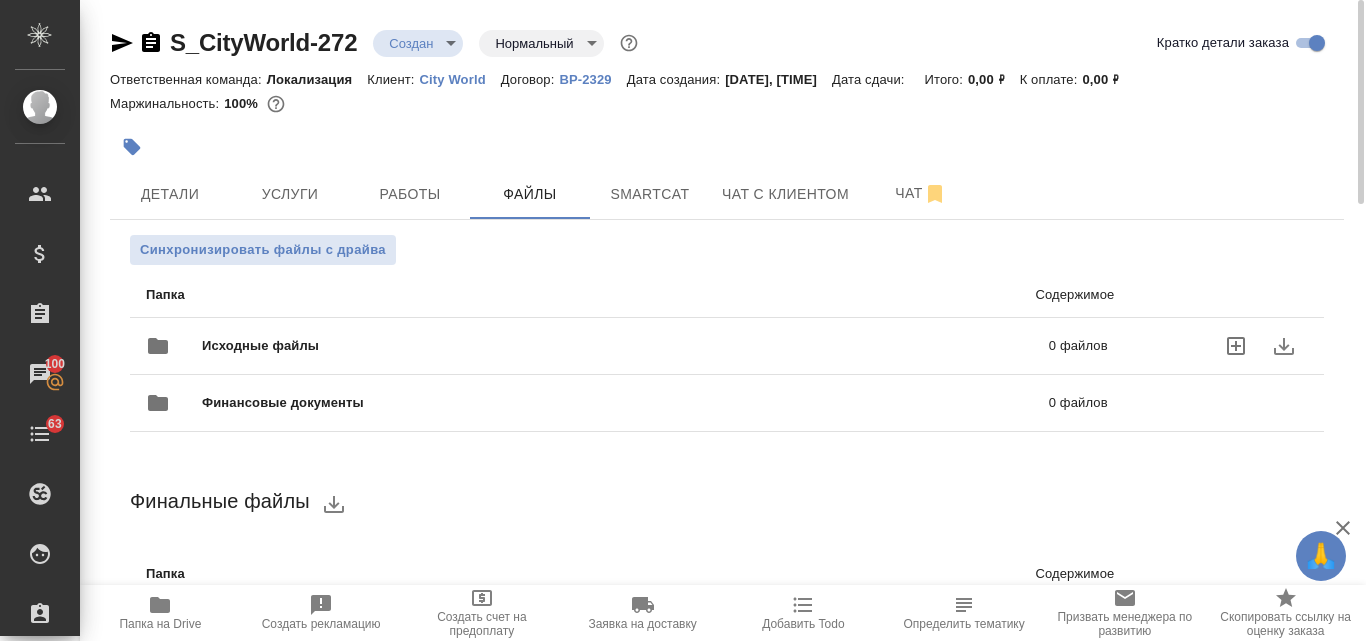 click on "Исходные файлы" at bounding box center [443, 346] 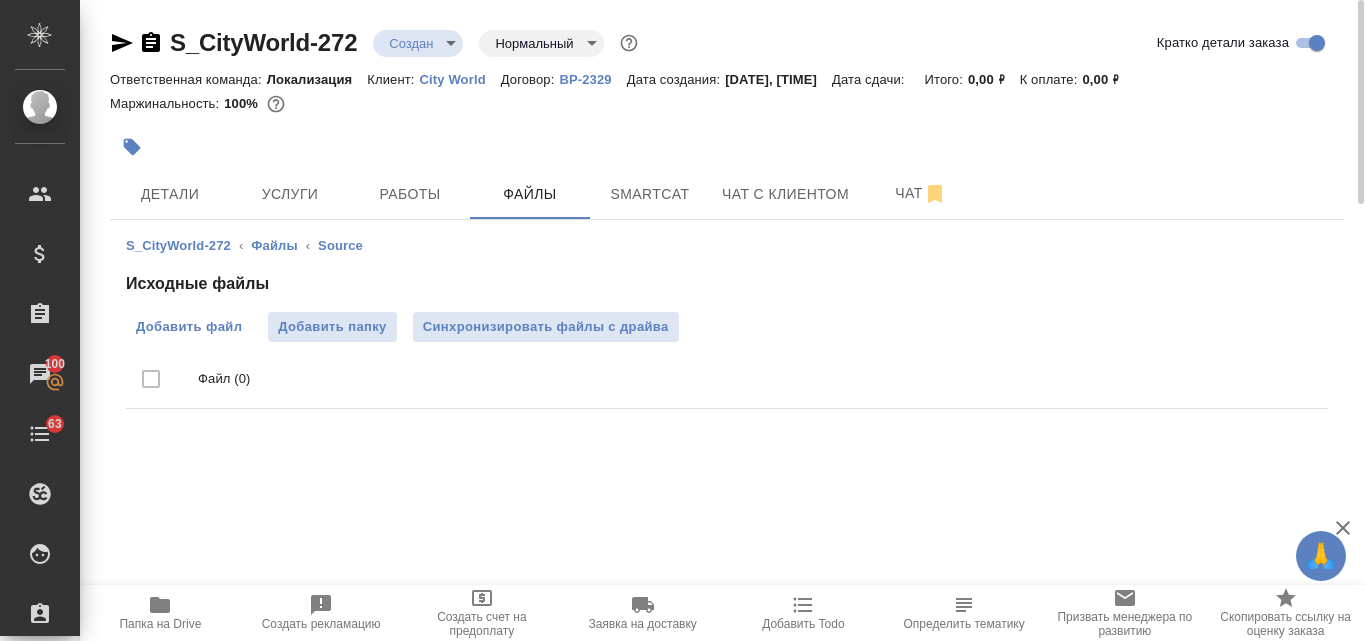 click on "Добавить файл" at bounding box center [189, 327] 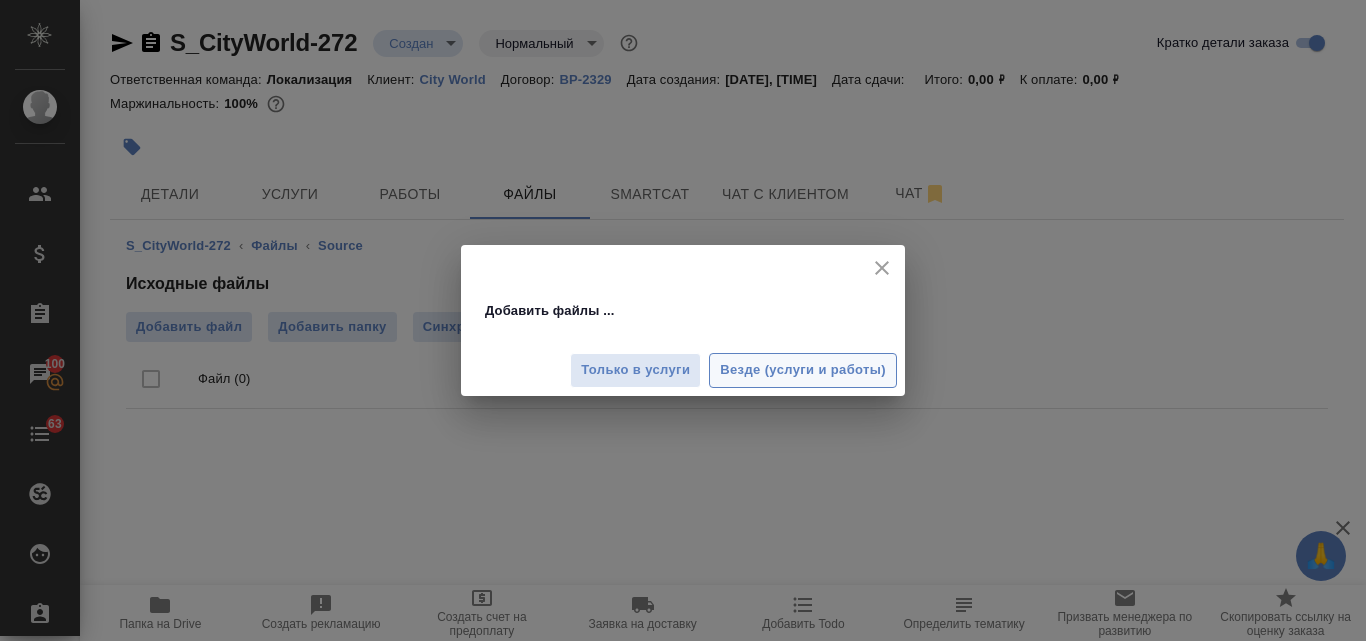 click on "Везде (услуги и работы)" at bounding box center [803, 370] 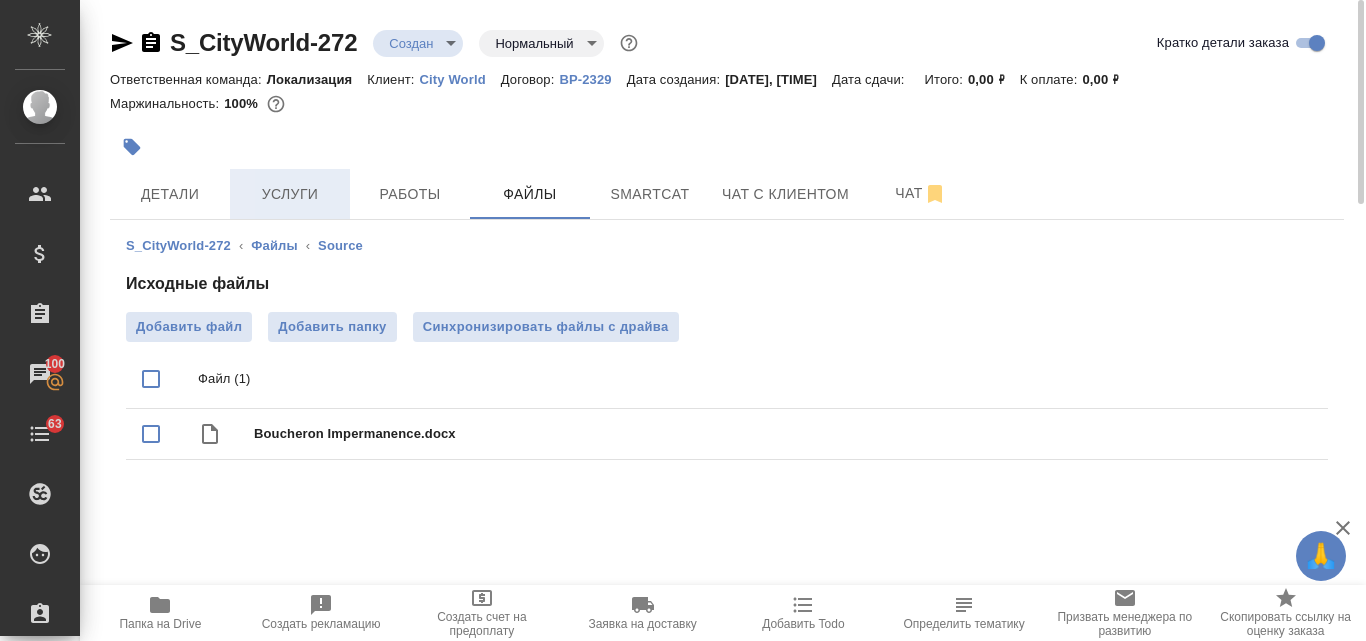 click on "Услуги" at bounding box center (290, 194) 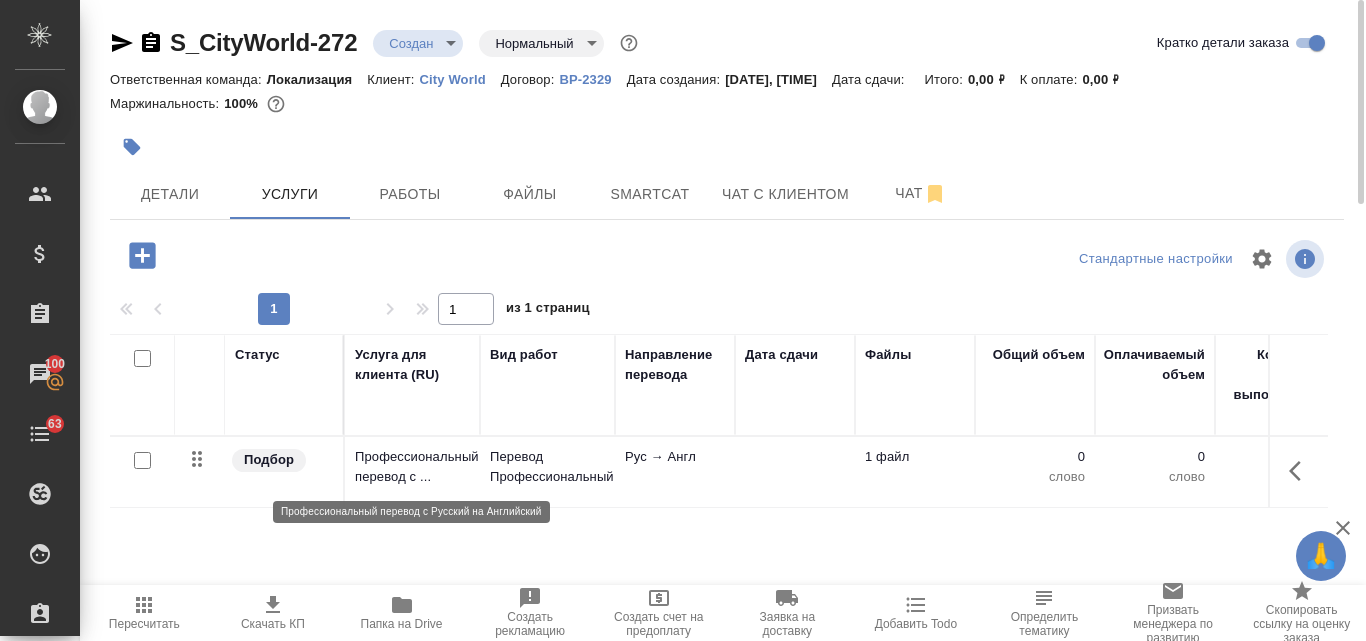 click on "Профессиональный перевод с ..." at bounding box center (412, 467) 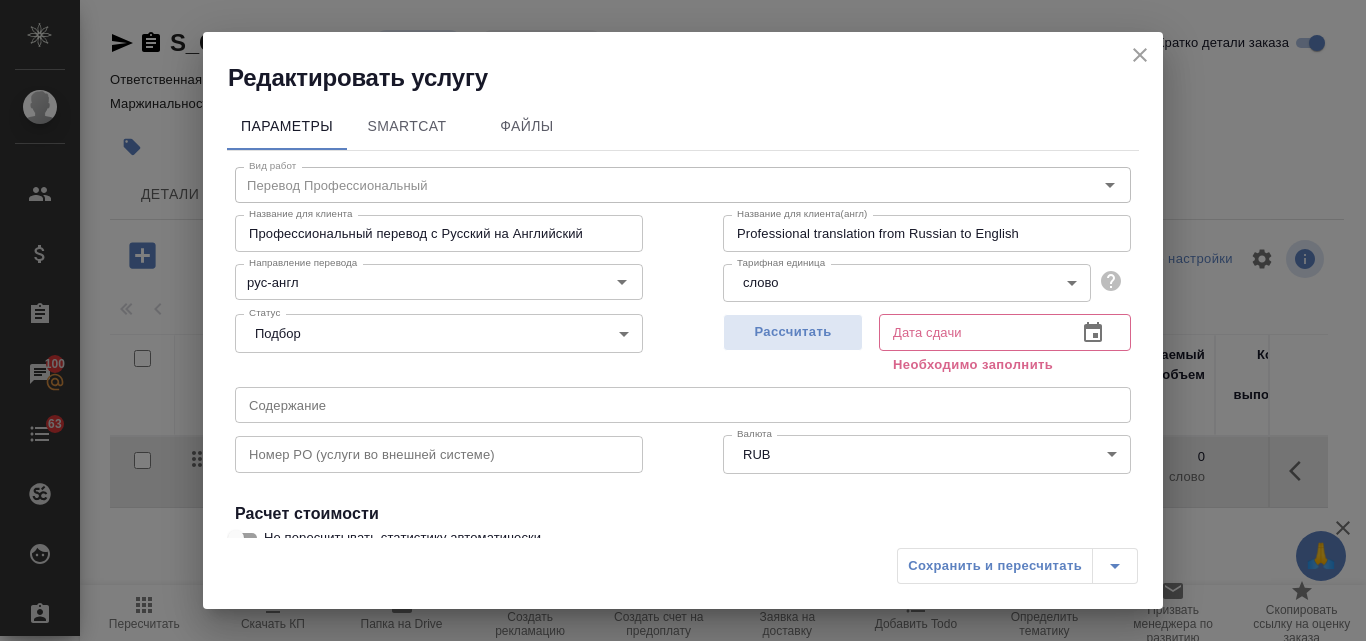 click 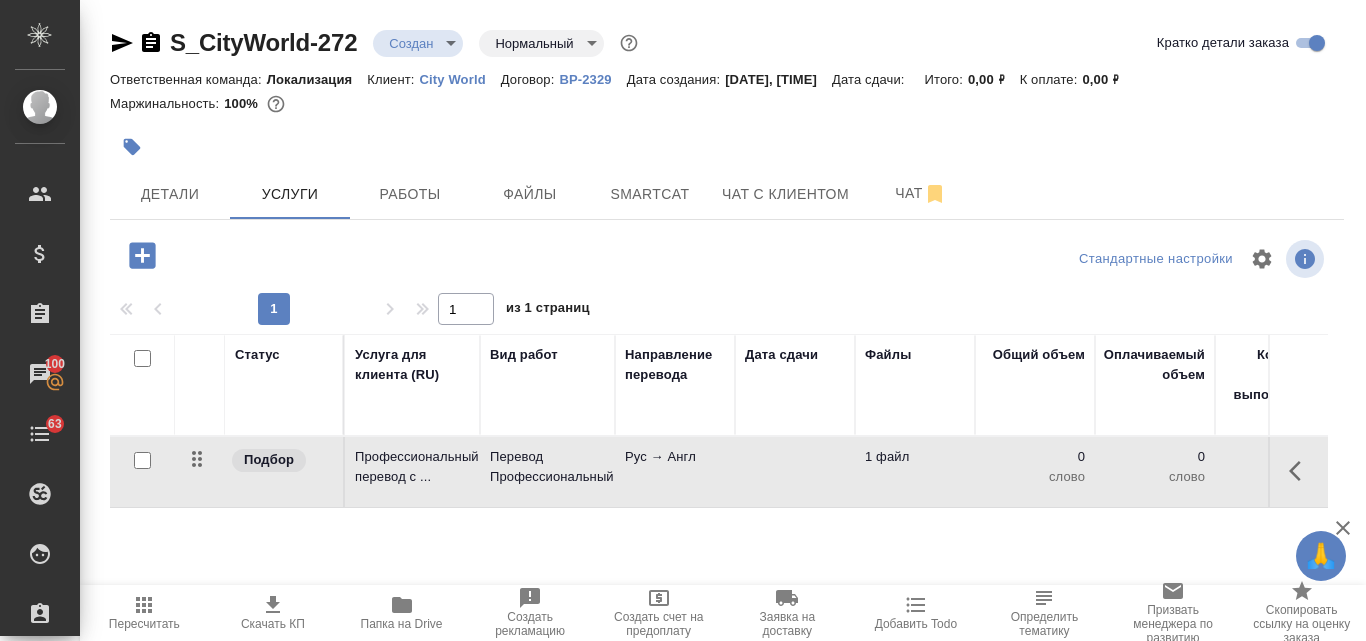 click at bounding box center [142, 460] 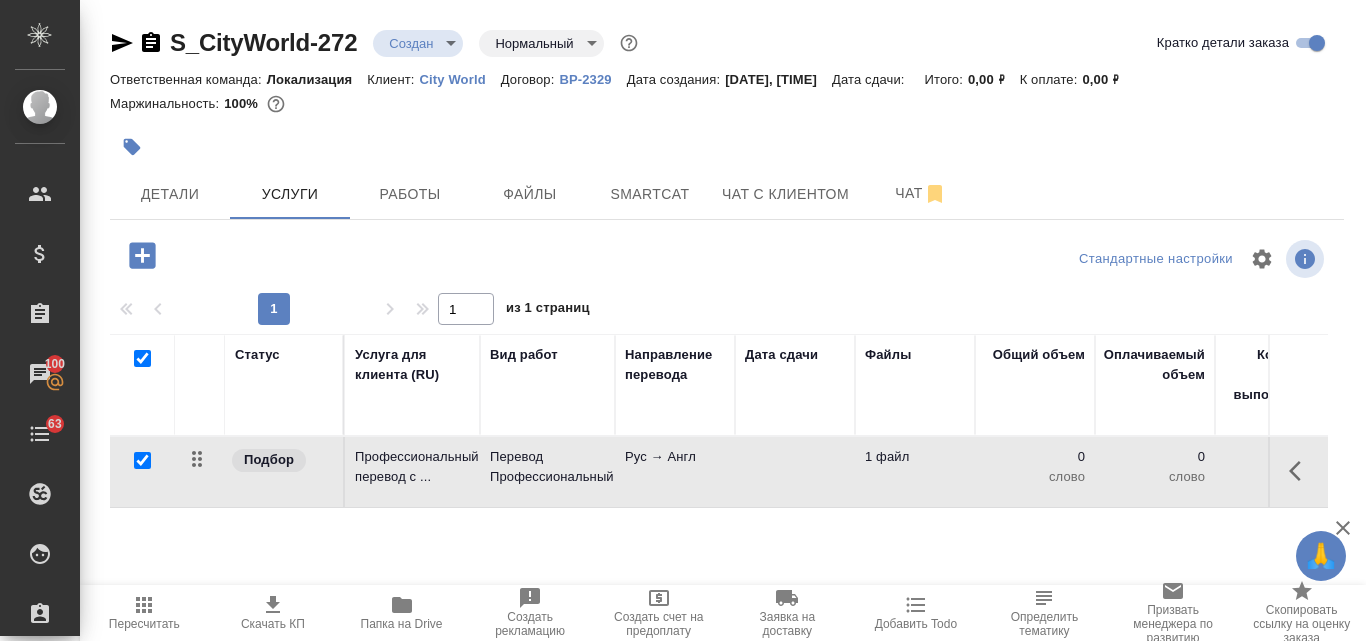 checkbox on "true" 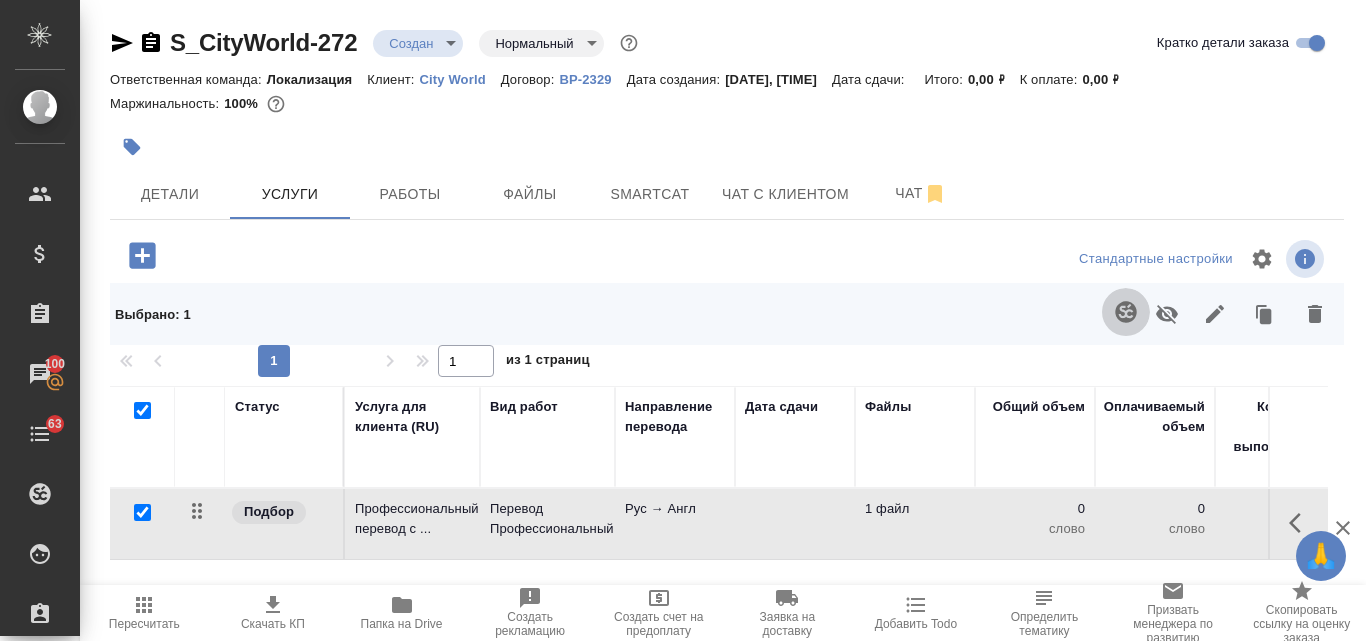 click 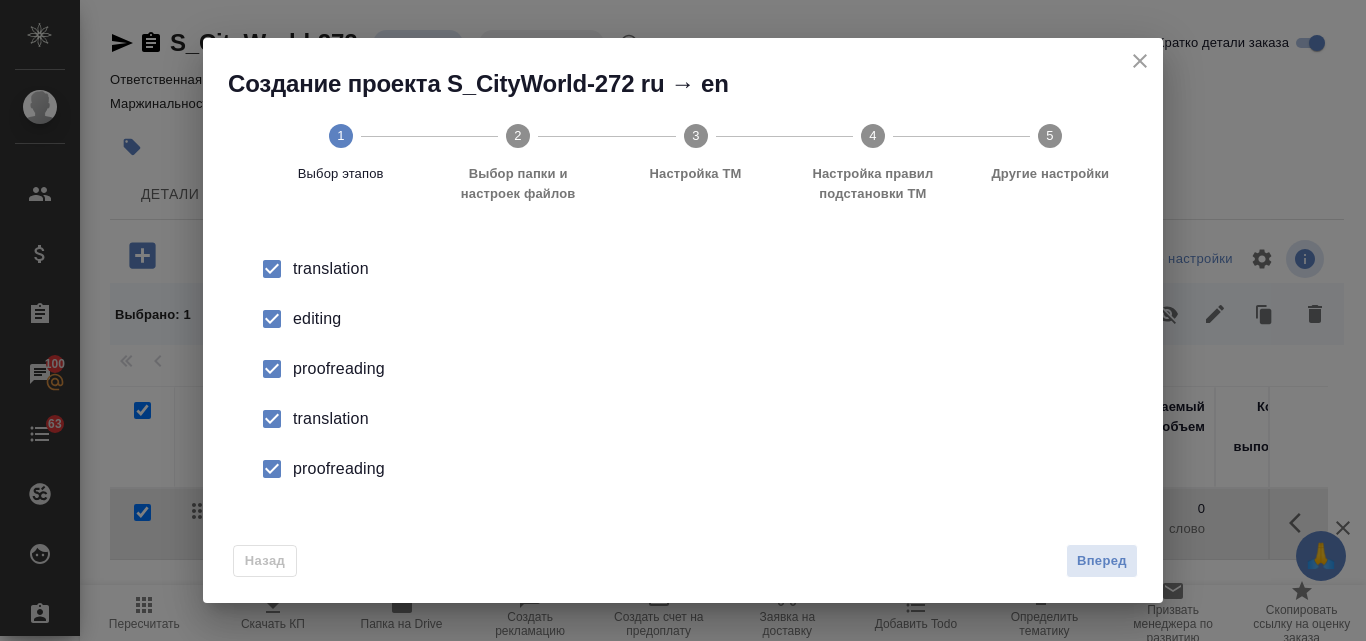 click on "editing" at bounding box center [704, 319] 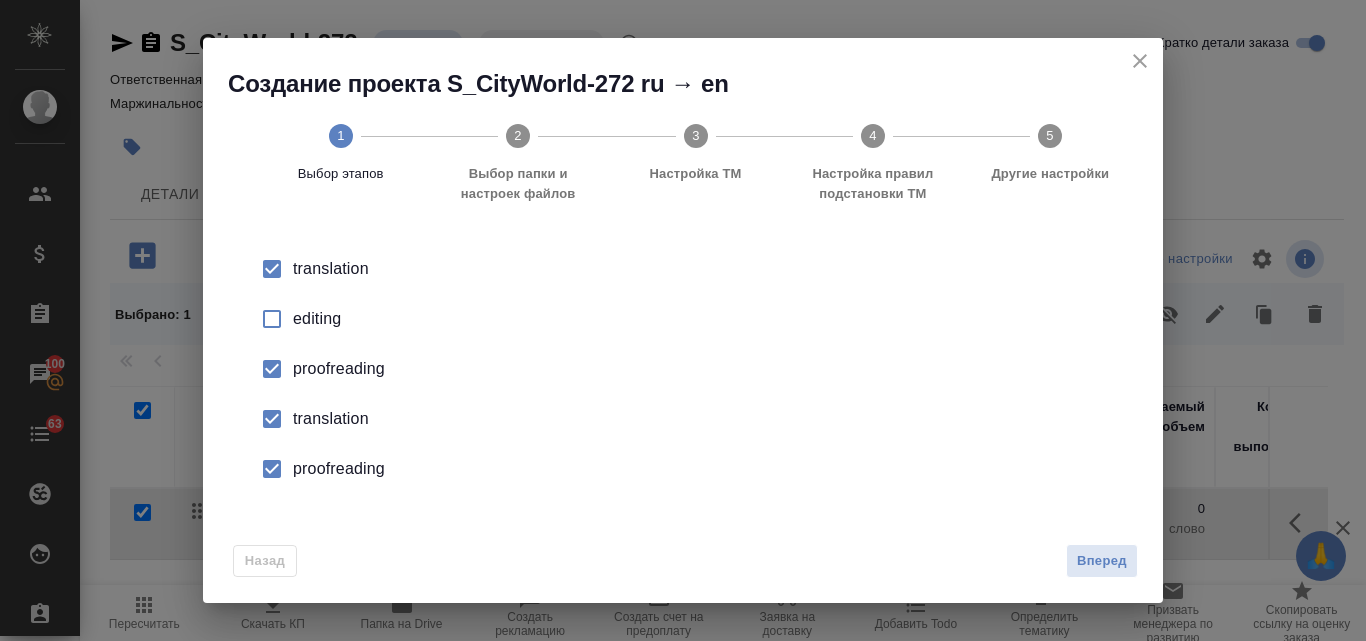 click on "proofreading" at bounding box center [704, 369] 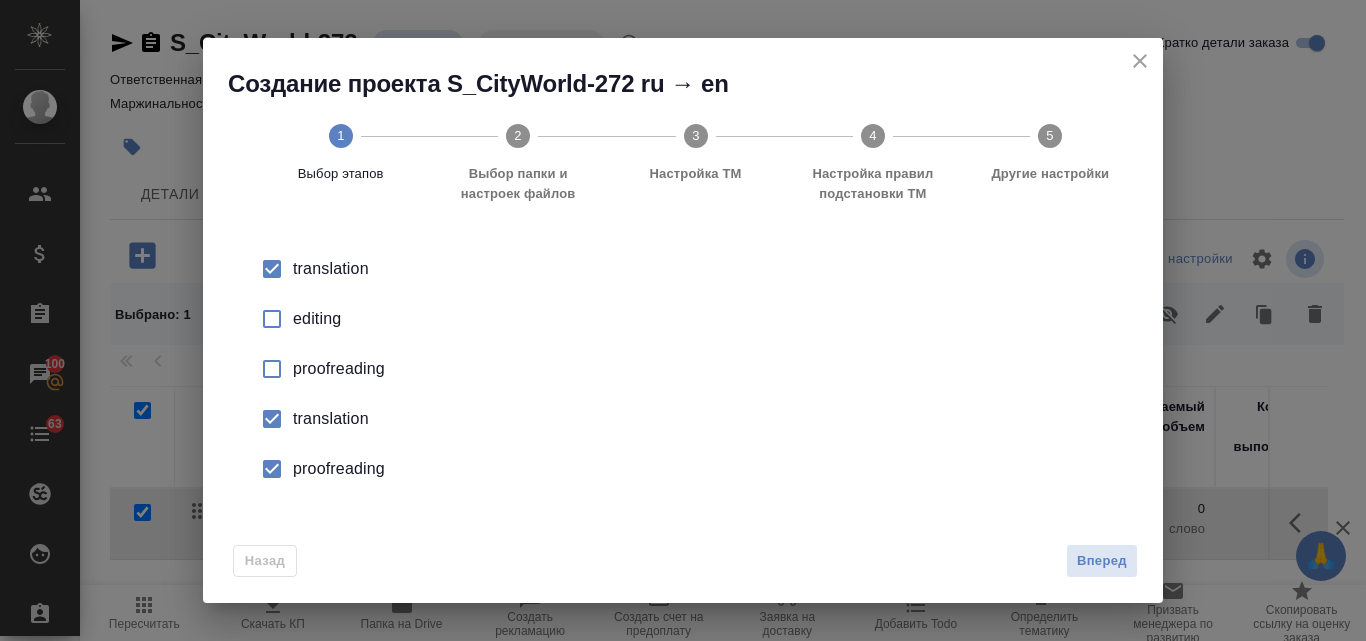 click on "translation" at bounding box center (704, 269) 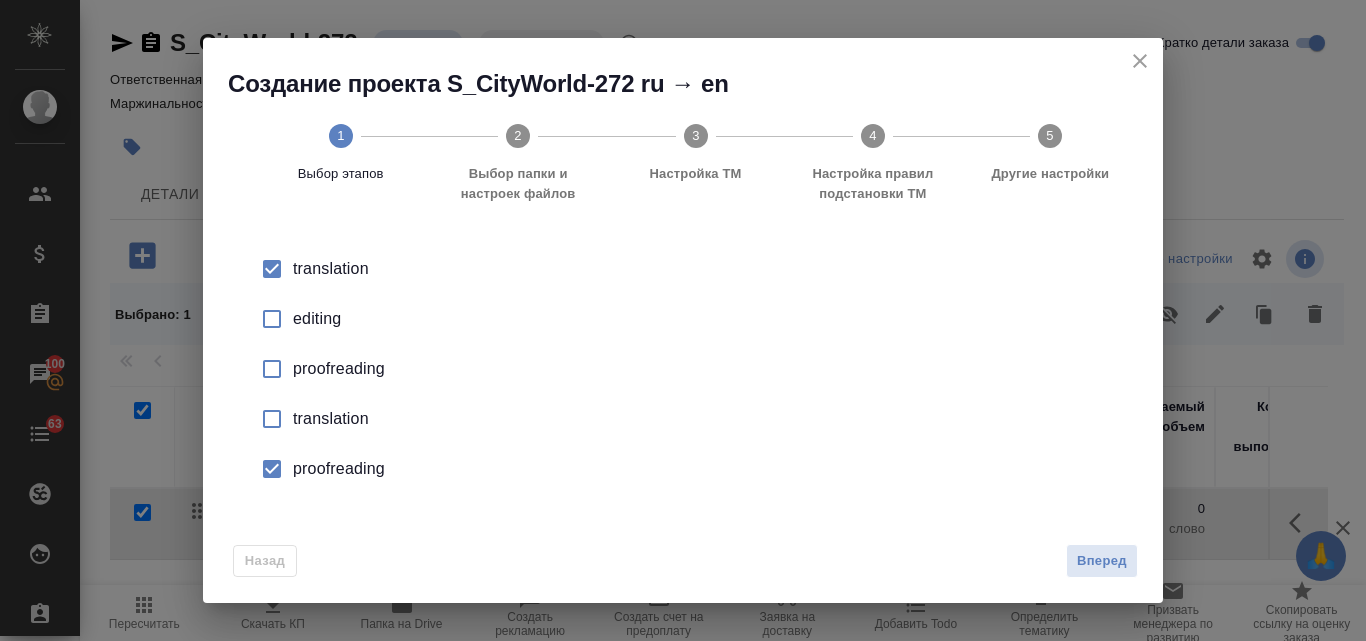 click on "proofreading" at bounding box center (704, 369) 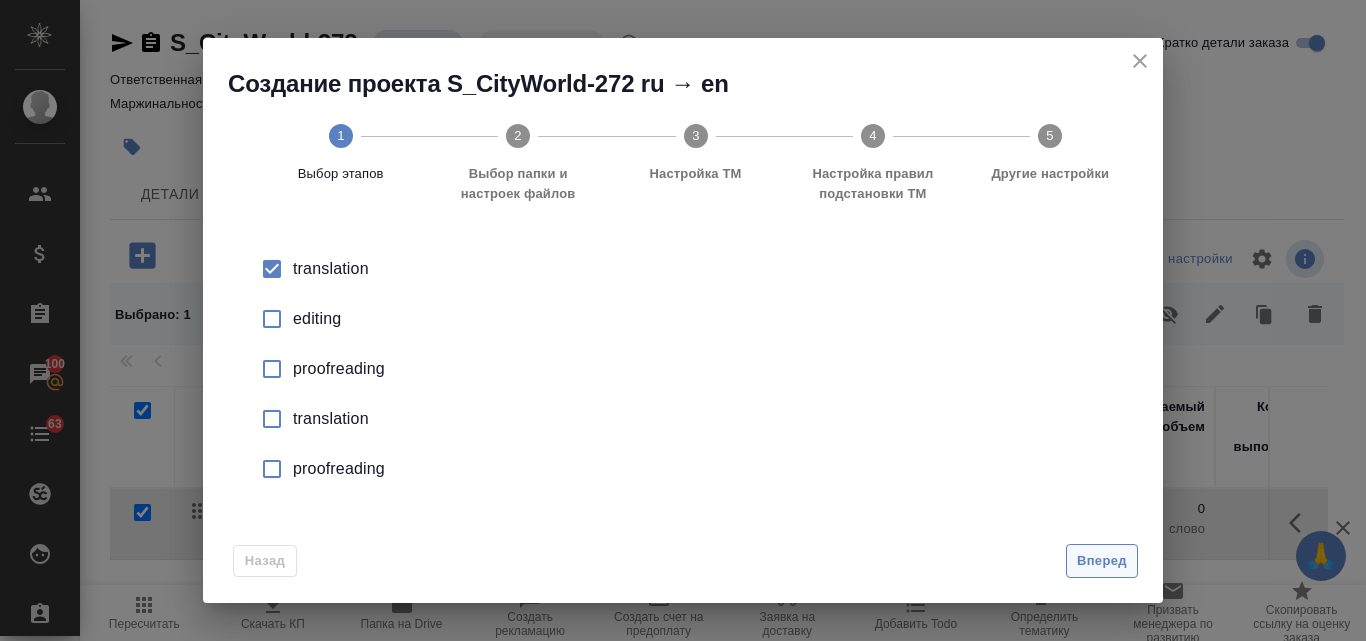 click on "Вперед" at bounding box center (1102, 561) 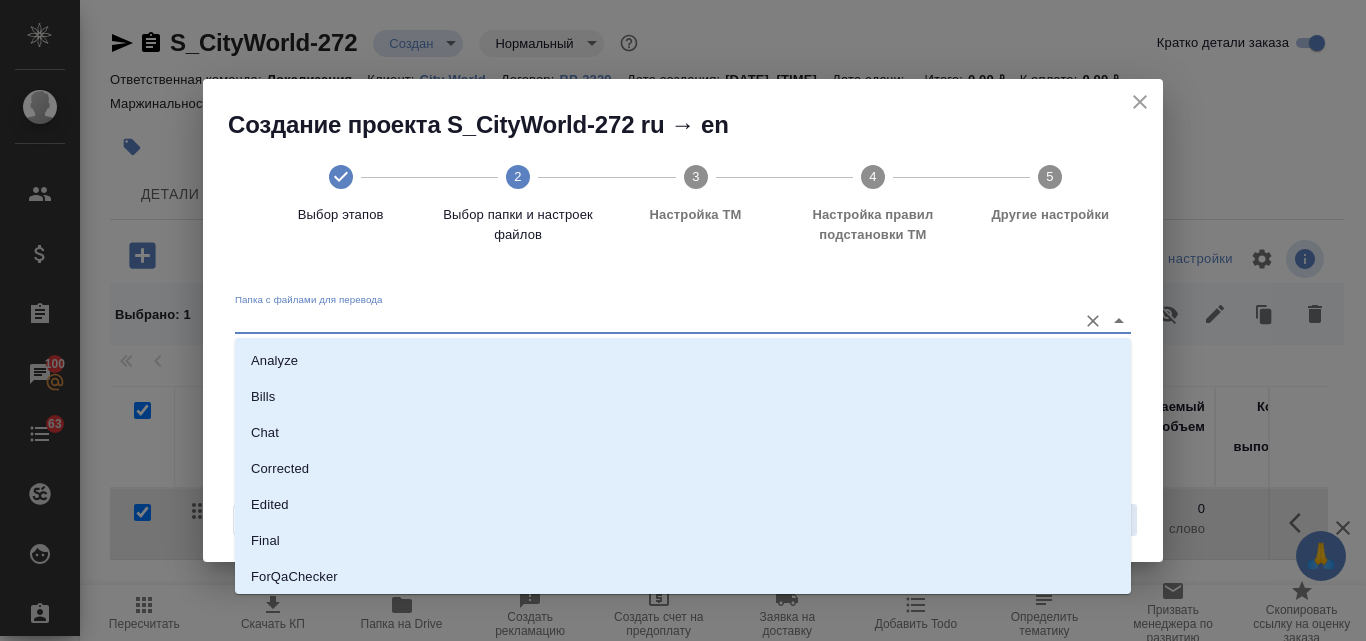 click on "Папка с файлами для перевода" at bounding box center (651, 321) 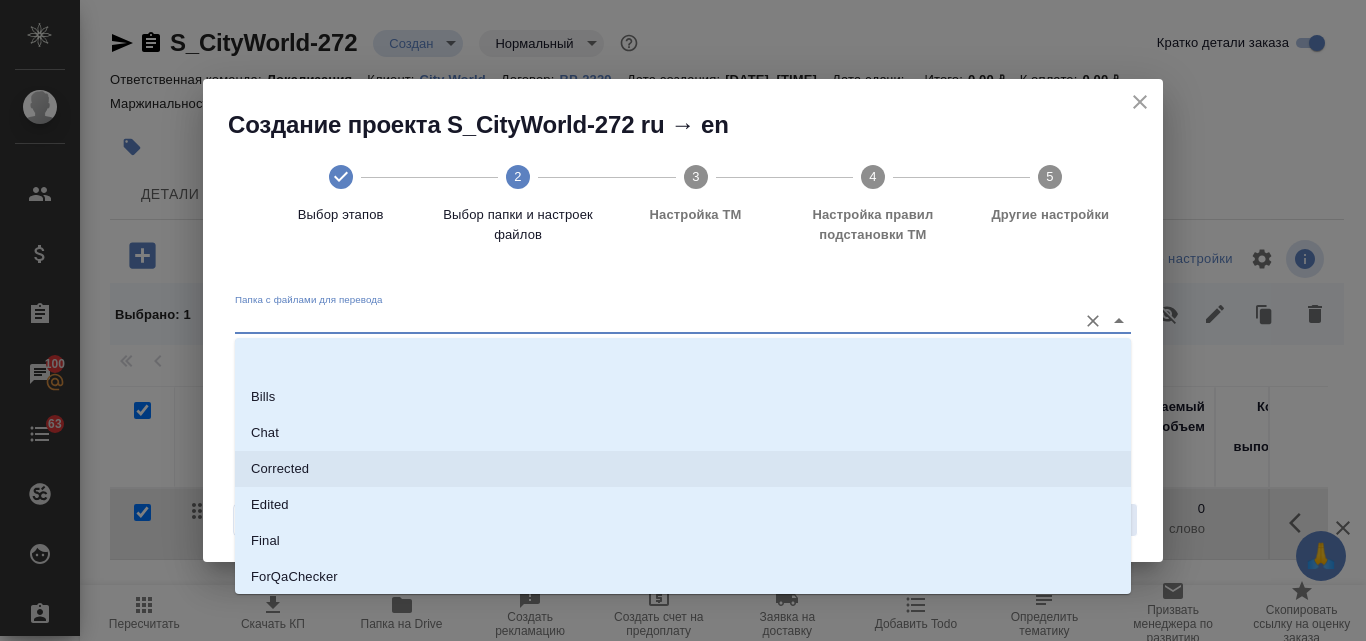 scroll, scrollTop: 200, scrollLeft: 0, axis: vertical 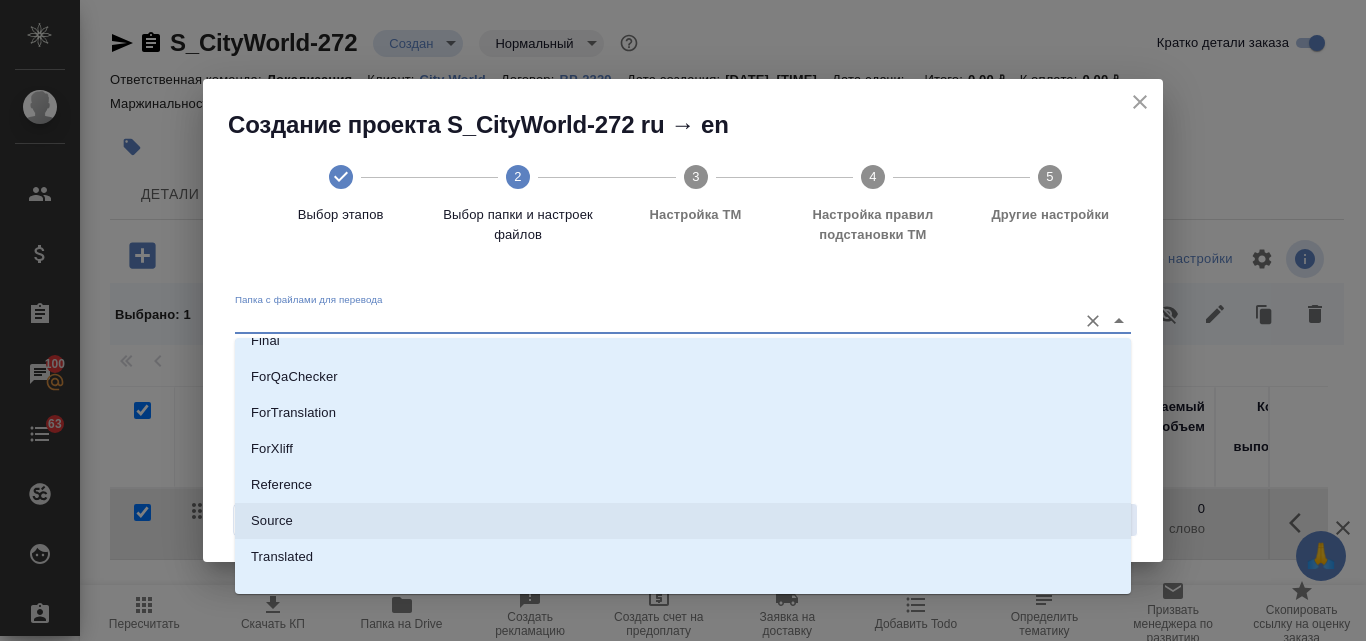 click on "Source" at bounding box center [683, 521] 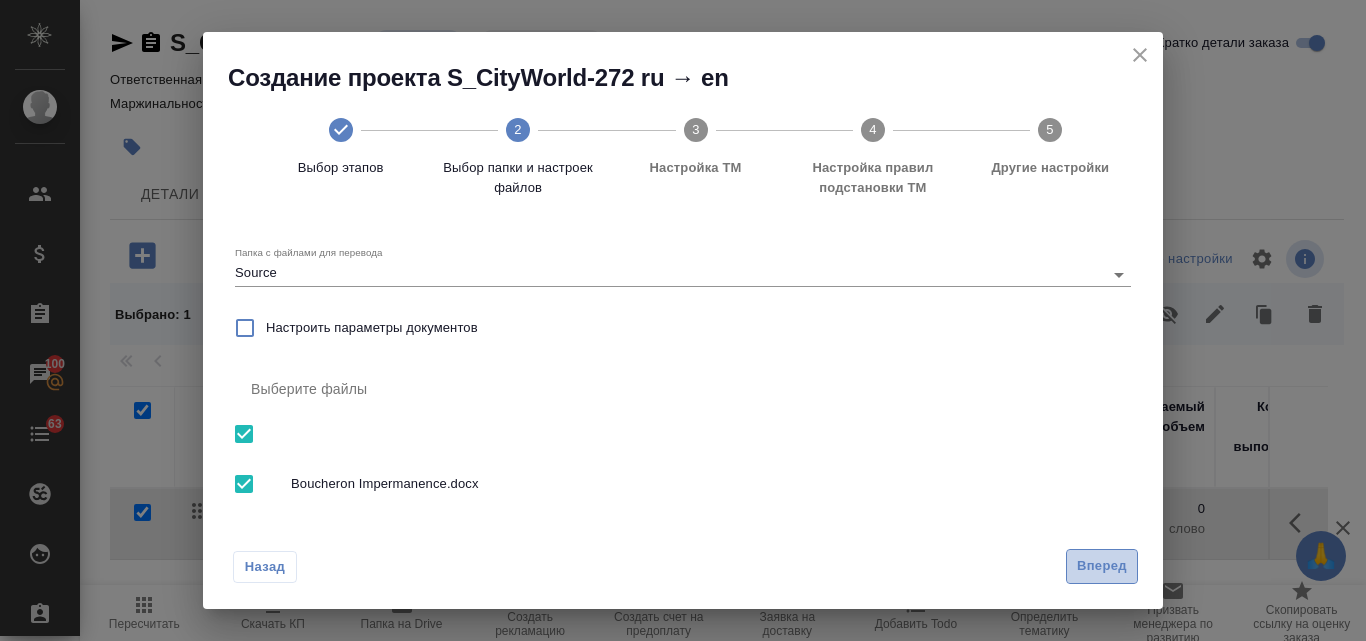click on "Вперед" at bounding box center [1102, 566] 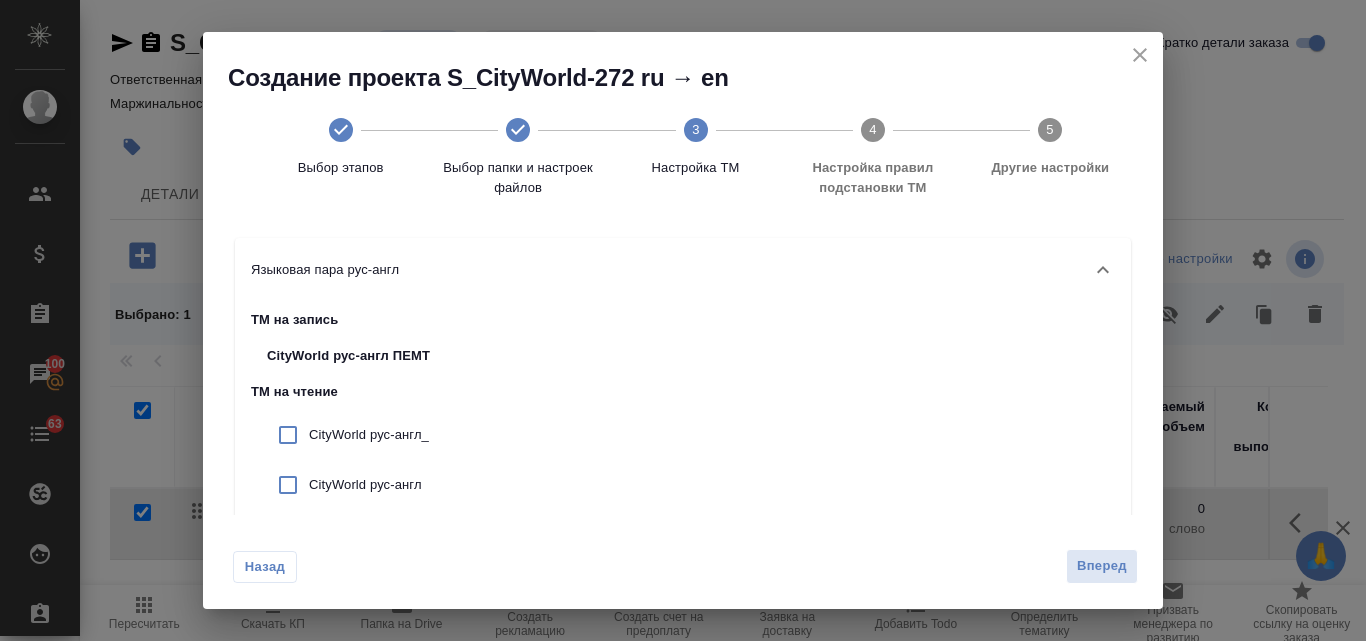 click on "Назад Вперед" at bounding box center (683, 562) 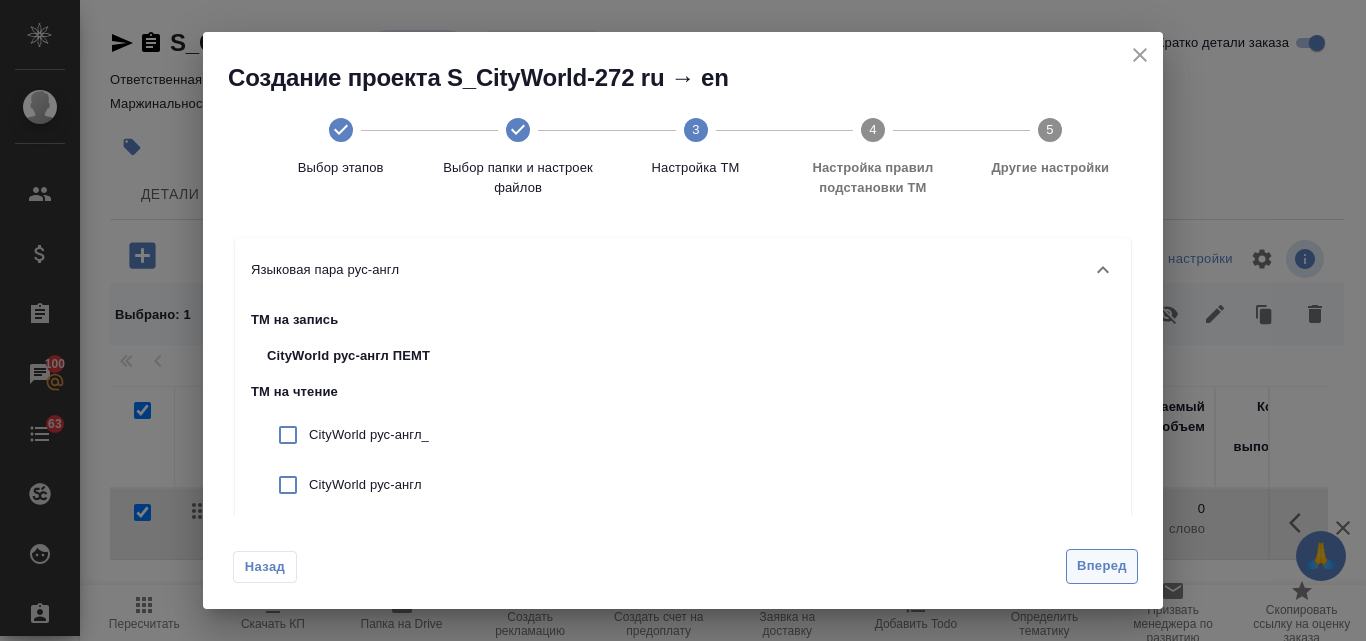 click on "Вперед" at bounding box center [1102, 566] 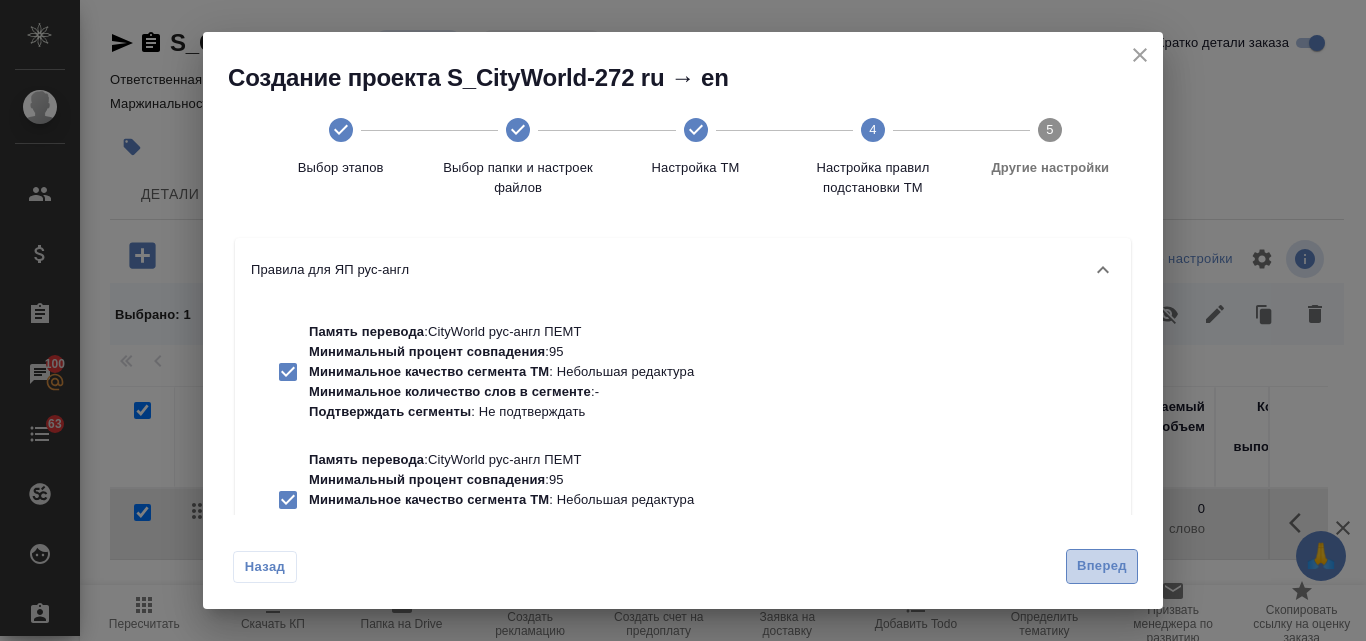 click on "Вперед" at bounding box center (1102, 566) 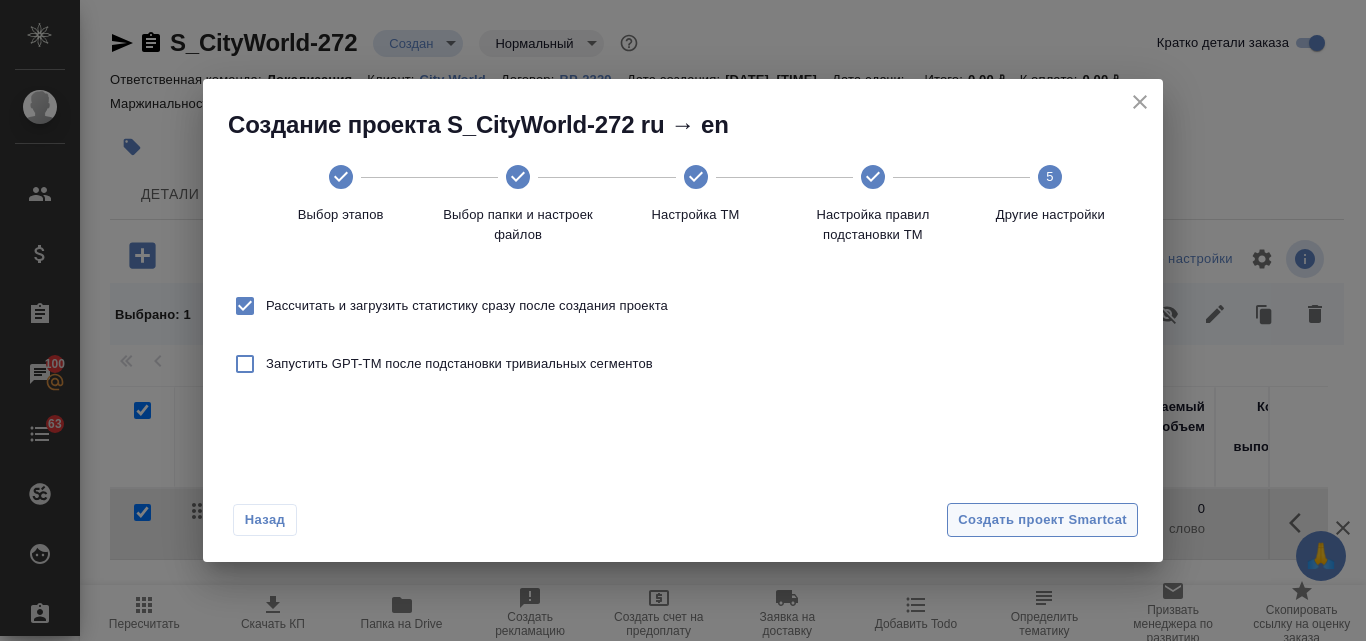 click on "Создать проект Smartcat" at bounding box center [1042, 520] 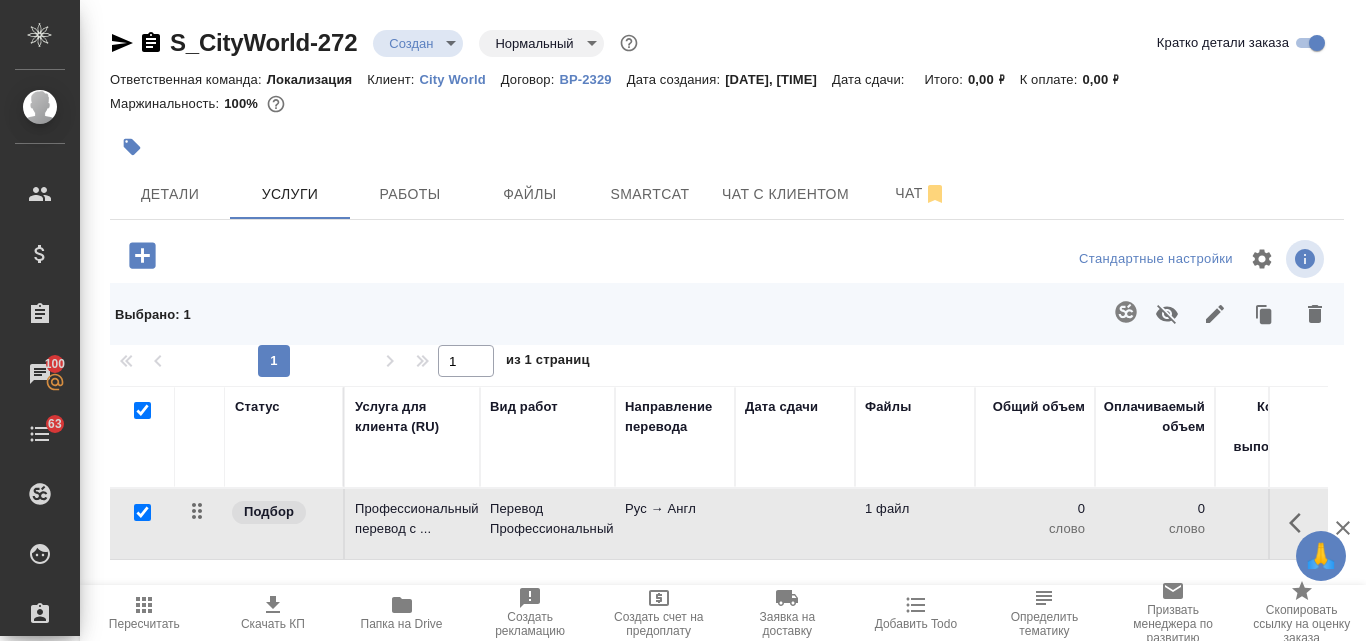 scroll, scrollTop: 200, scrollLeft: 0, axis: vertical 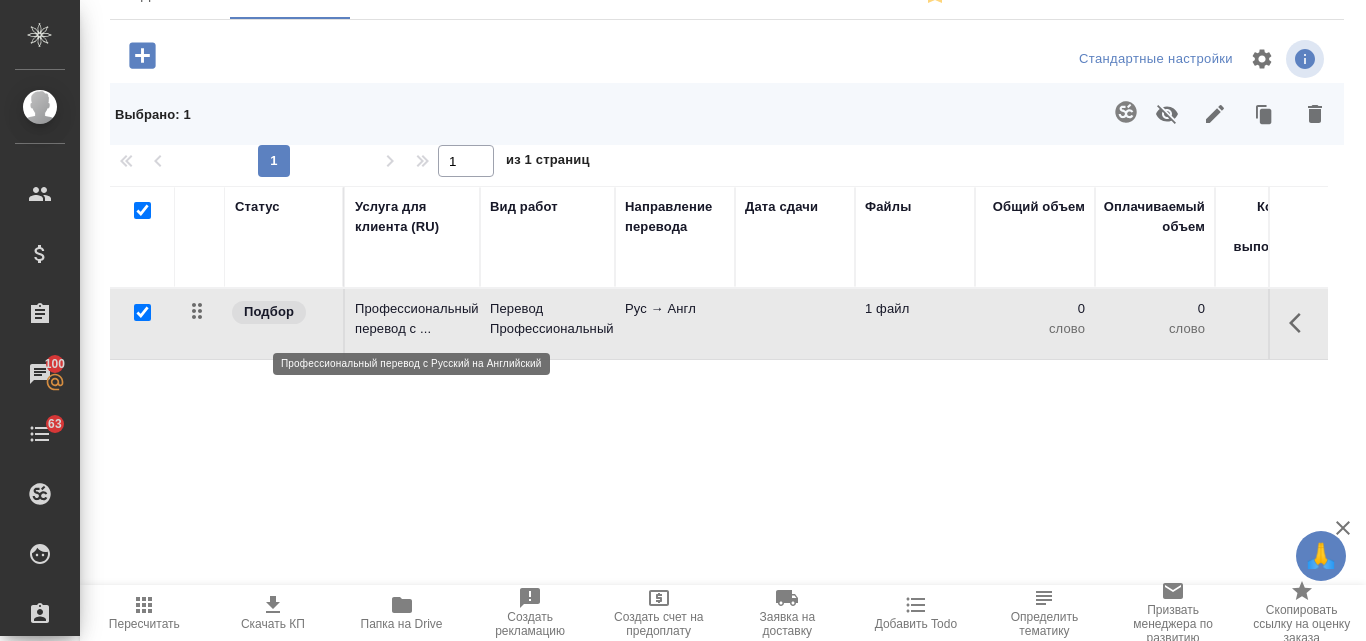 click on "Профессиональный перевод с ..." at bounding box center [412, 319] 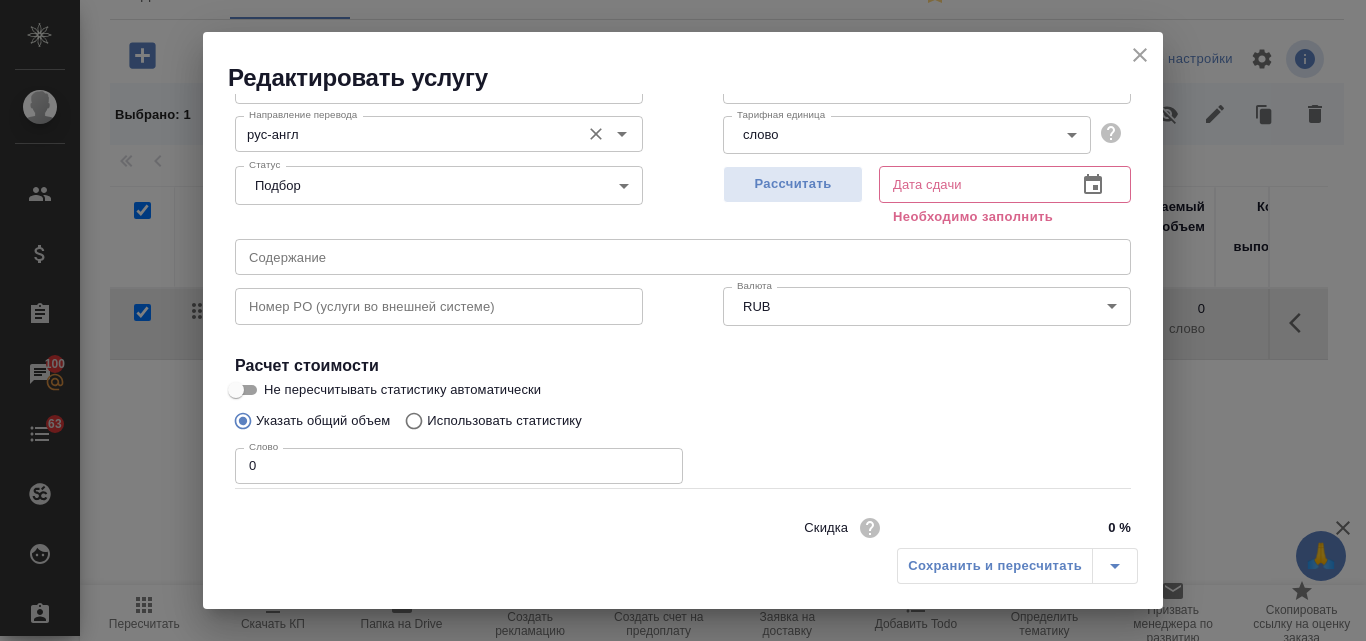 scroll, scrollTop: 200, scrollLeft: 0, axis: vertical 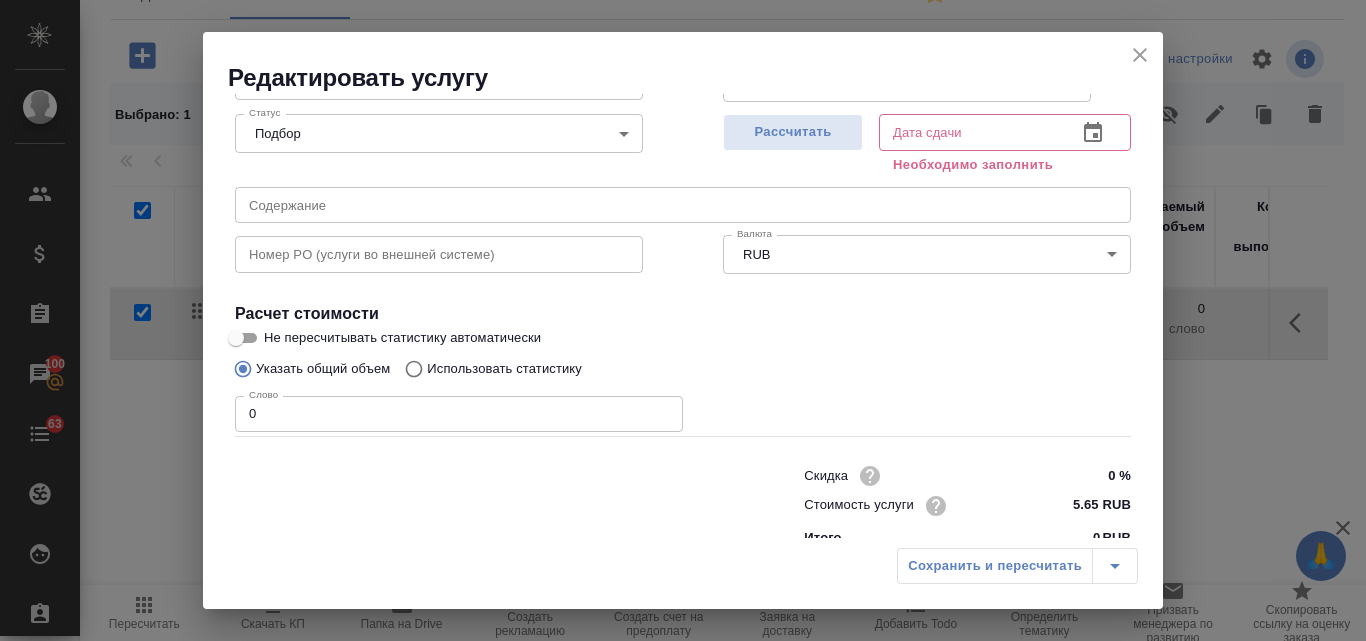 click on "Использовать статистику" at bounding box center [411, 369] 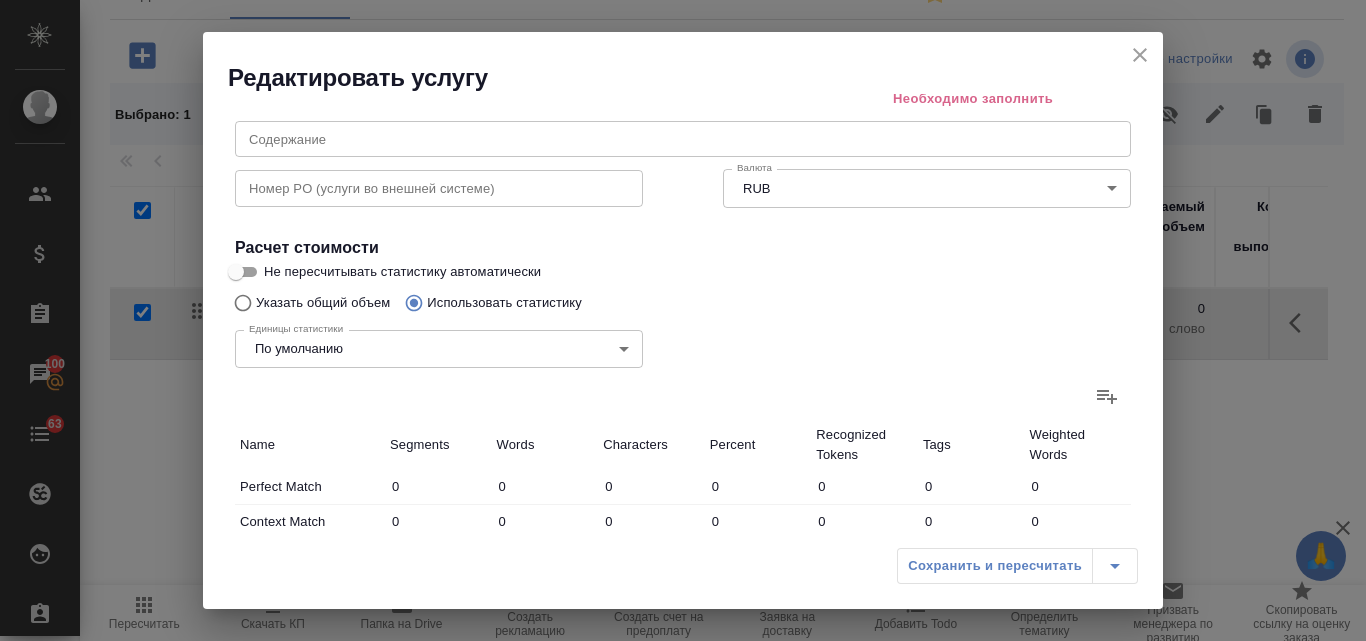 scroll, scrollTop: 300, scrollLeft: 0, axis: vertical 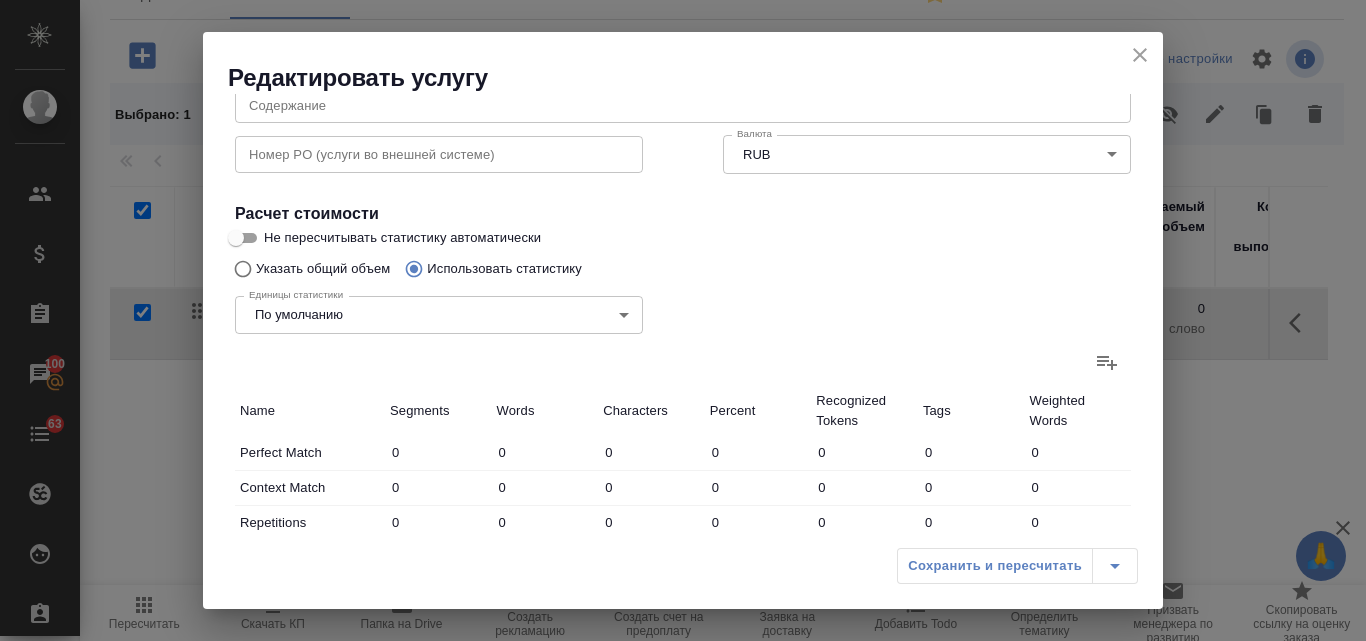 click 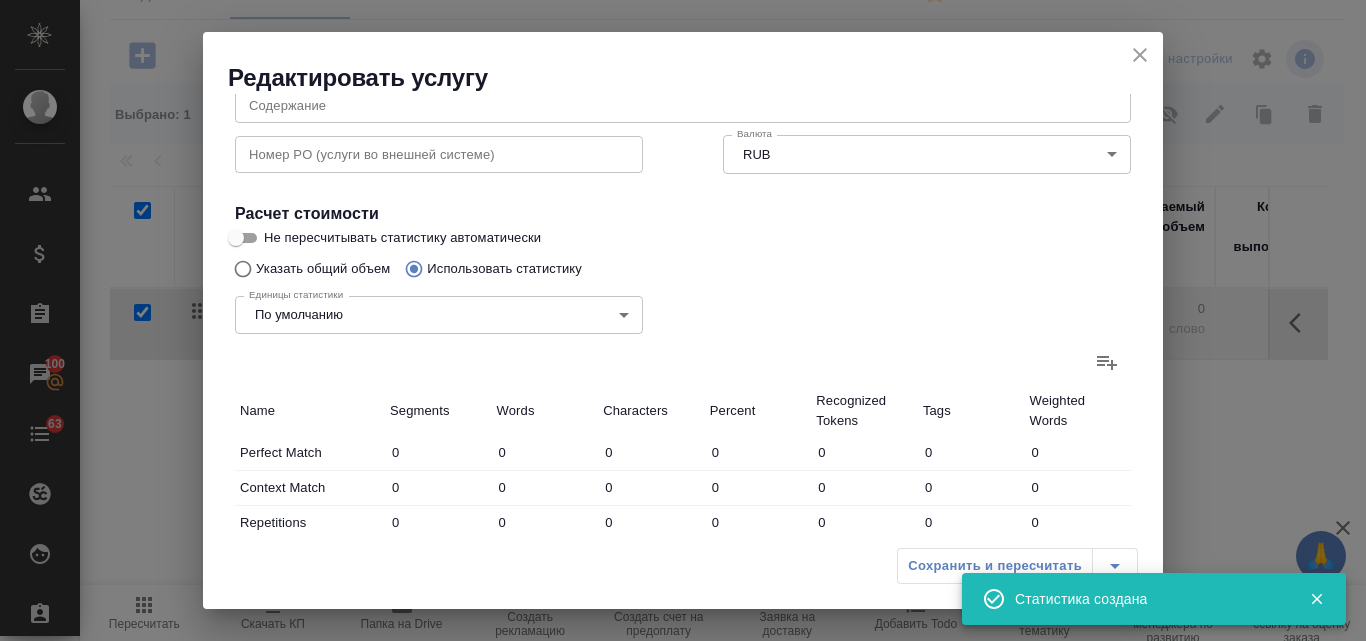 type on "25" 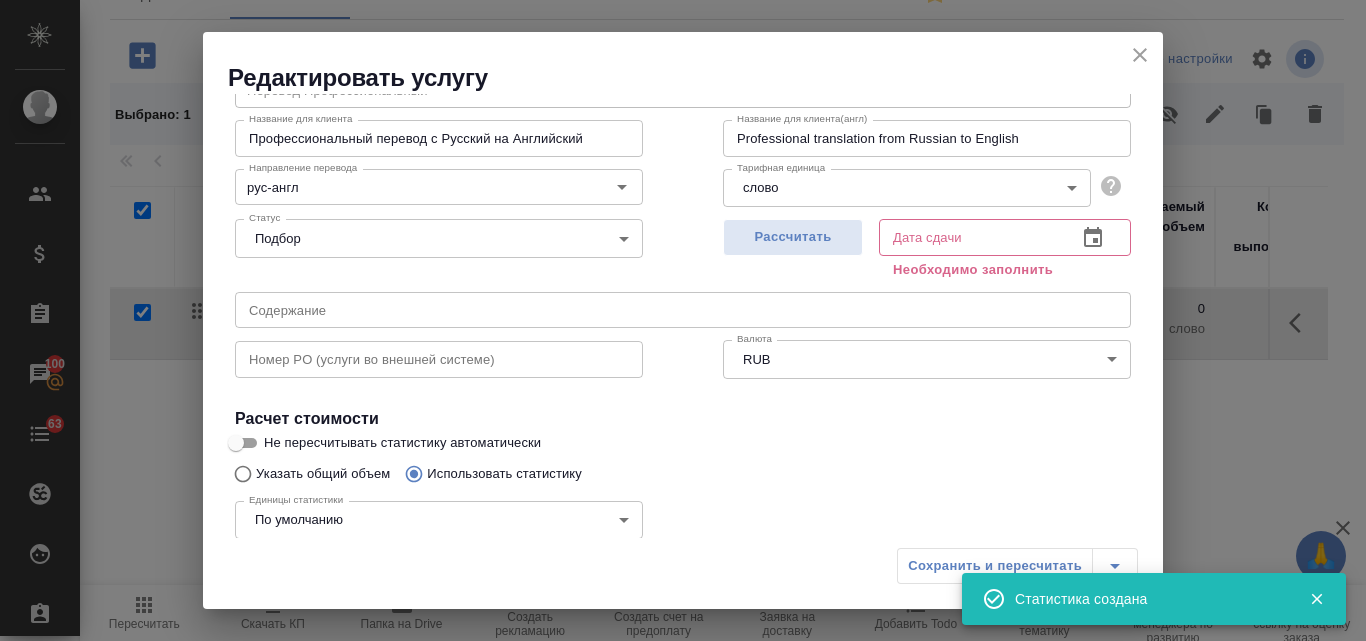 scroll, scrollTop: 0, scrollLeft: 0, axis: both 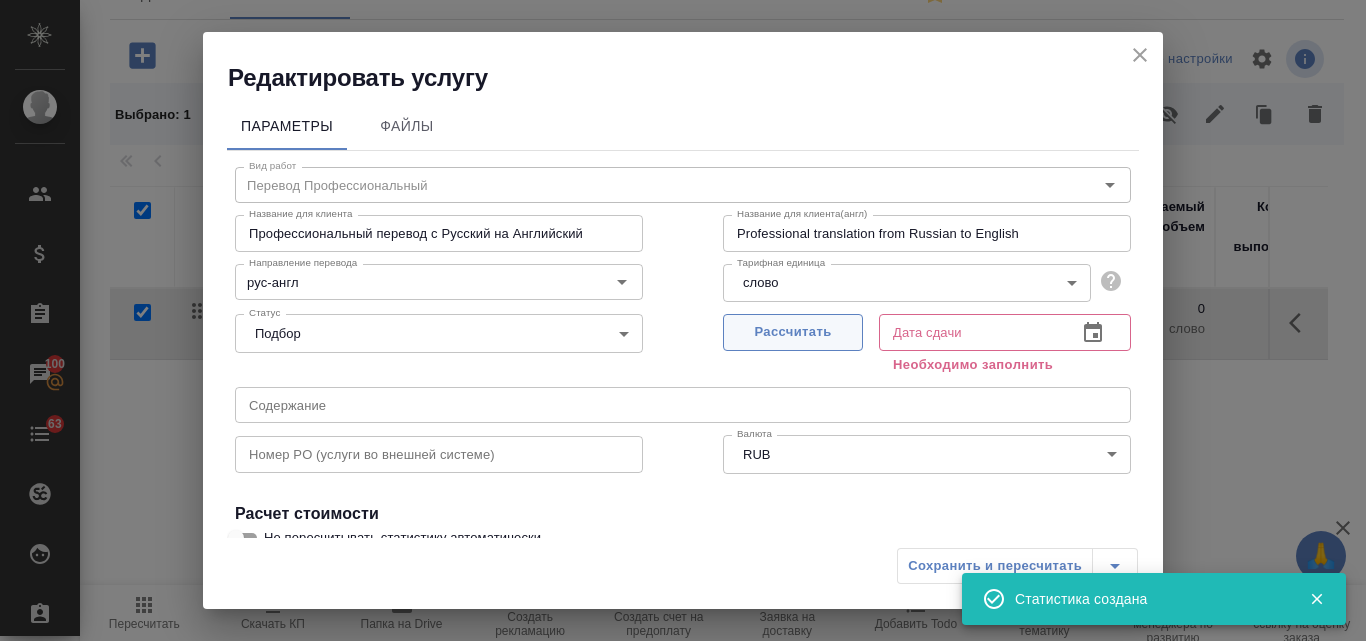 click on "Рассчитать" at bounding box center [793, 332] 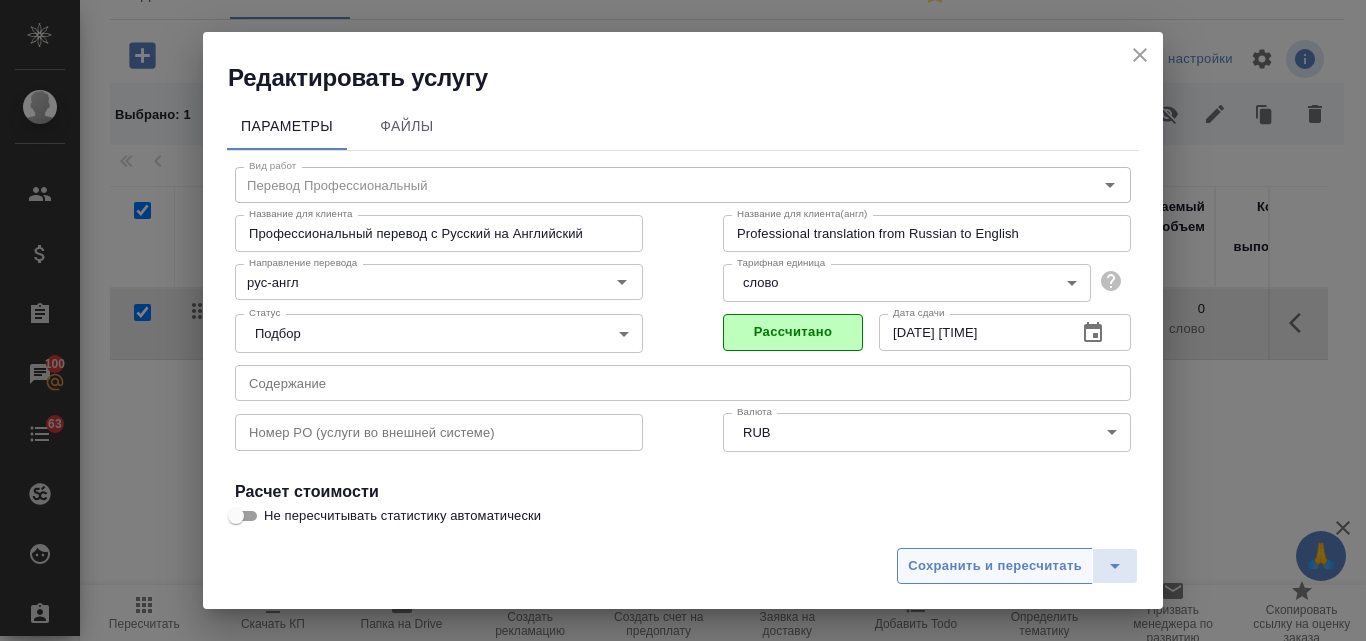 click on "Сохранить и пересчитать" at bounding box center [995, 566] 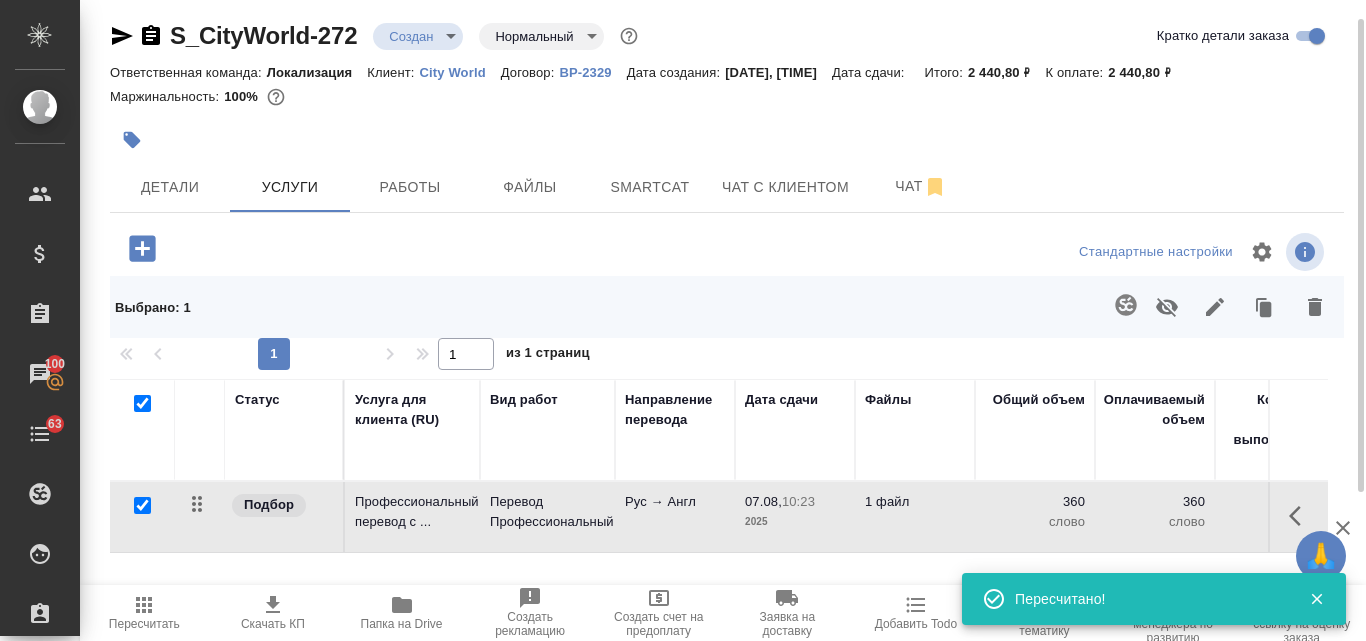 scroll, scrollTop: 0, scrollLeft: 0, axis: both 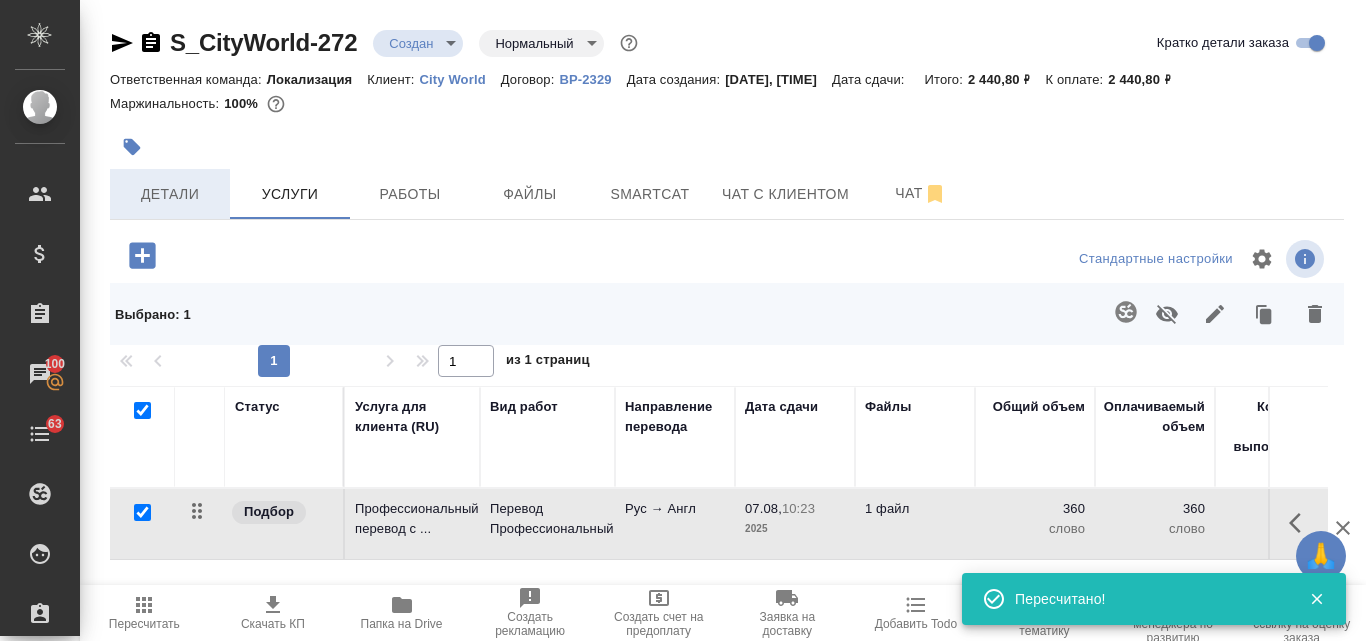 click on "Детали" at bounding box center [170, 194] 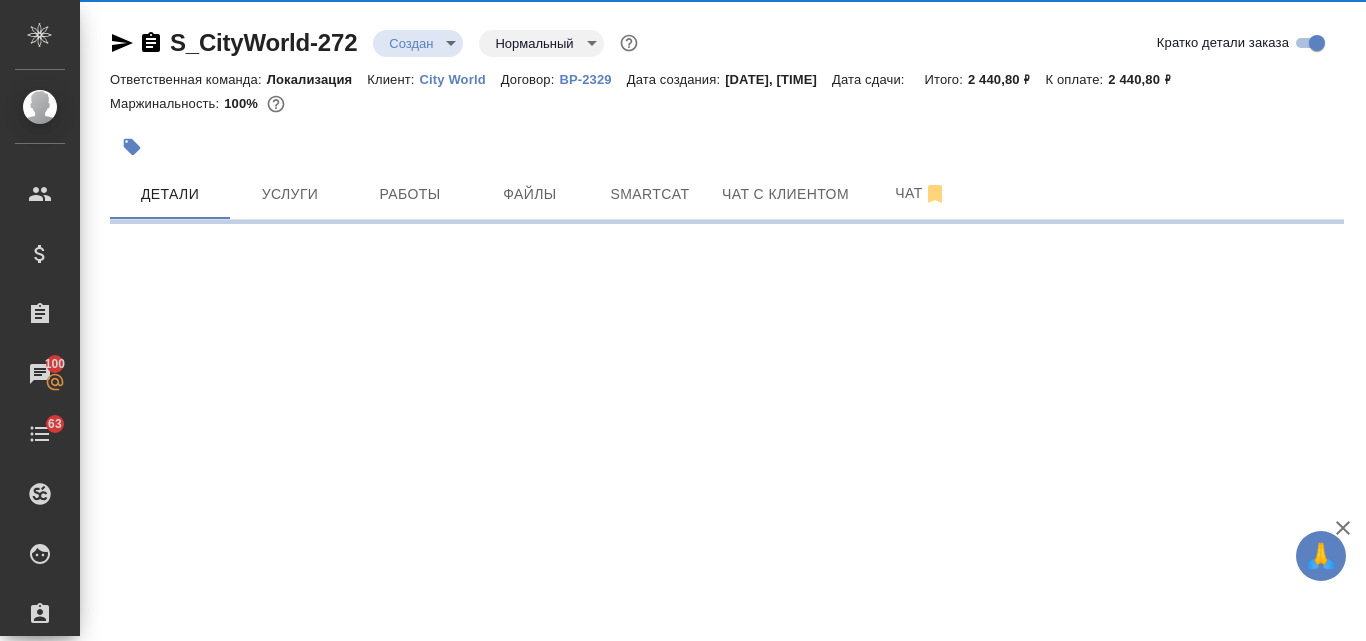 select on "RU" 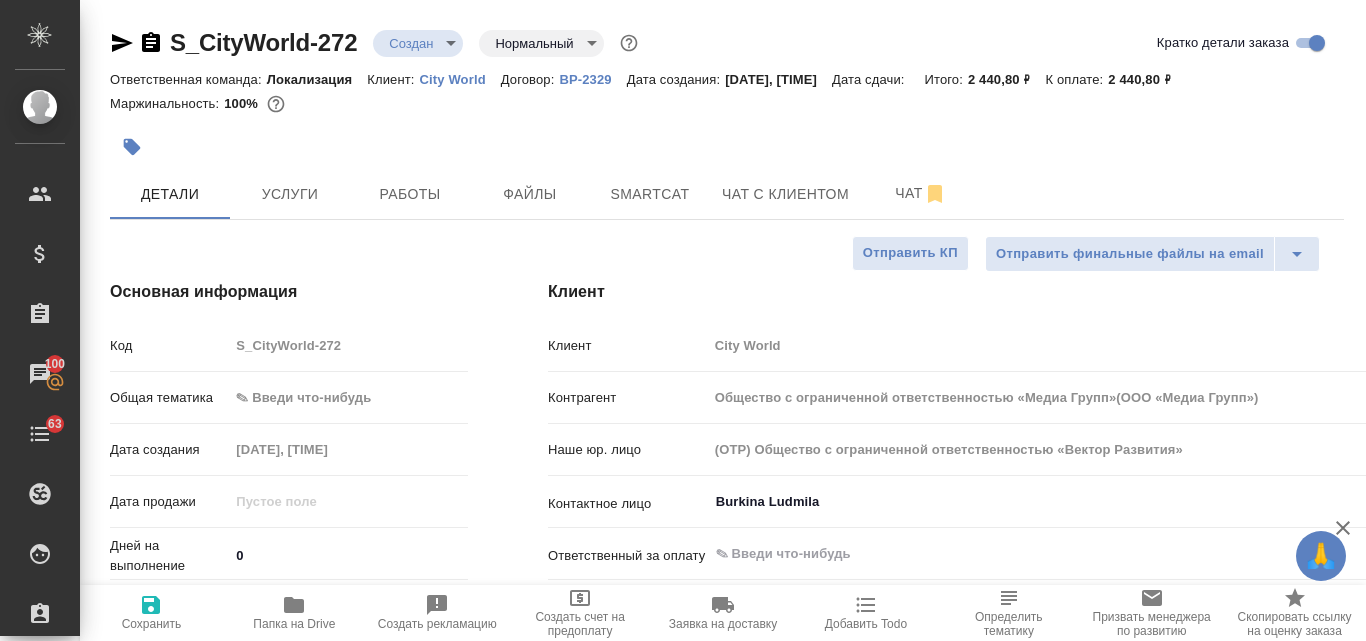 type on "x" 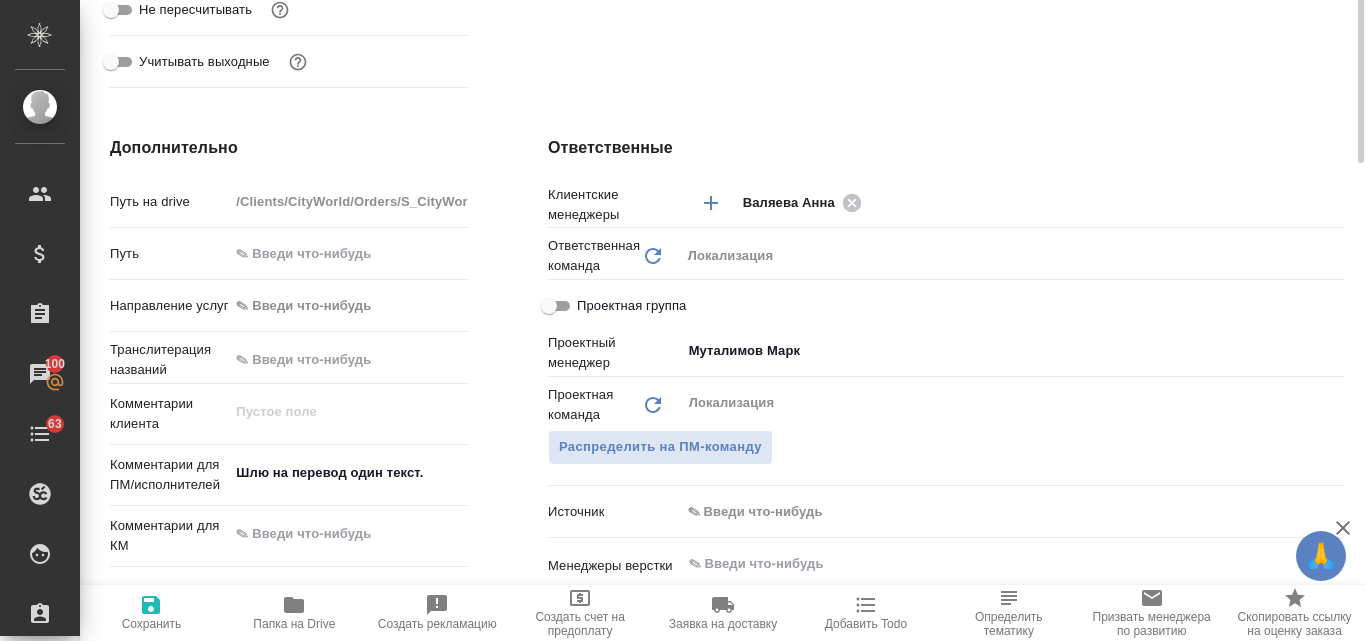scroll, scrollTop: 500, scrollLeft: 0, axis: vertical 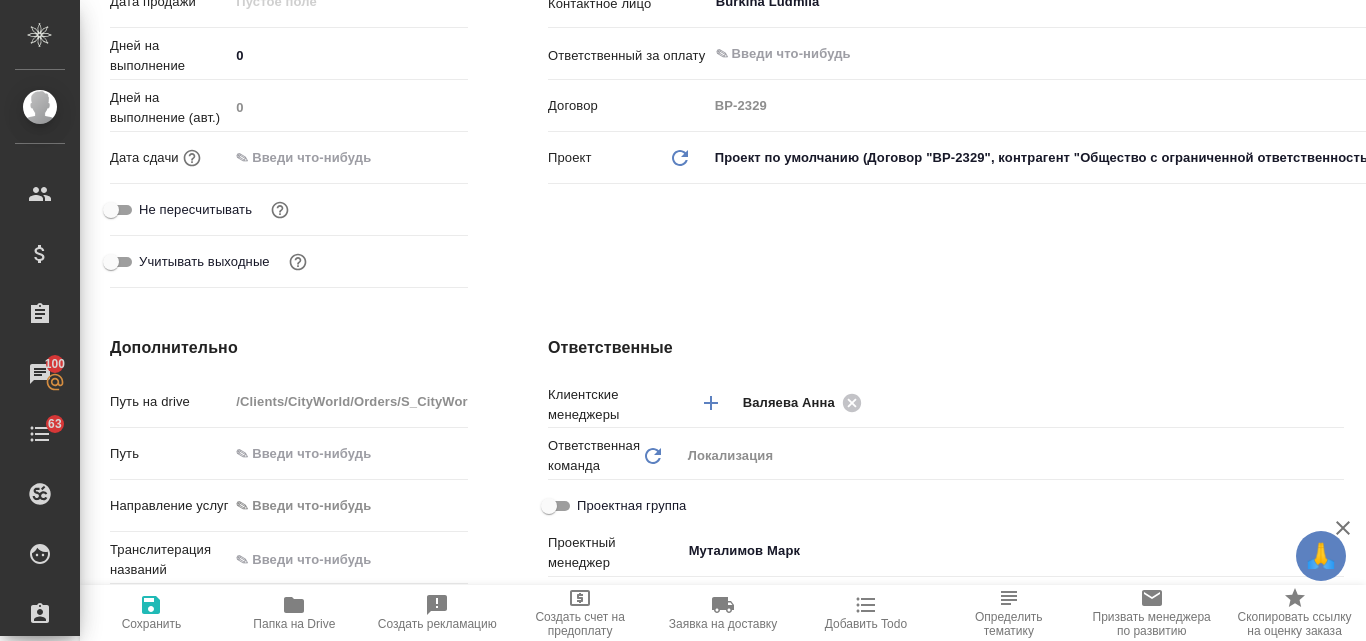 click 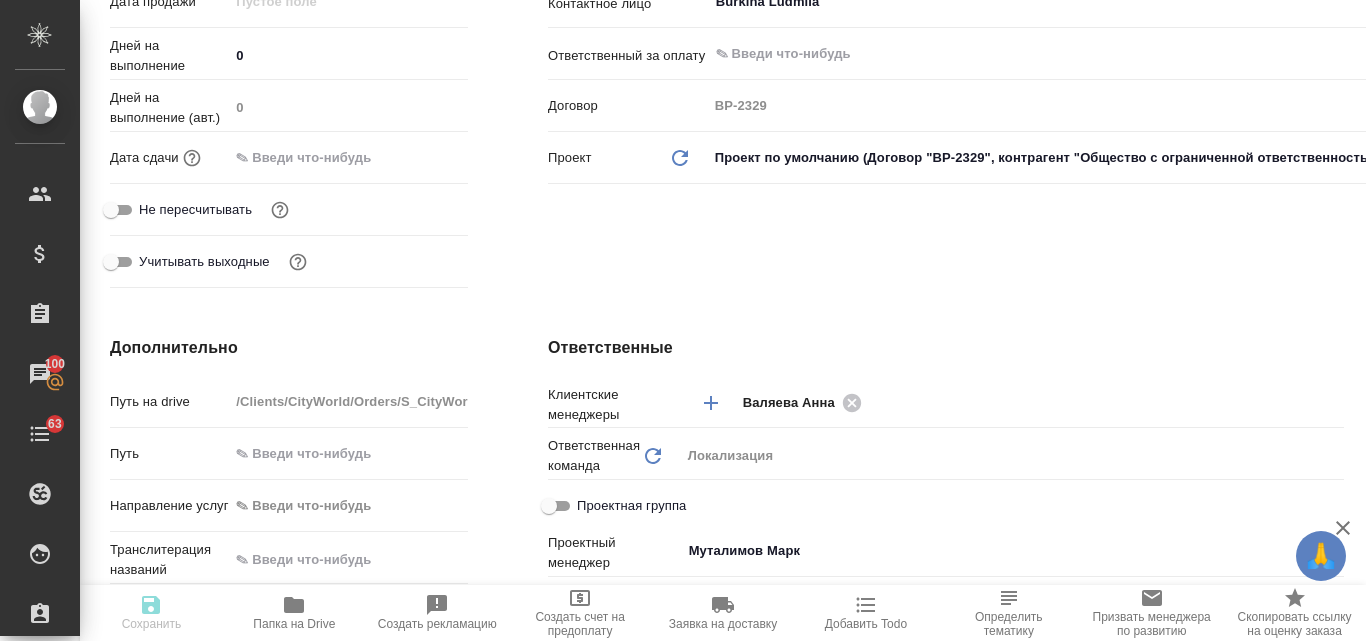 type on "Общество с ограниченной ответственностью «Медиа Групп»(ООО «Медиа Групп»)" 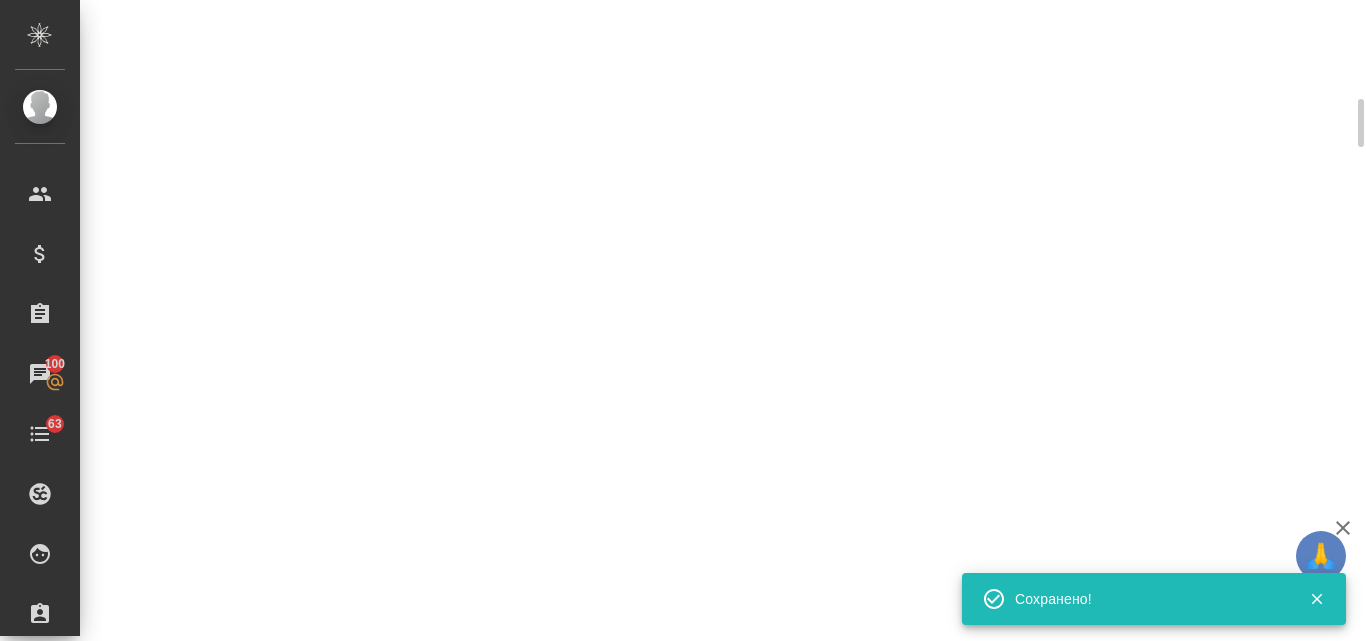 select on "RU" 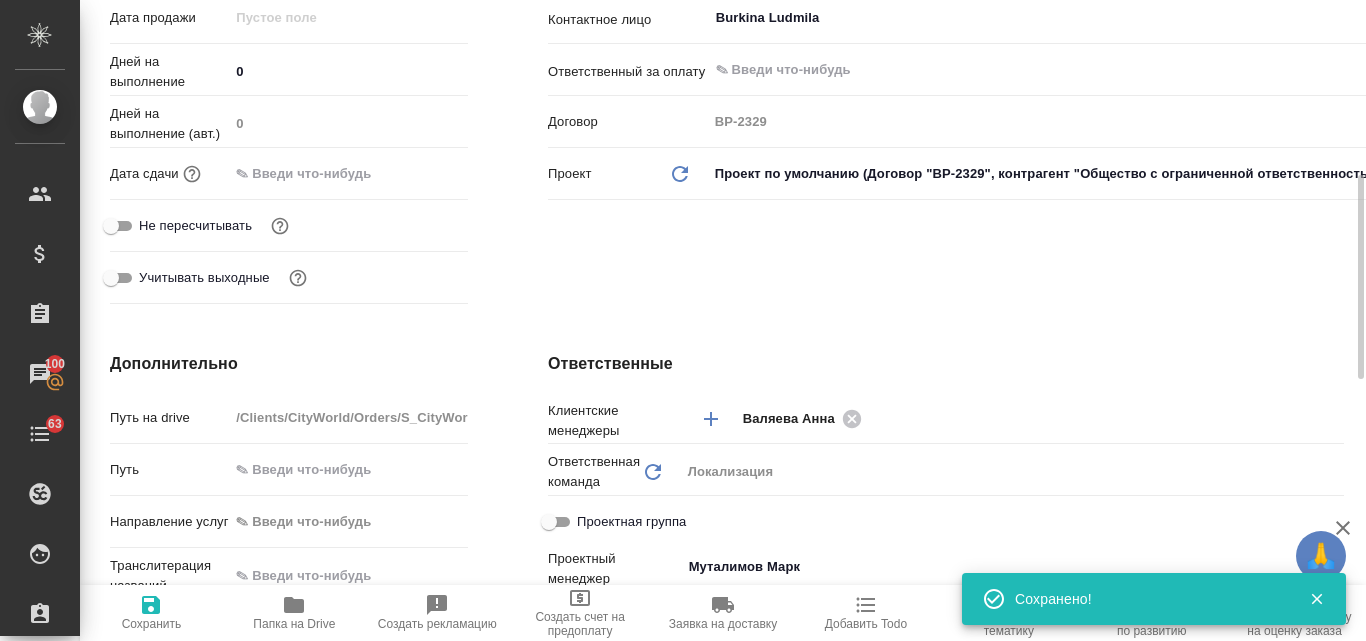 scroll, scrollTop: 500, scrollLeft: 0, axis: vertical 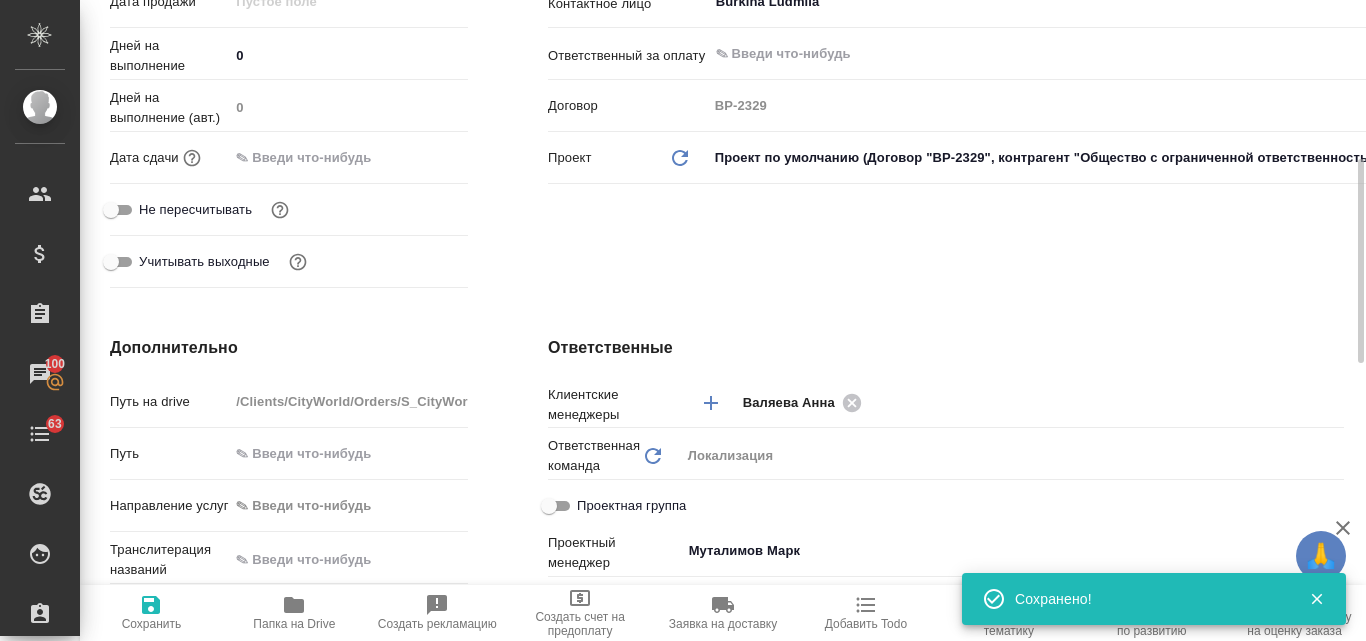 type on "x" 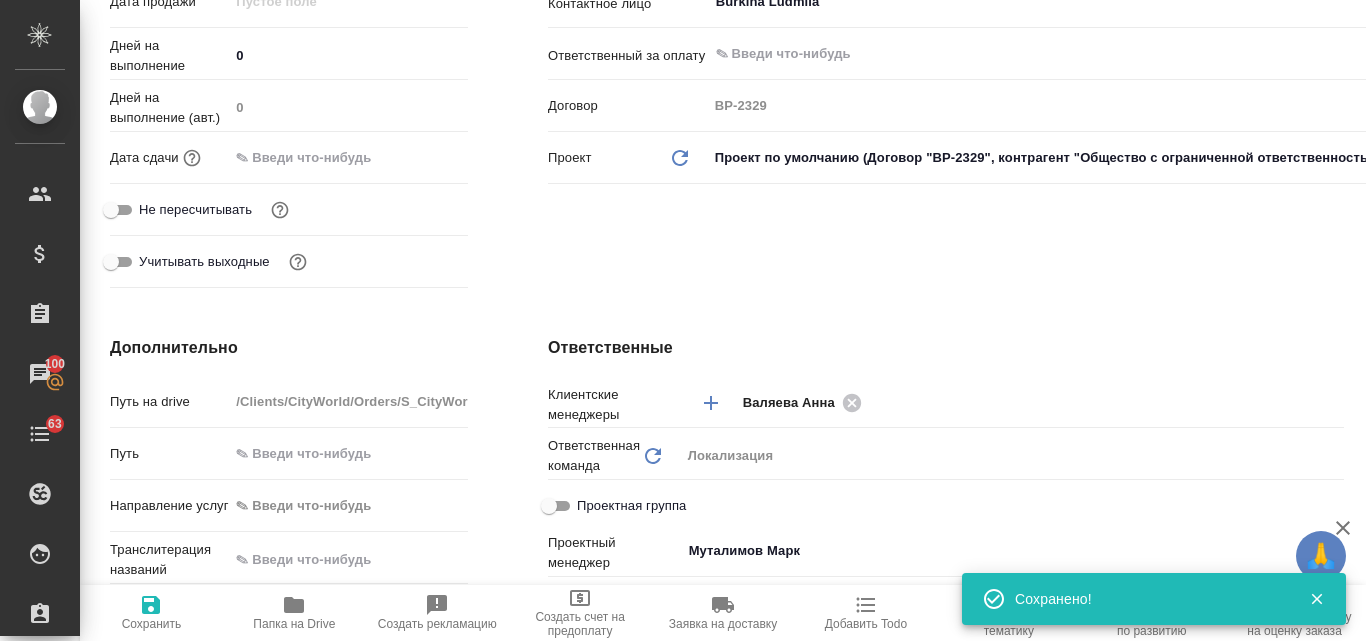 click 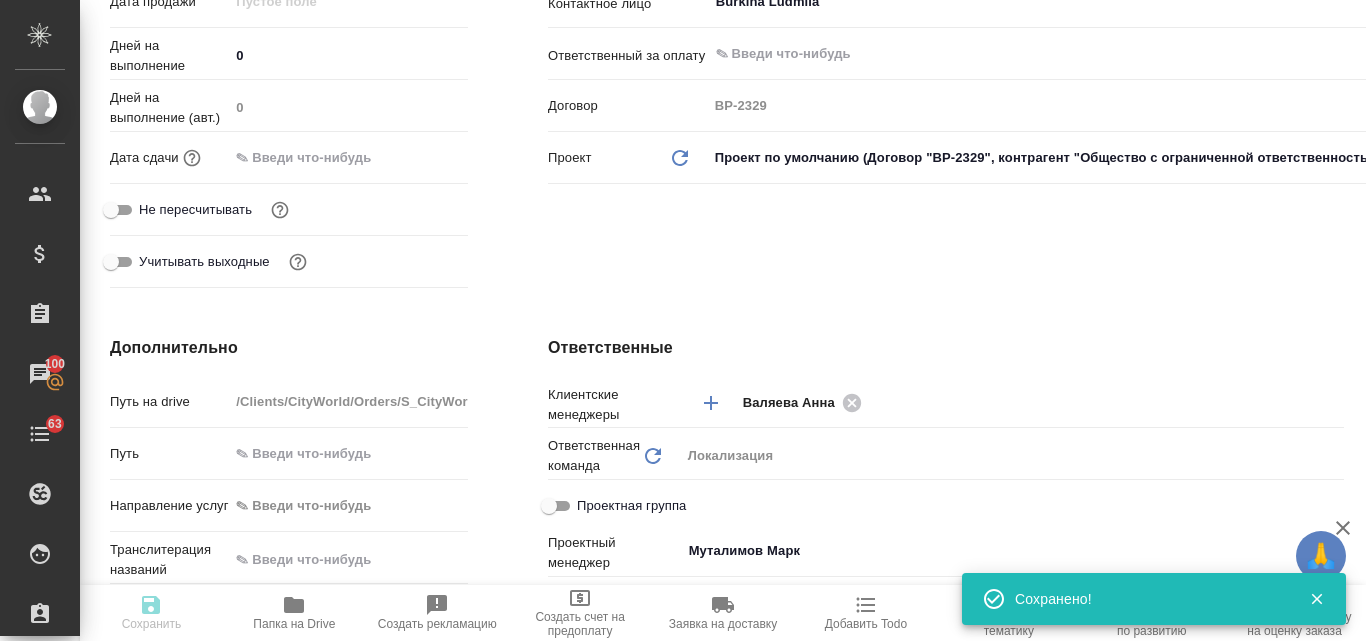 type on "Общество с ограниченной ответственностью «Медиа Групп»(ООО «Медиа Групп»)" 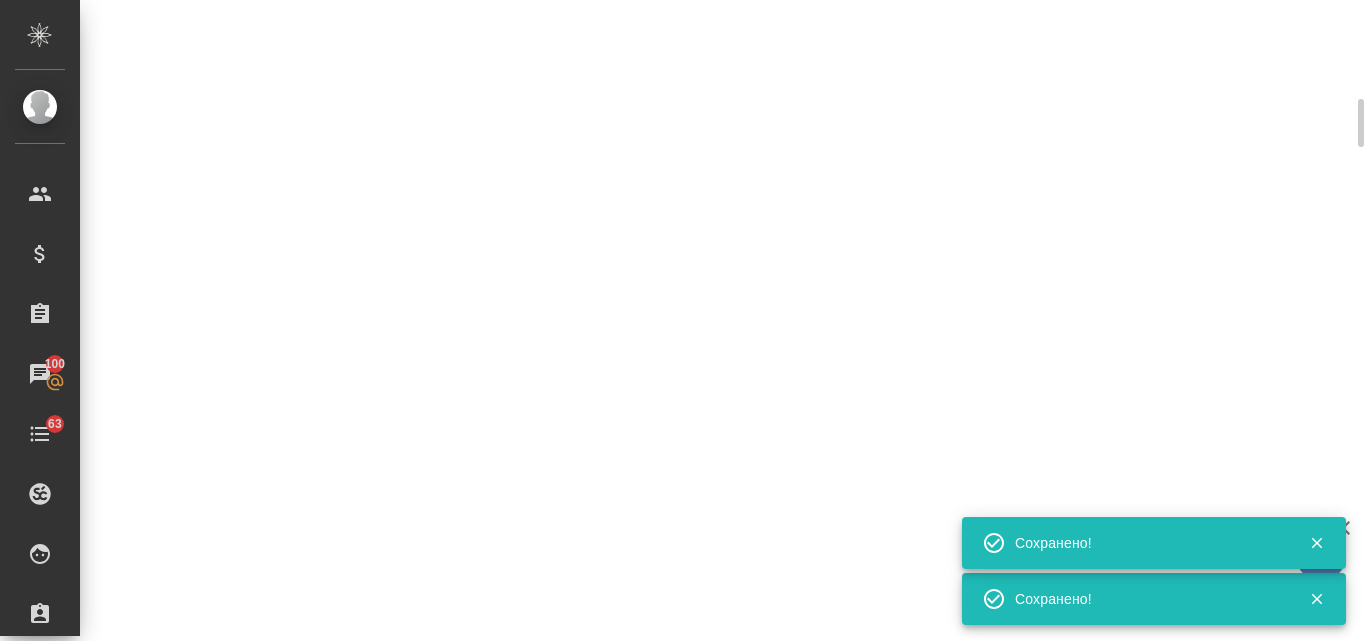 select on "RU" 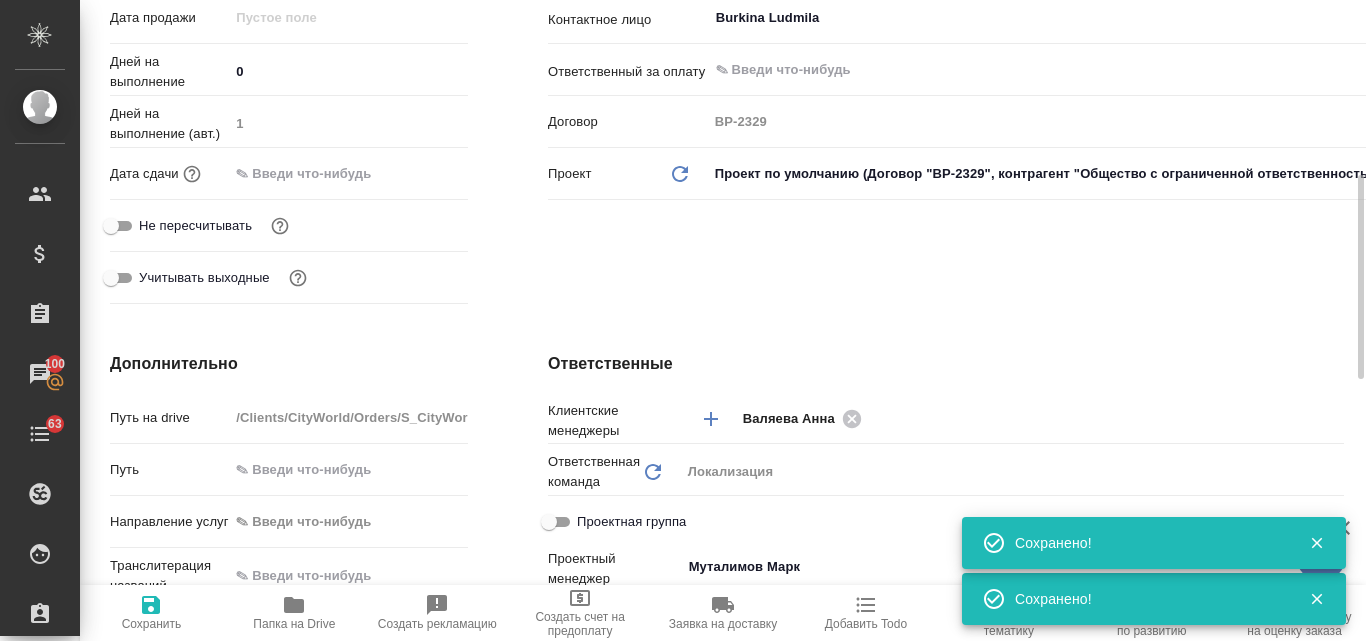 type on "x" 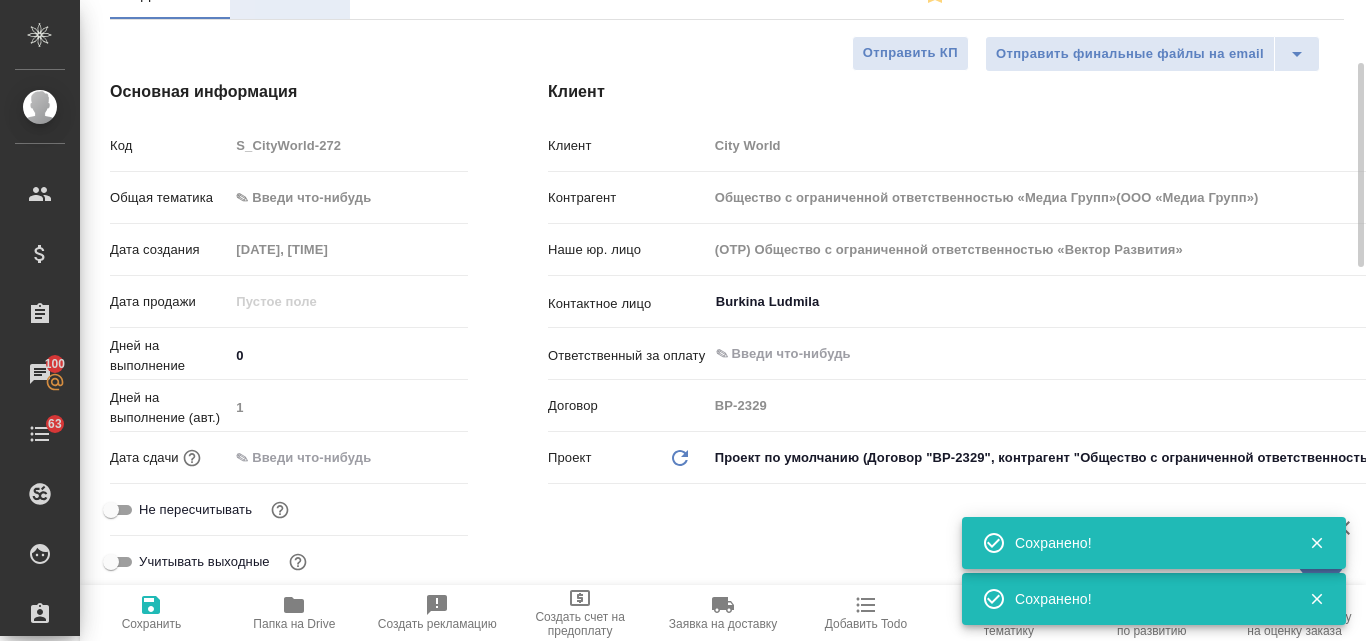 scroll, scrollTop: 0, scrollLeft: 0, axis: both 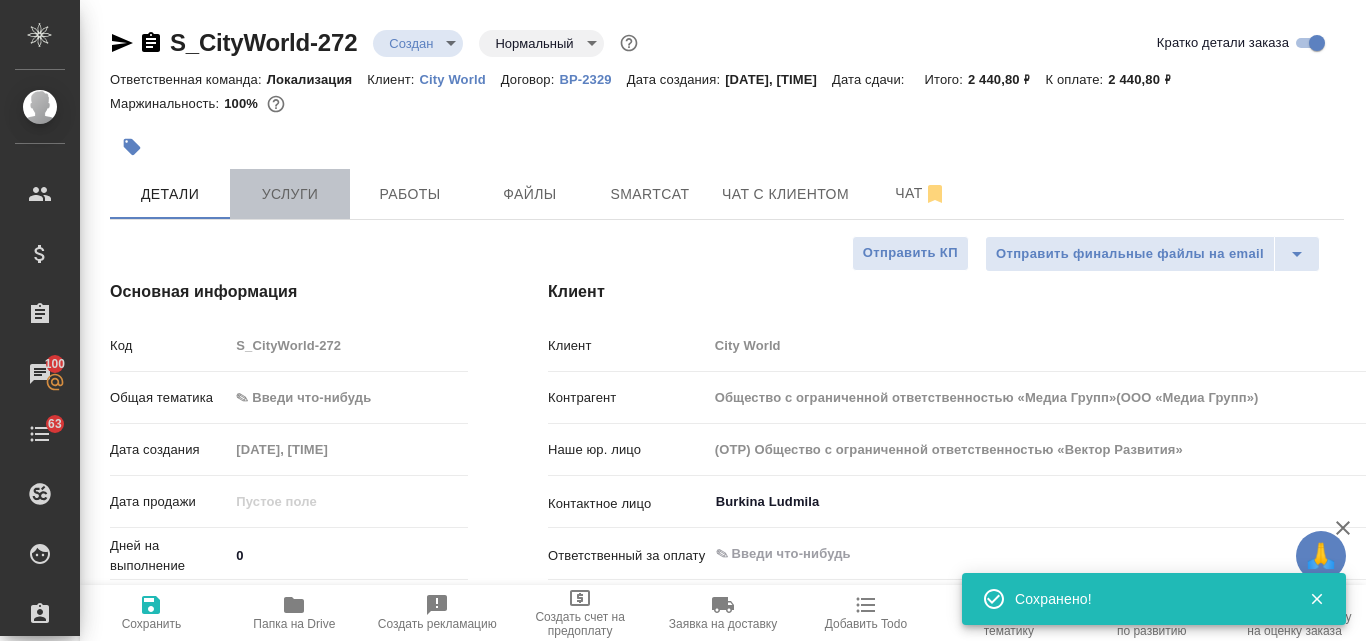click on "Услуги" at bounding box center (290, 194) 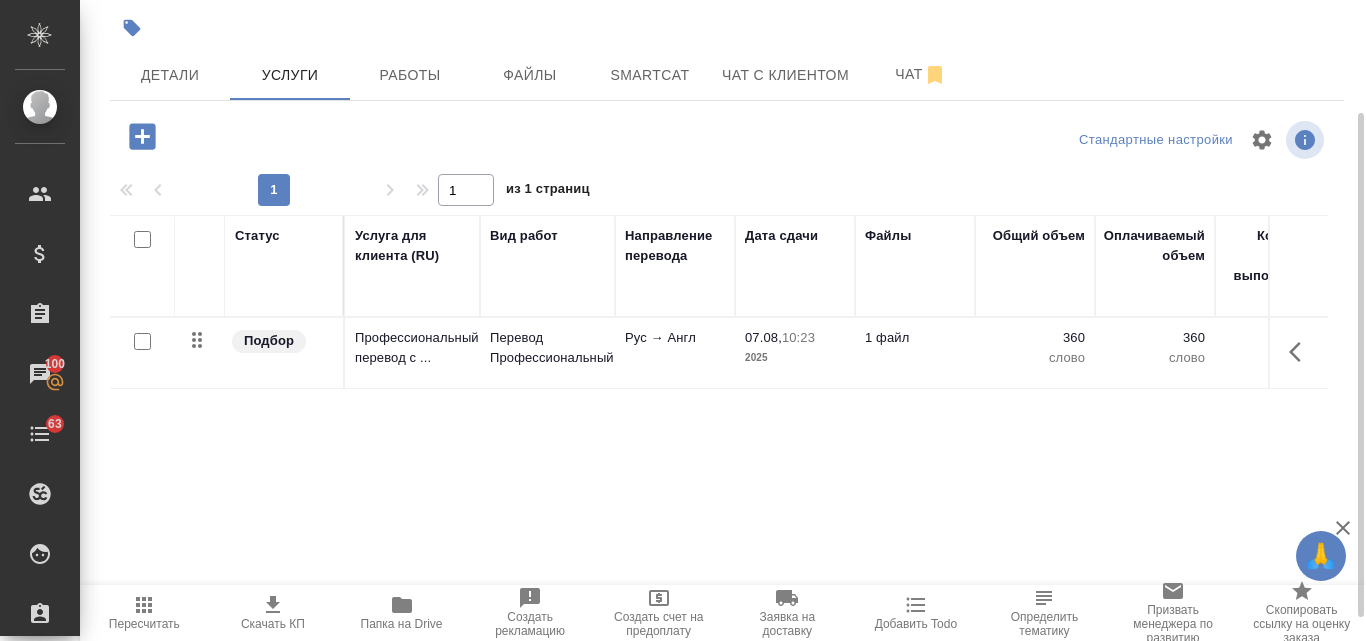 scroll, scrollTop: 174, scrollLeft: 0, axis: vertical 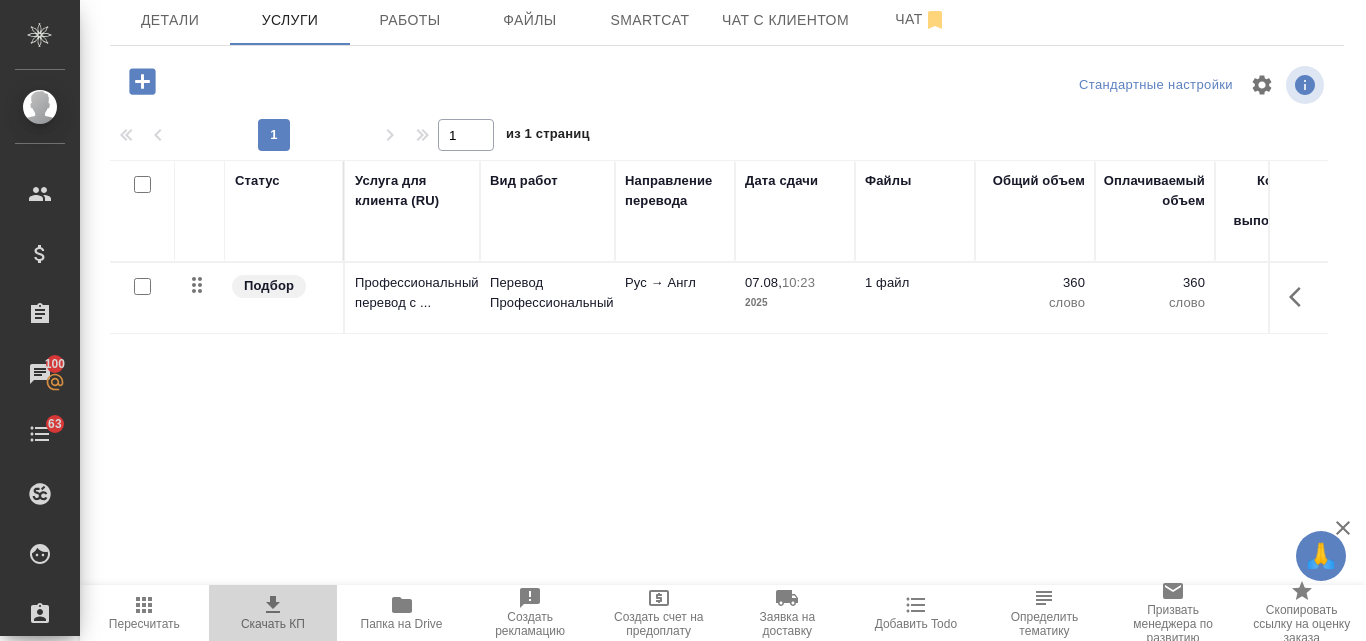 click 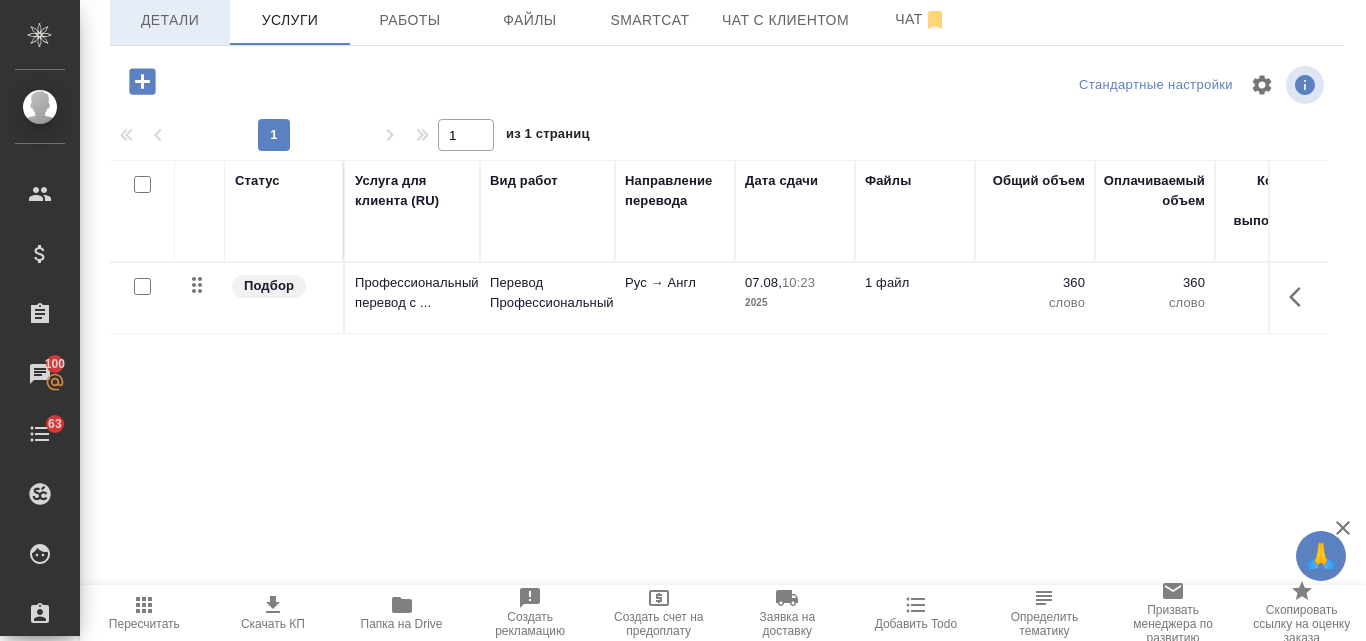 click on "Детали" at bounding box center [170, 20] 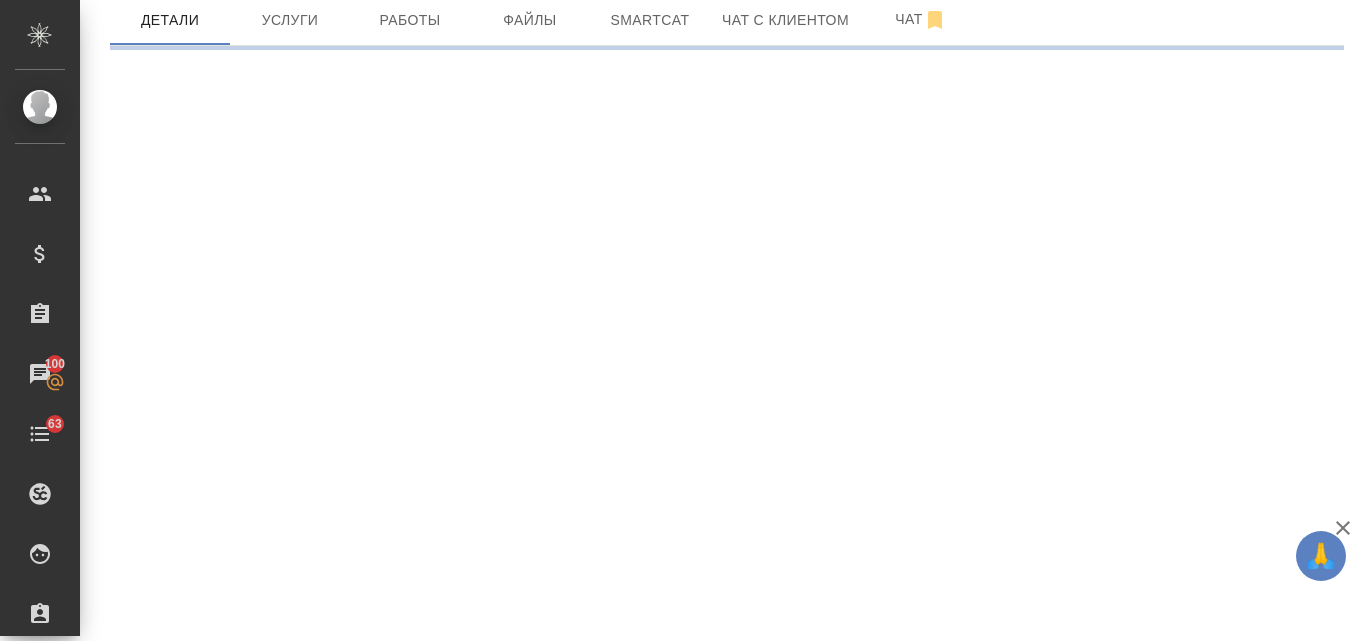 select on "RU" 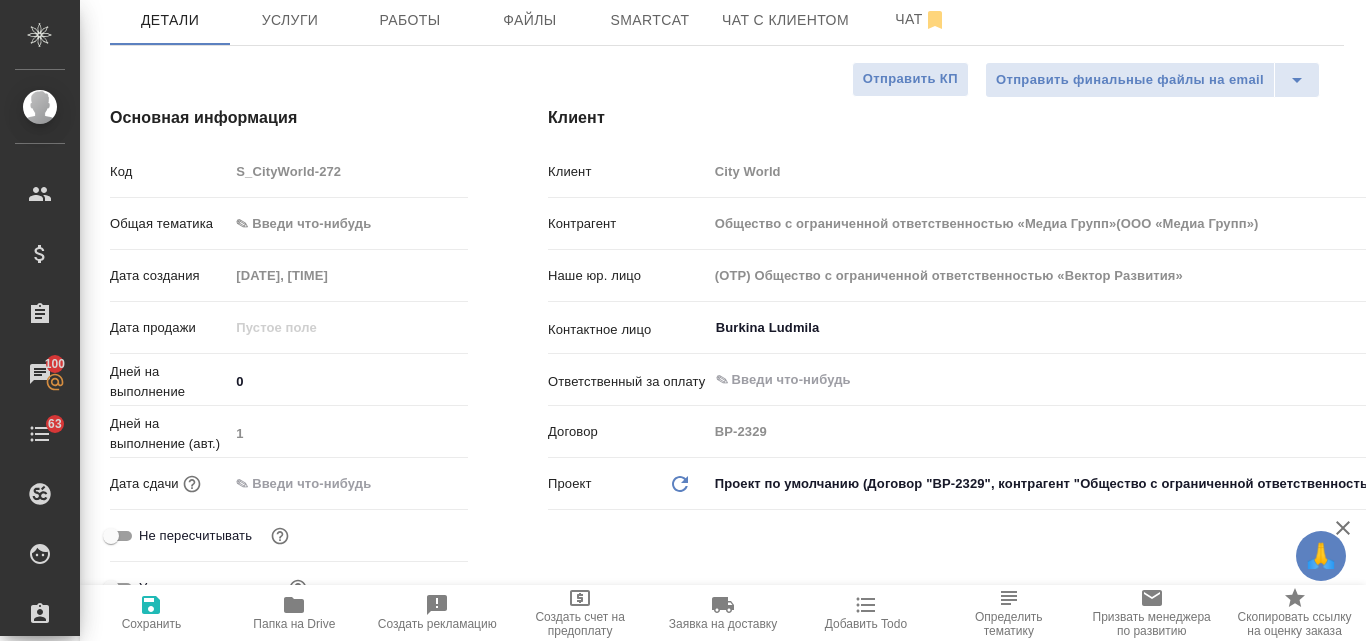 type on "x" 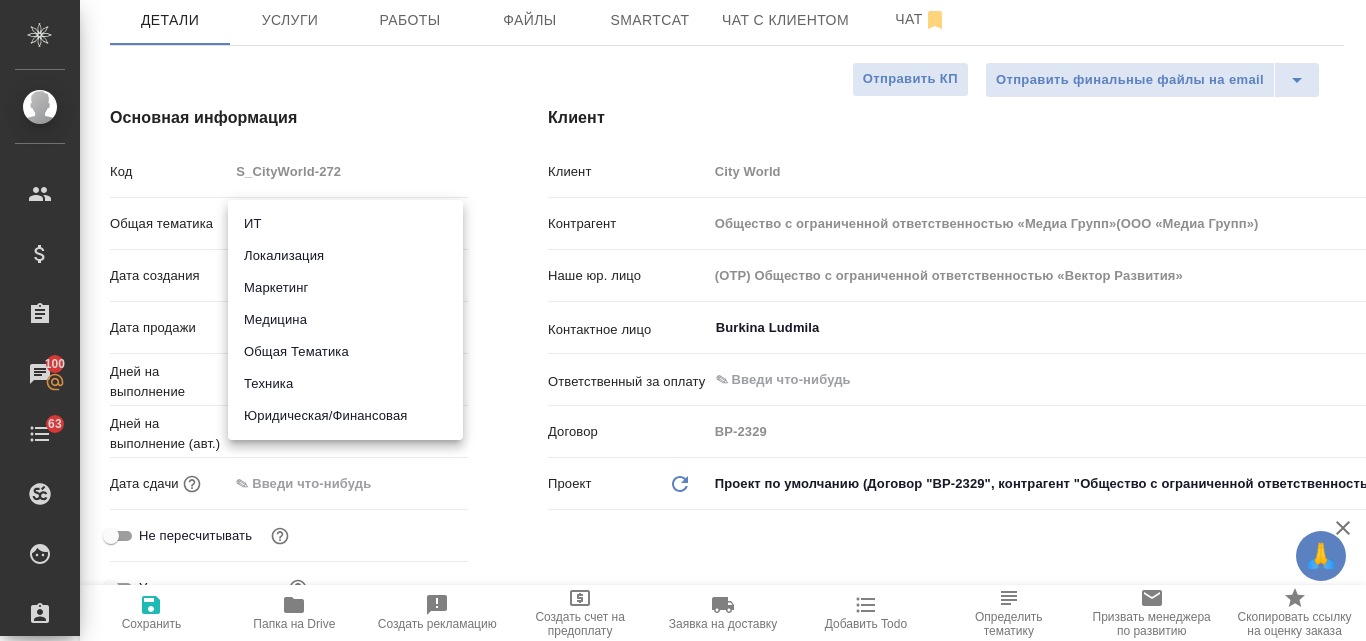 click on "🙏 .cls-1
fill:#fff;
AWATERA Valyaeva Anna Клиенты Спецификации Заказы 100 Чаты 63 Todo Проекты SC Исполнители Кандидаты Работы Входящие заявки Заявки на доставку Рекламации Проекты процессинга Конференции Выйти S_CityWorld-272 Создан new Нормальный normal Кратко детали заказа Ответственная команда: Локализация Клиент: City World Договор: ВР-2329 Дата создания: 07.08.2025, 10:21 Дата сдачи: Итого: 2 440,80 ₽ К оплате: 2 440,80 ₽ Маржинальность: 100% Детали Услуги Работы Файлы Smartcat Чат с клиентом Чат Отправить финальные файлы на email Отправить КП Основная информация Код S_CityWorld-272 Общая тематика 0" at bounding box center (683, 320) 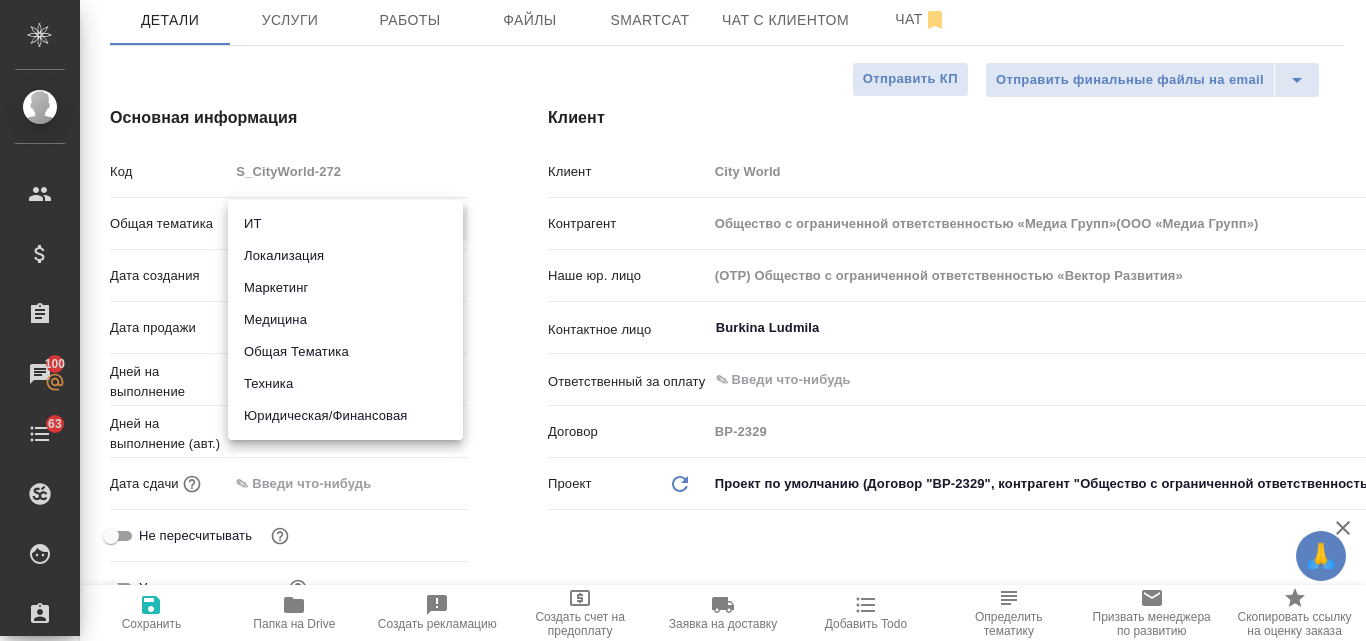 type on "marketing" 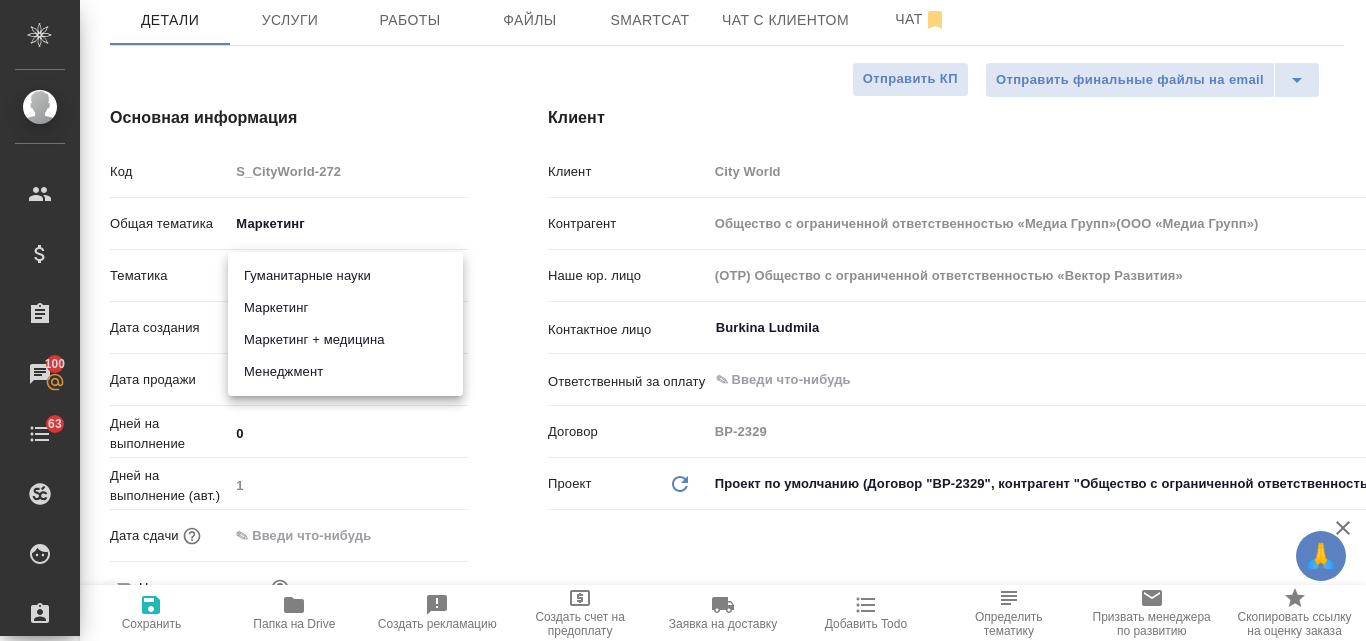 click on "🙏 .cls-1
fill:#fff;
AWATERA Valyaeva Anna Клиенты Спецификации Заказы 100 Чаты 63 Todo Проекты SC Исполнители Кандидаты Работы Входящие заявки Заявки на доставку Рекламации Проекты процессинга Конференции Выйти S_CityWorld-272 Создан new Нормальный normal Кратко детали заказа Ответственная команда: Локализация Клиент: City World Договор: ВР-2329 Дата создания: 07.08.2025, 10:21 Дата сдачи: Итого: 2 440,80 ₽ К оплате: 2 440,80 ₽ Маржинальность: 100% Детали Услуги Работы Файлы Smartcat Чат с клиентом Чат Отправить финальные файлы на email Отправить КП Основная информация Код S_CityWorld-272 Общая тематика 0" at bounding box center [683, 320] 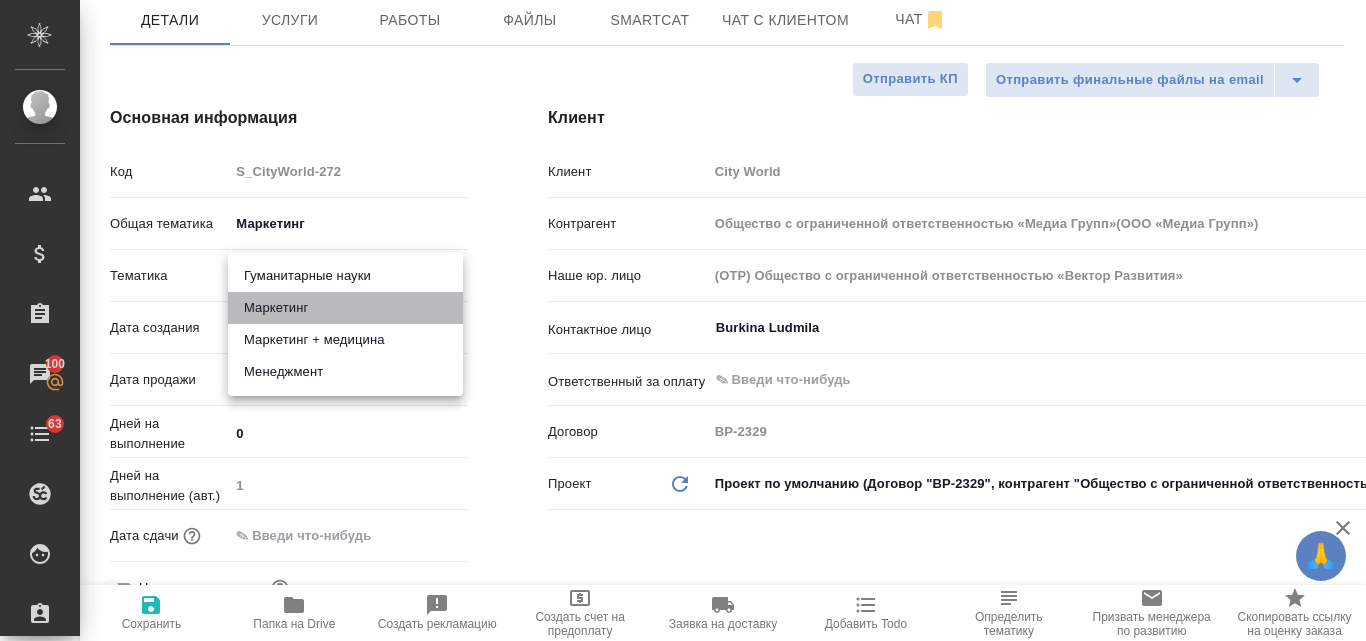 click on "Маркетинг" at bounding box center [345, 308] 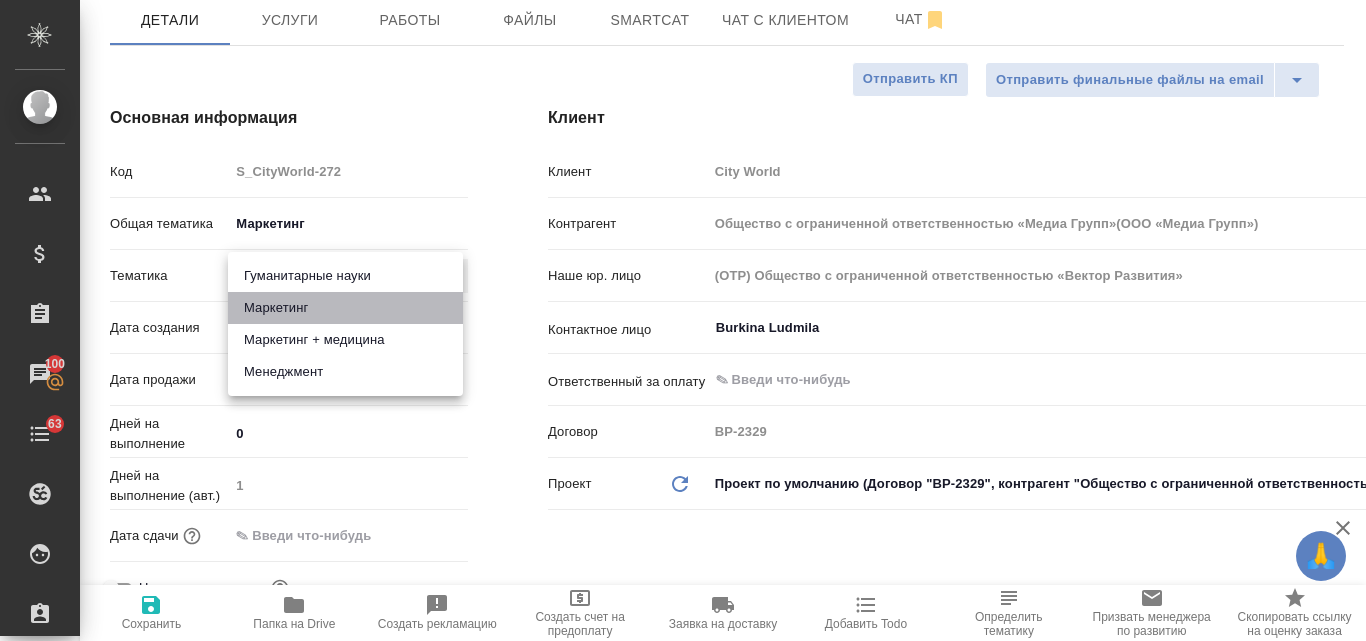type on "Общество с ограниченной ответственностью «Медиа Групп»(ООО «Медиа Групп»)" 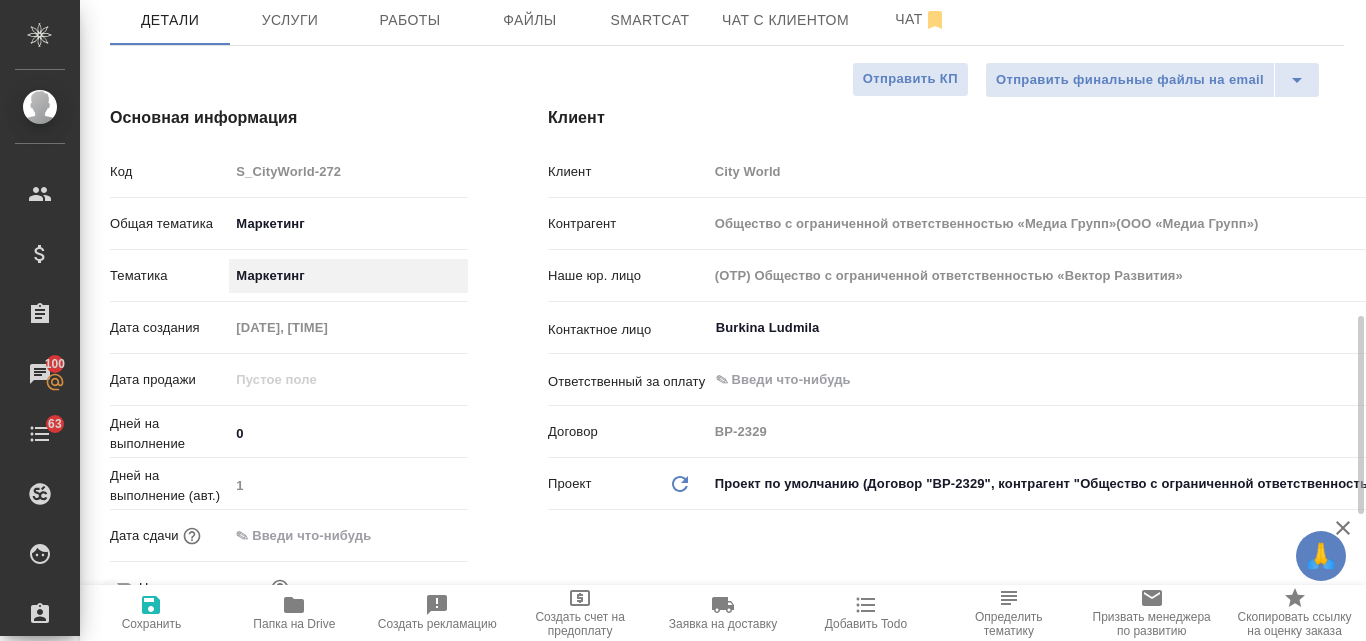 scroll, scrollTop: 374, scrollLeft: 0, axis: vertical 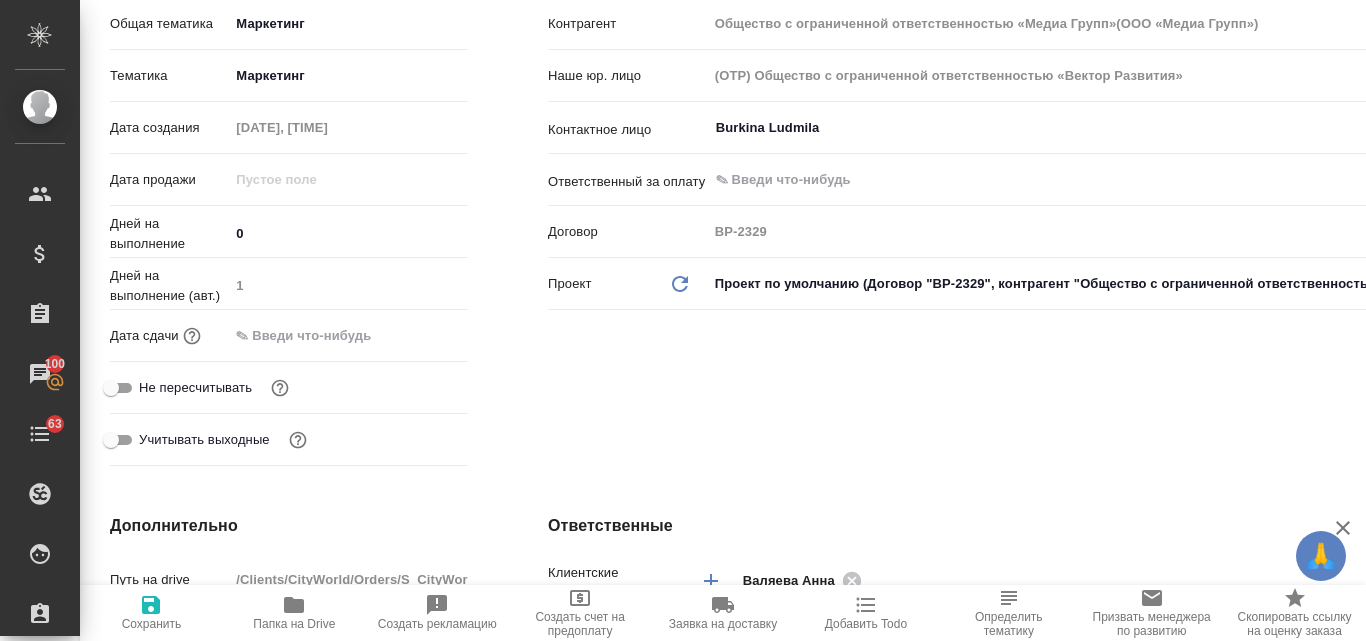 click at bounding box center (316, 335) 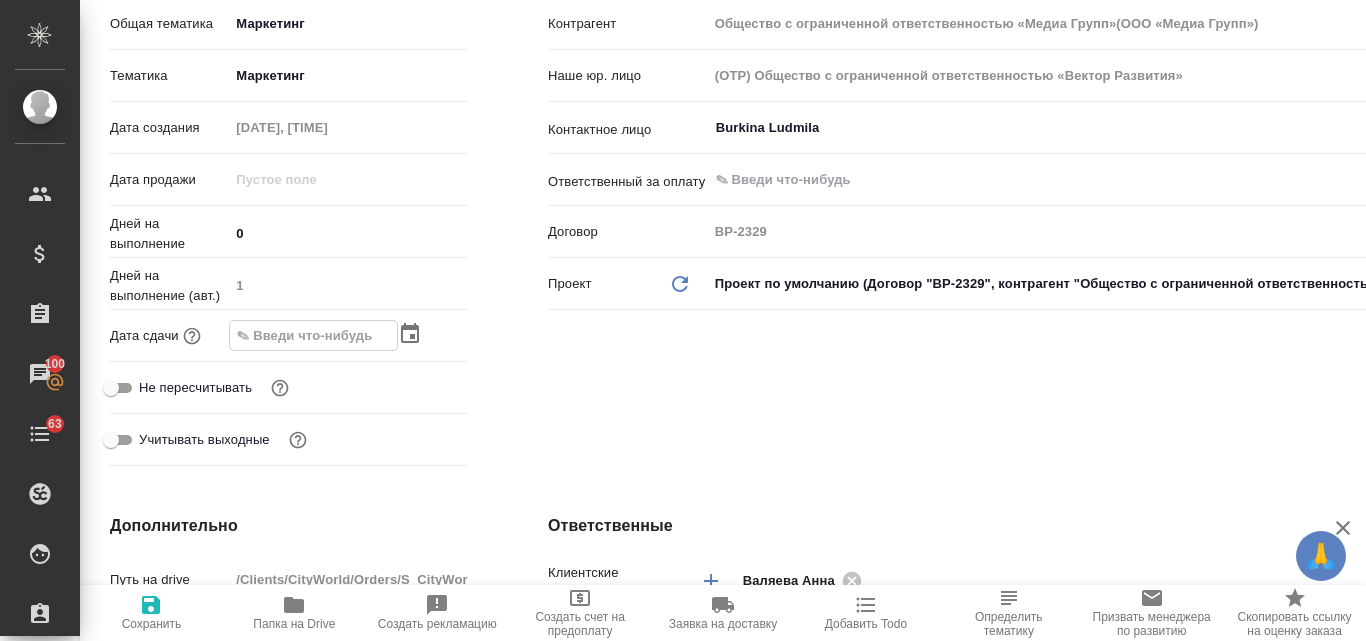 click 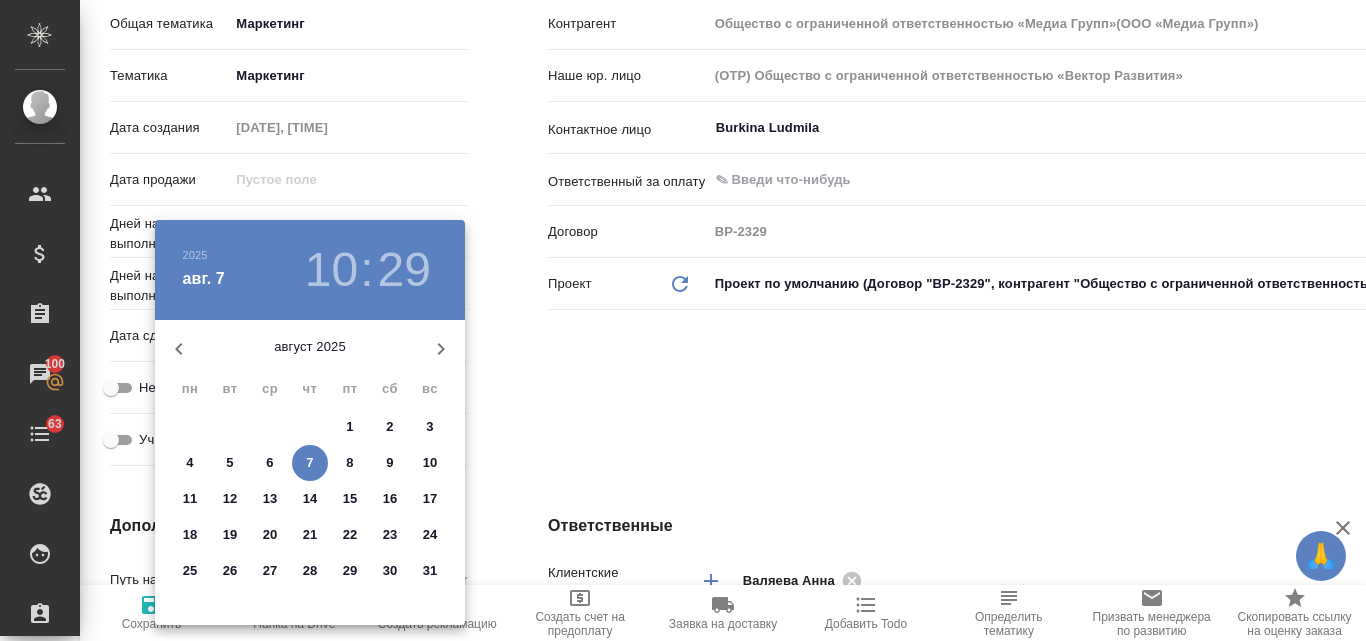 click on "8" at bounding box center [349, 463] 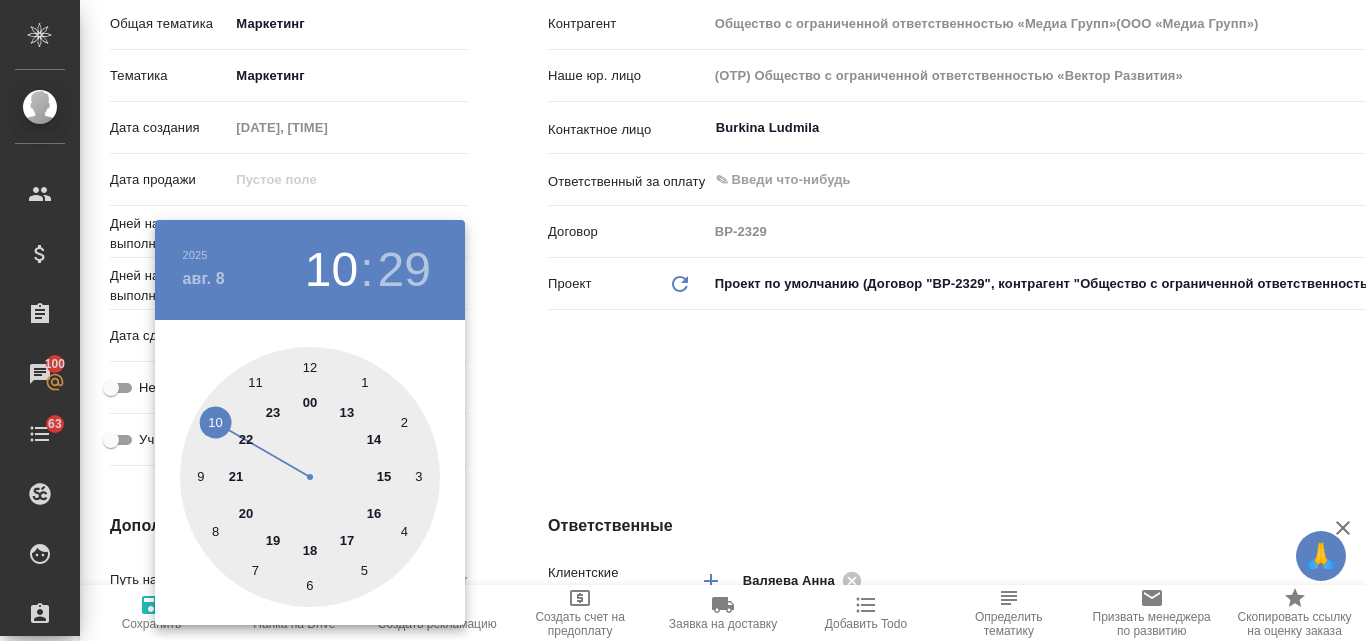 click at bounding box center [310, 477] 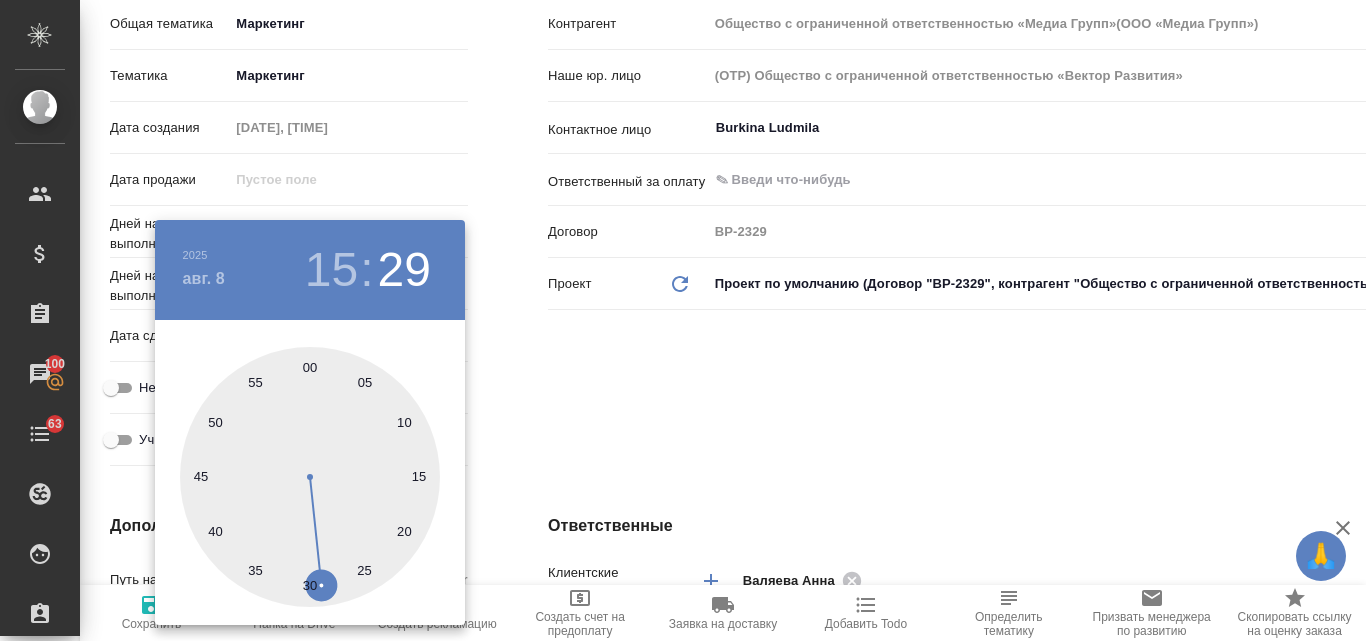 click at bounding box center [310, 477] 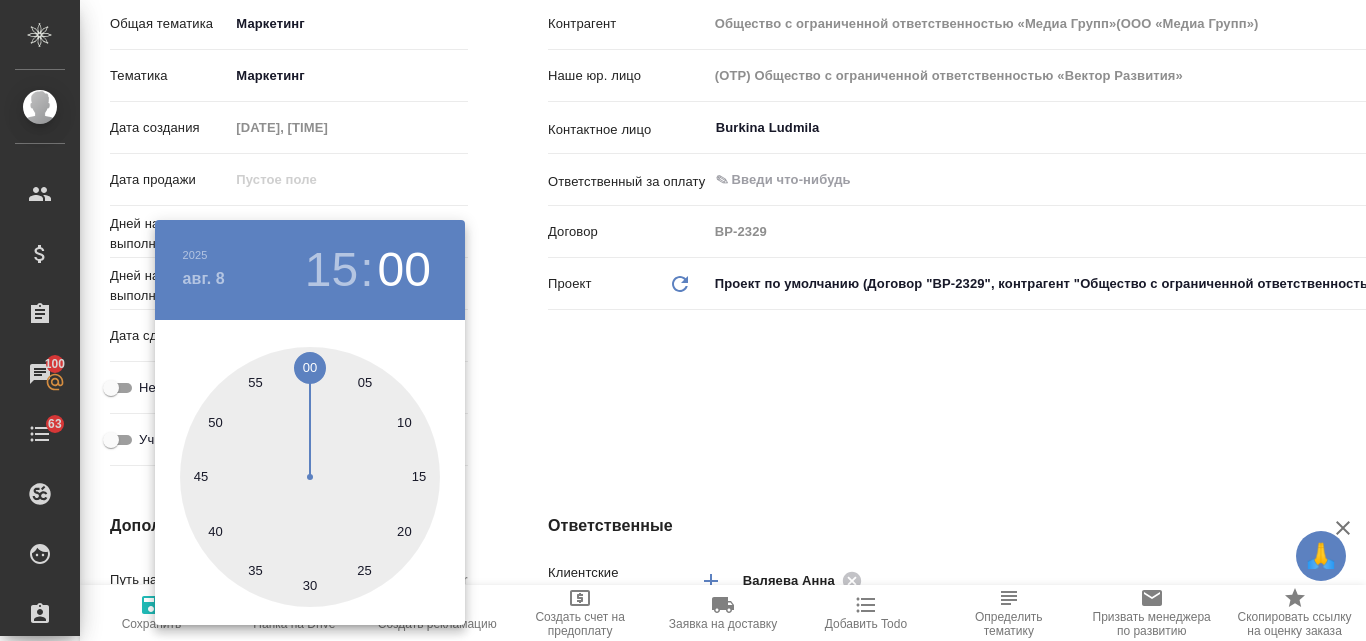 click at bounding box center [683, 320] 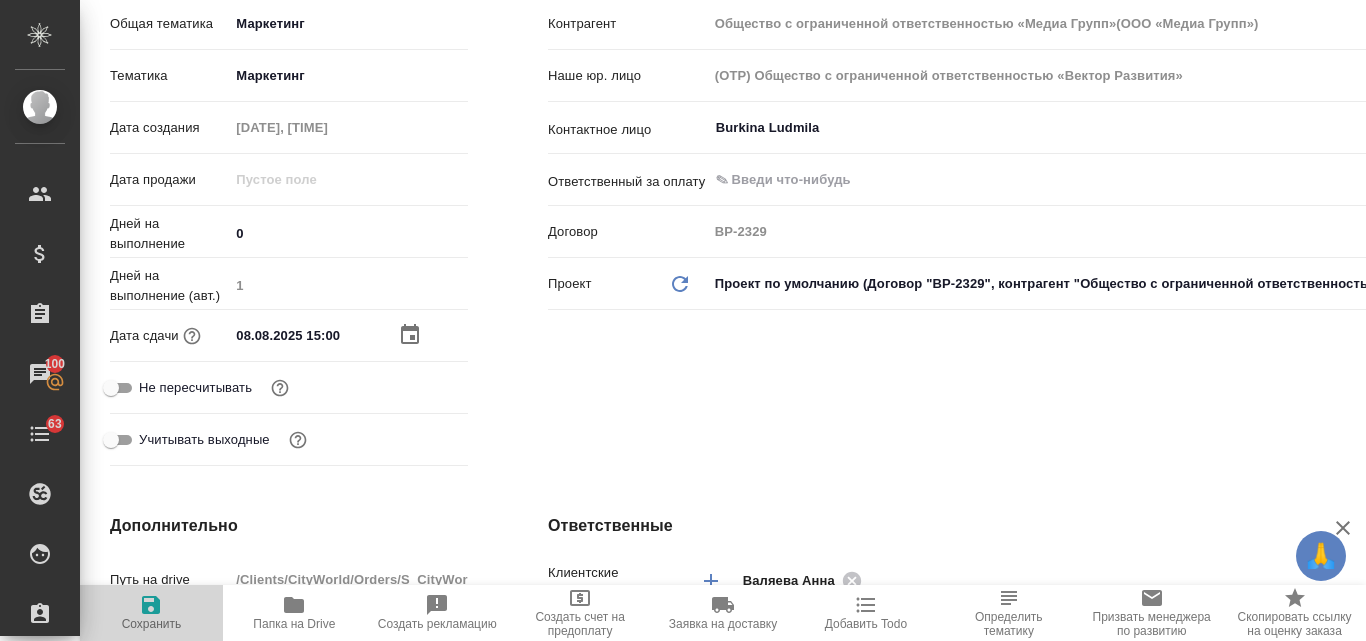 click 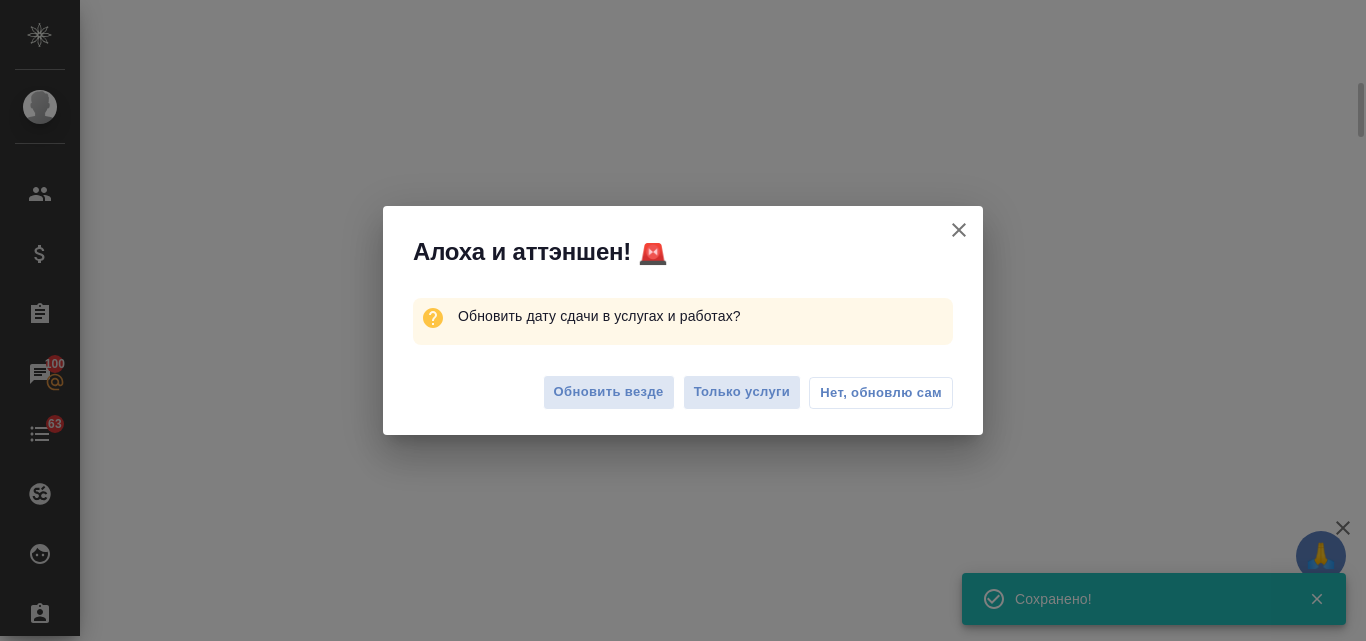 select on "RU" 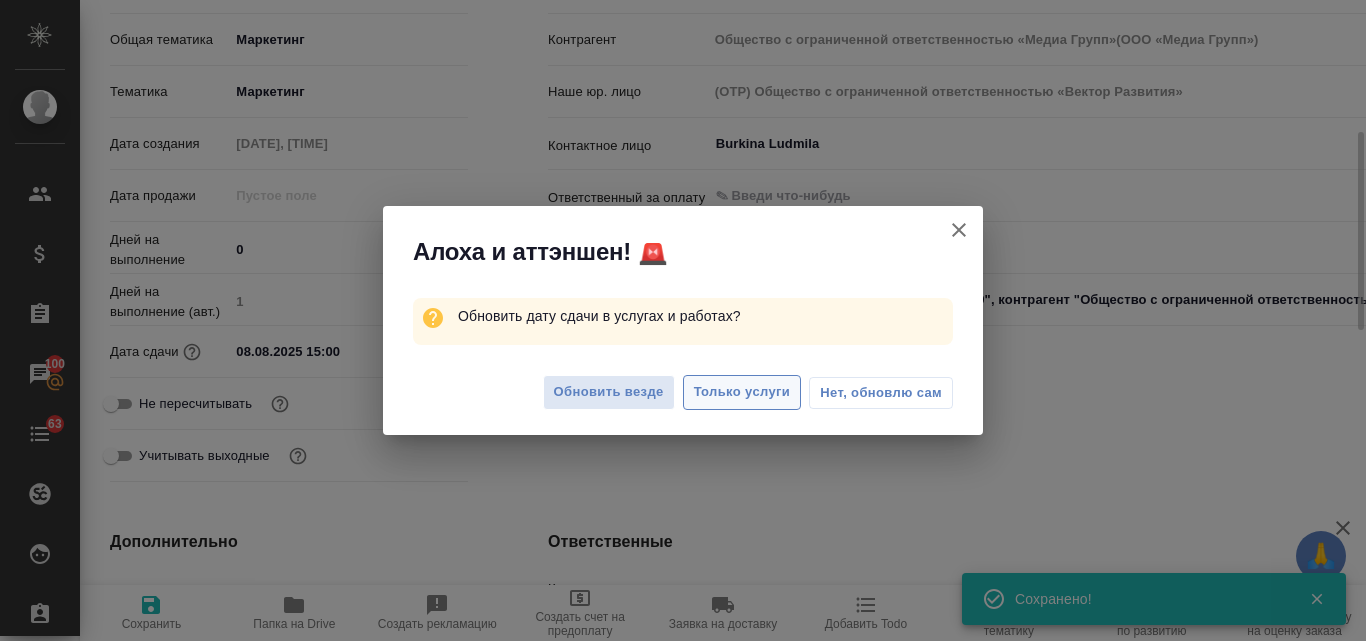 scroll, scrollTop: 374, scrollLeft: 0, axis: vertical 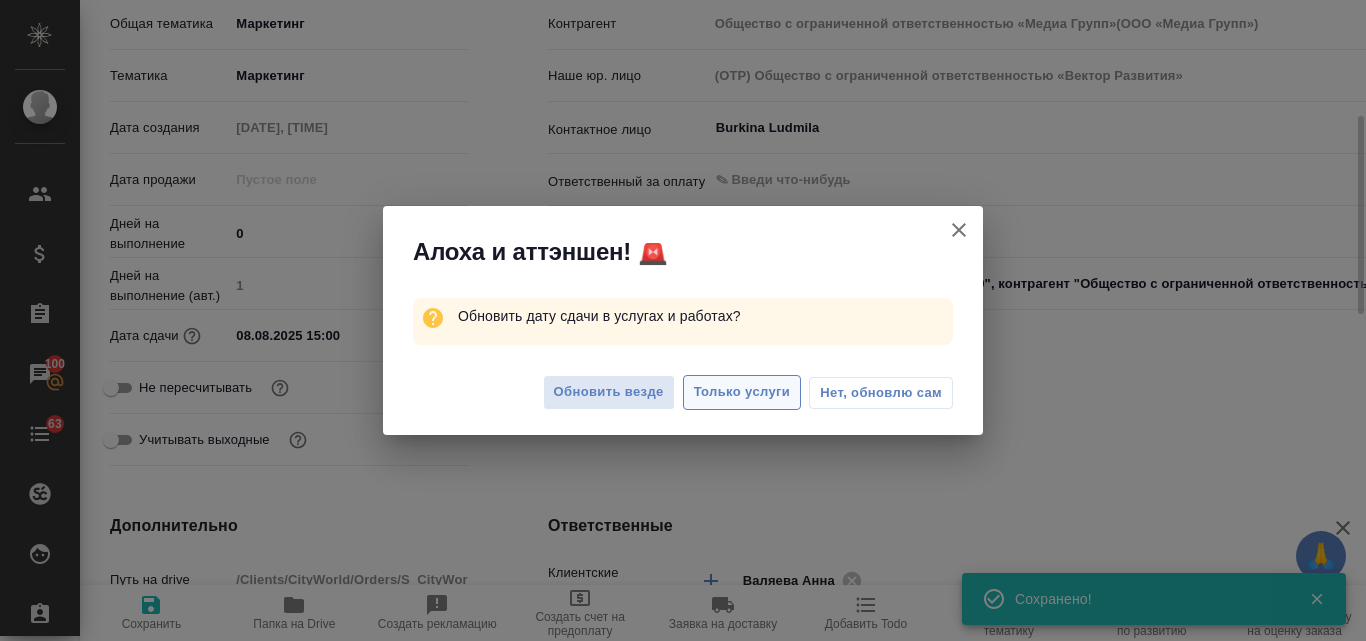 type on "x" 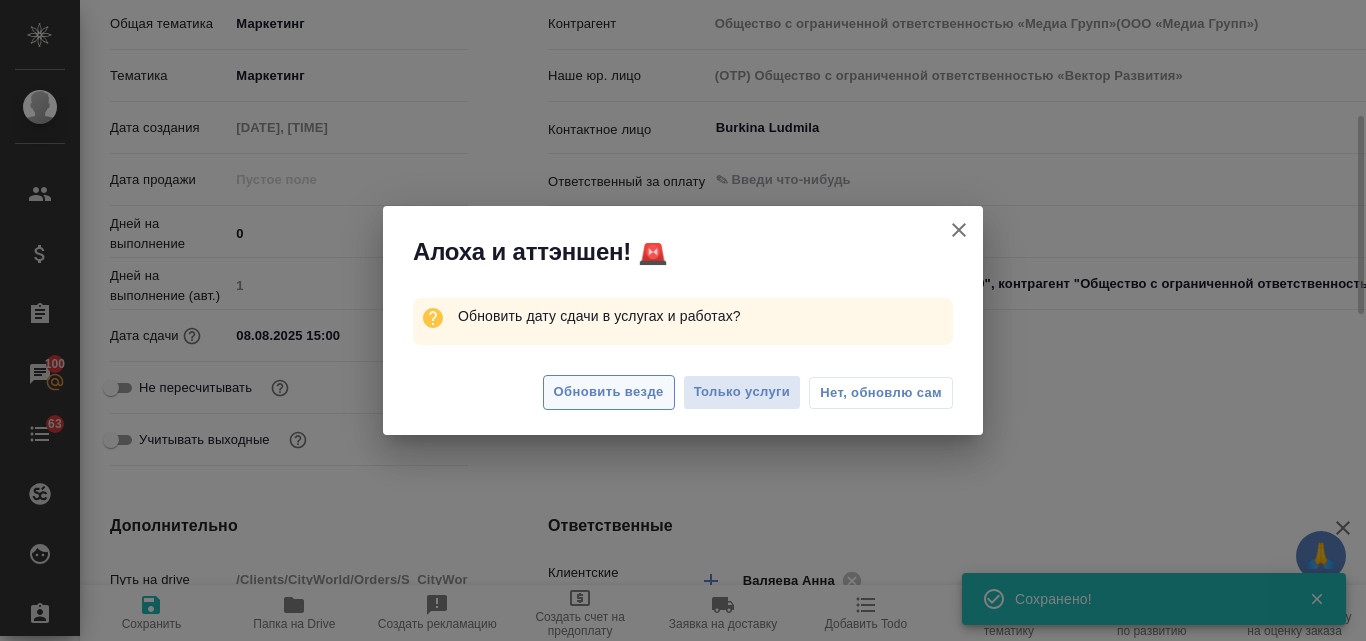 click on "Обновить везде" at bounding box center (609, 392) 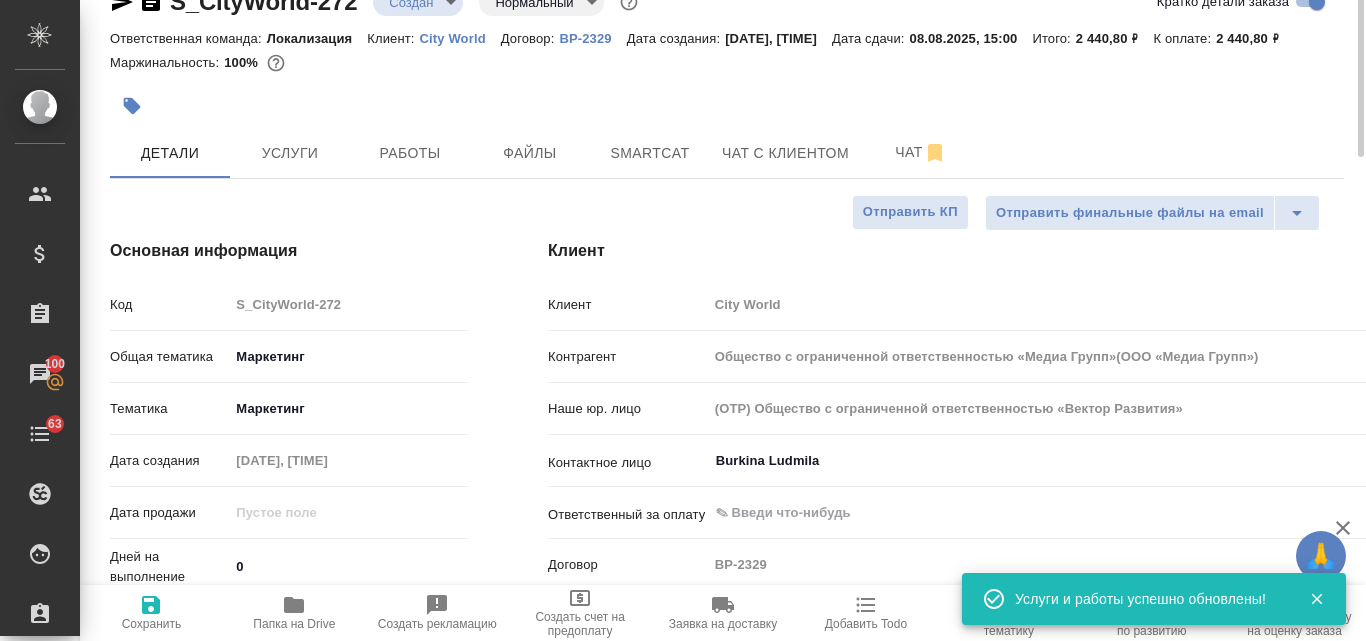 scroll, scrollTop: 0, scrollLeft: 0, axis: both 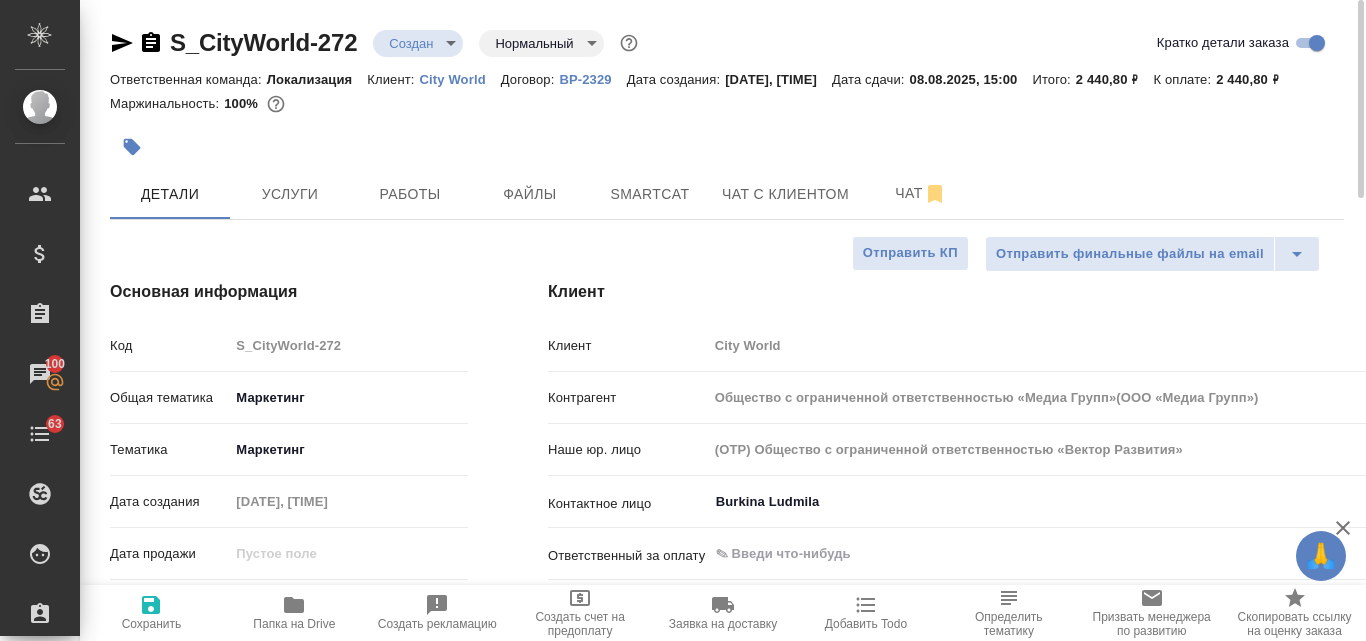 click on "🙏 .cls-1
fill:#fff;
AWATERA Valyaeva Anna Клиенты Спецификации Заказы 100 Чаты 63 Todo Проекты SC Исполнители Кандидаты Работы Входящие заявки Заявки на доставку Рекламации Проекты процессинга Конференции Выйти S_CityWorld-272 Создан new Нормальный normal Кратко детали заказа Ответственная команда: Локализация Клиент: City World Договор: ВР-2329 Дата создания: 07.08.2025, 10:21 Дата сдачи: 08.08.2025, 15:00 Итого: 2 440,80 ₽ К оплате: 2 440,80 ₽ Маржинальность: 100% Детали Услуги Работы Файлы Smartcat Чат с клиентом Чат Отправить финальные файлы на email Отправить КП Основная информация Код S_CityWorld-272 marketing 0" at bounding box center (683, 320) 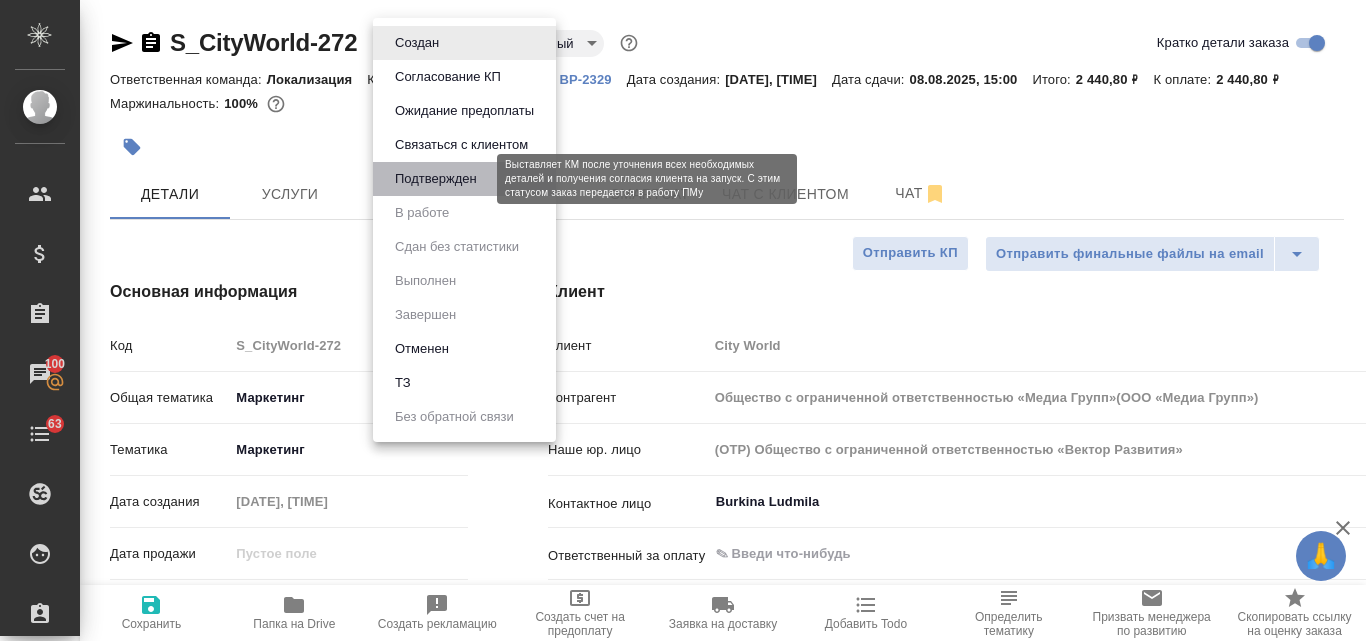 click on "Подтвержден" at bounding box center [436, 179] 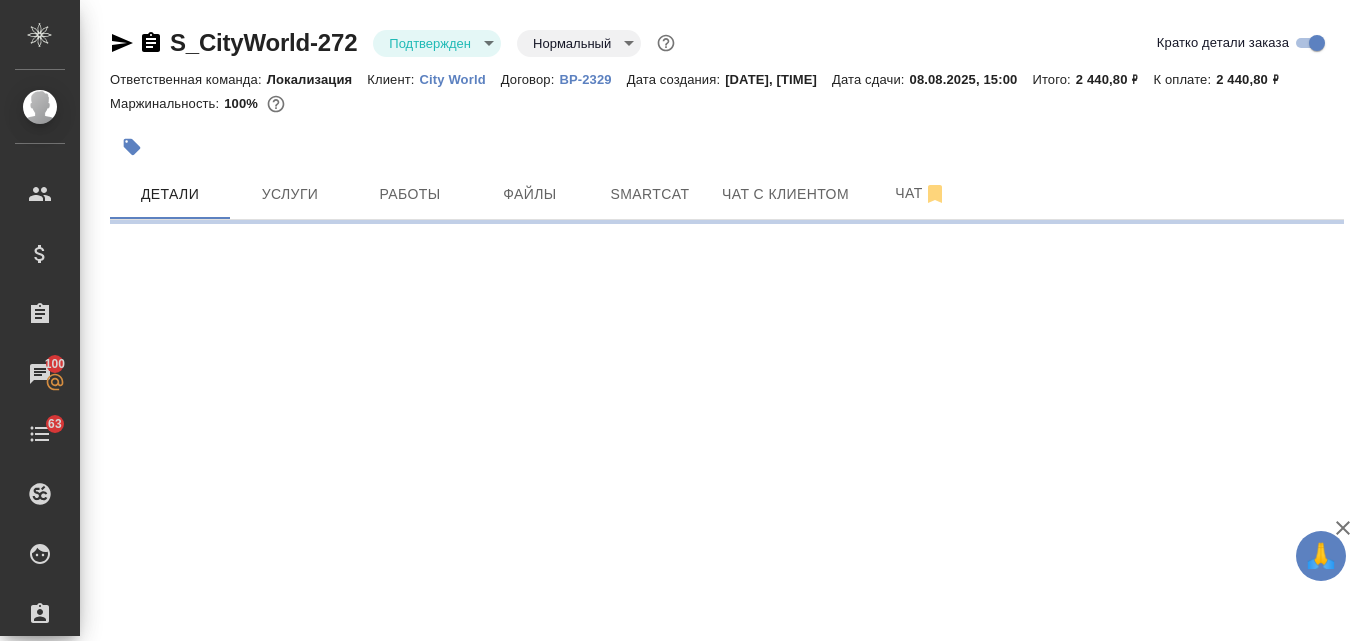select on "RU" 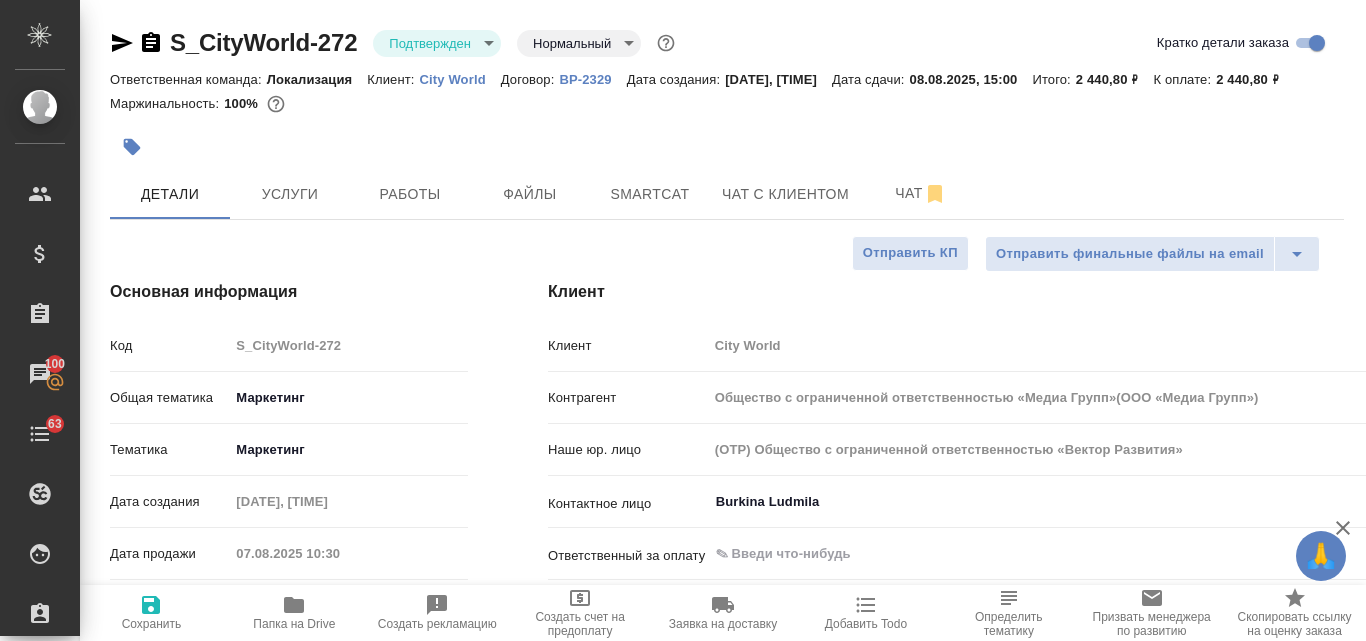 type on "x" 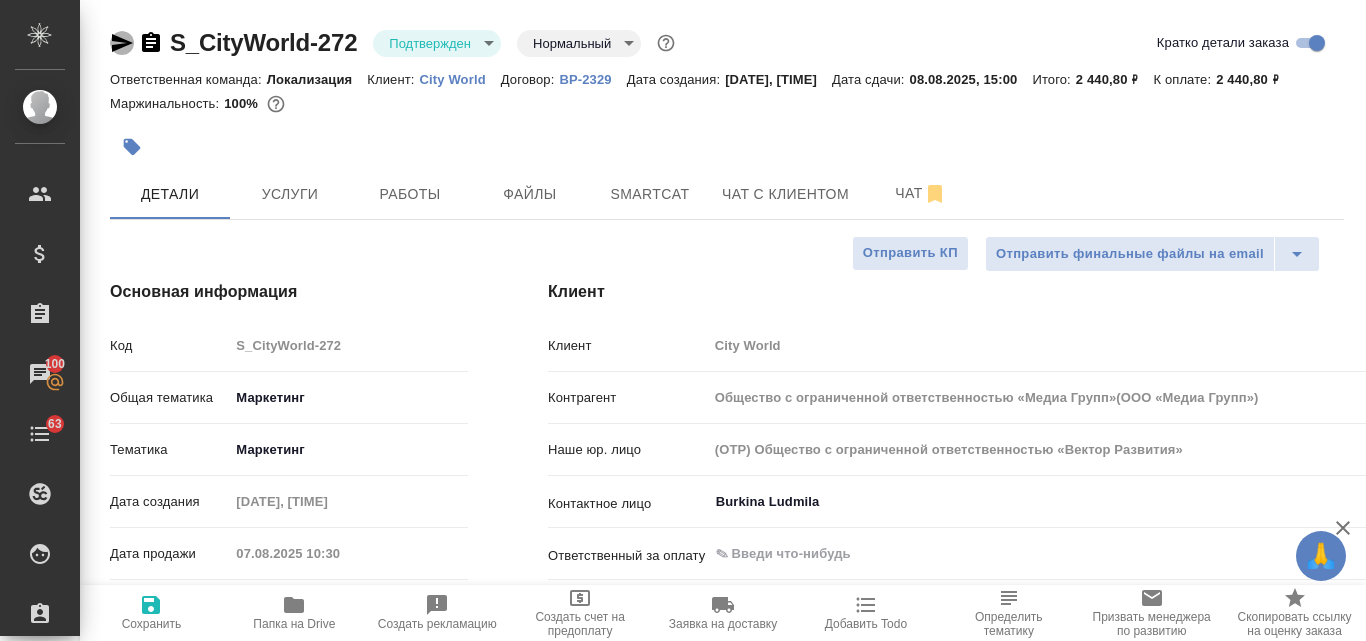 click 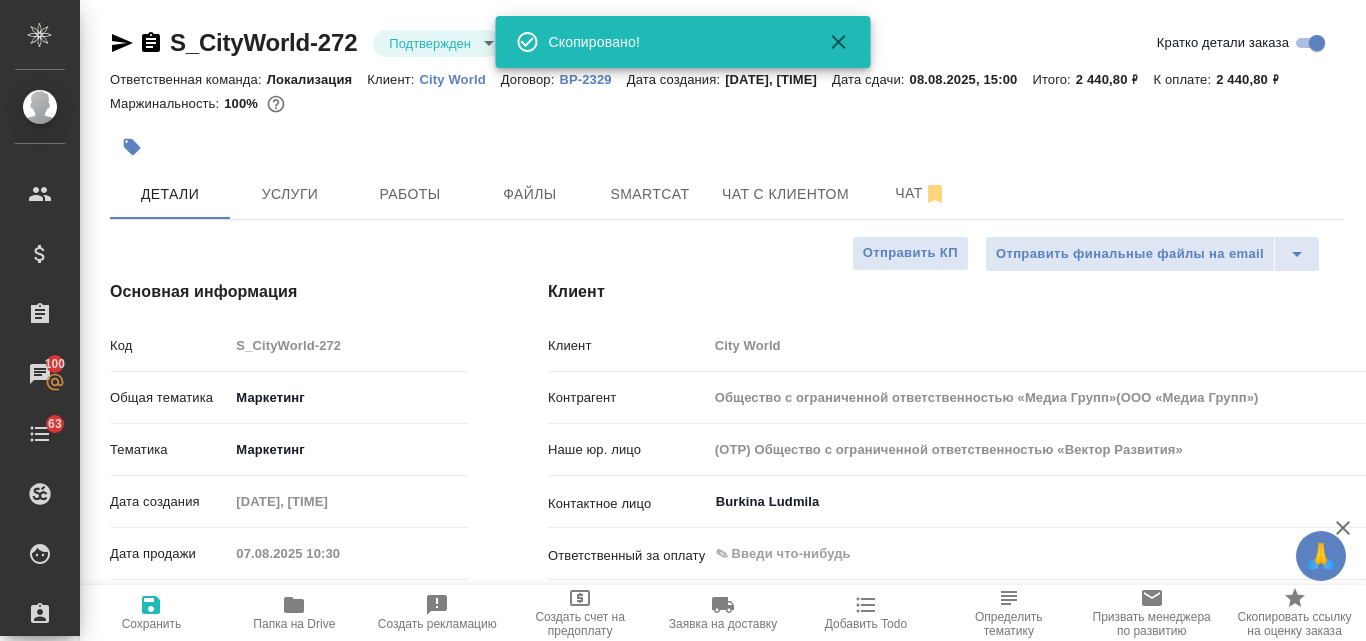 type on "Общество с ограниченной ответственностью «Медиа Групп»(ООО «Медиа Групп»)" 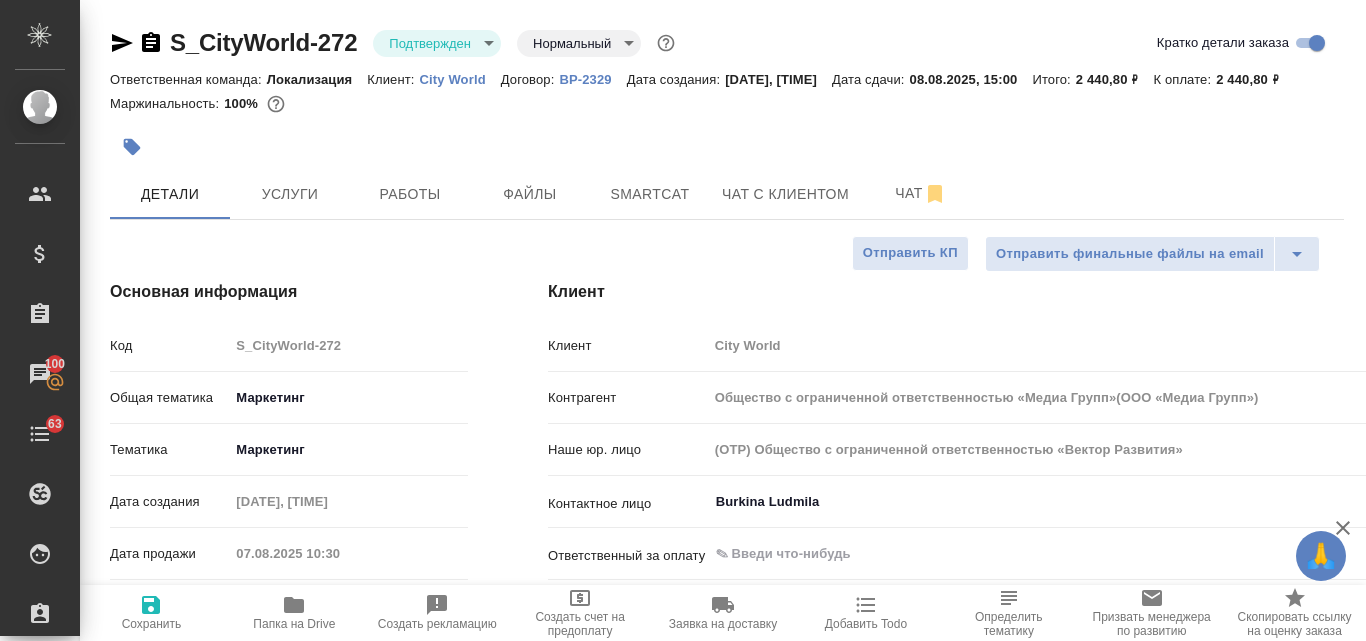 type on "Общество с ограниченной ответственностью «Медиа Групп»(ООО «Медиа Групп»)" 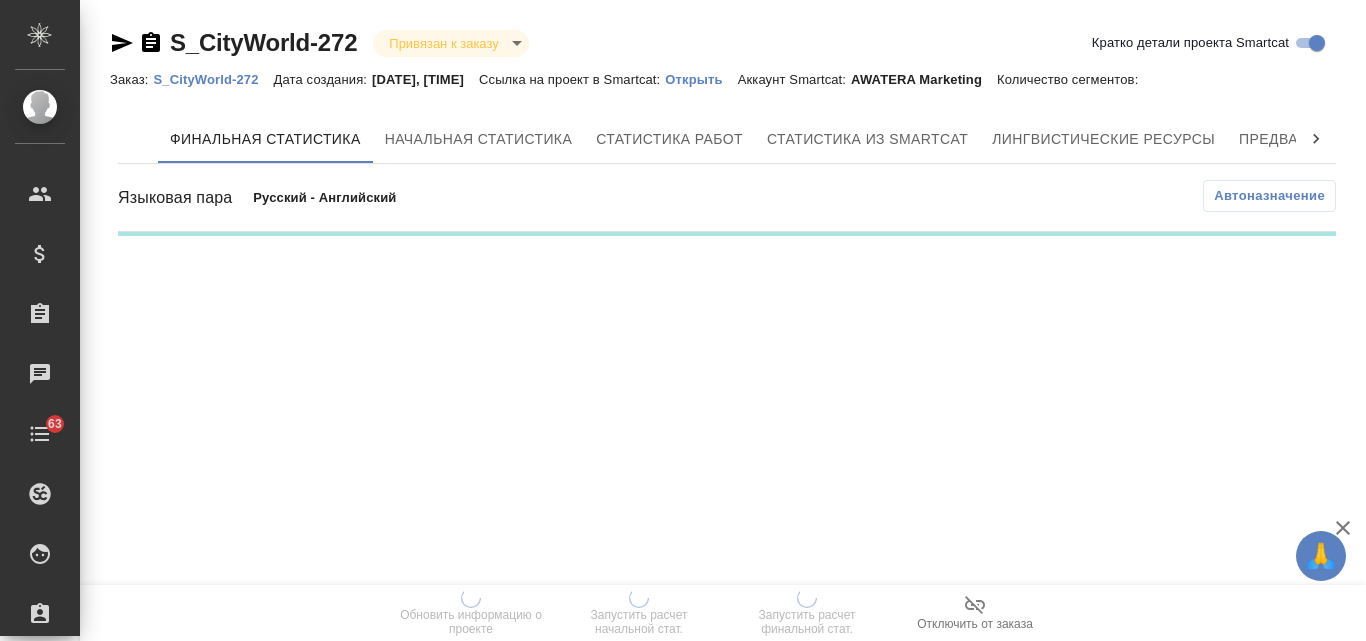 scroll, scrollTop: 0, scrollLeft: 0, axis: both 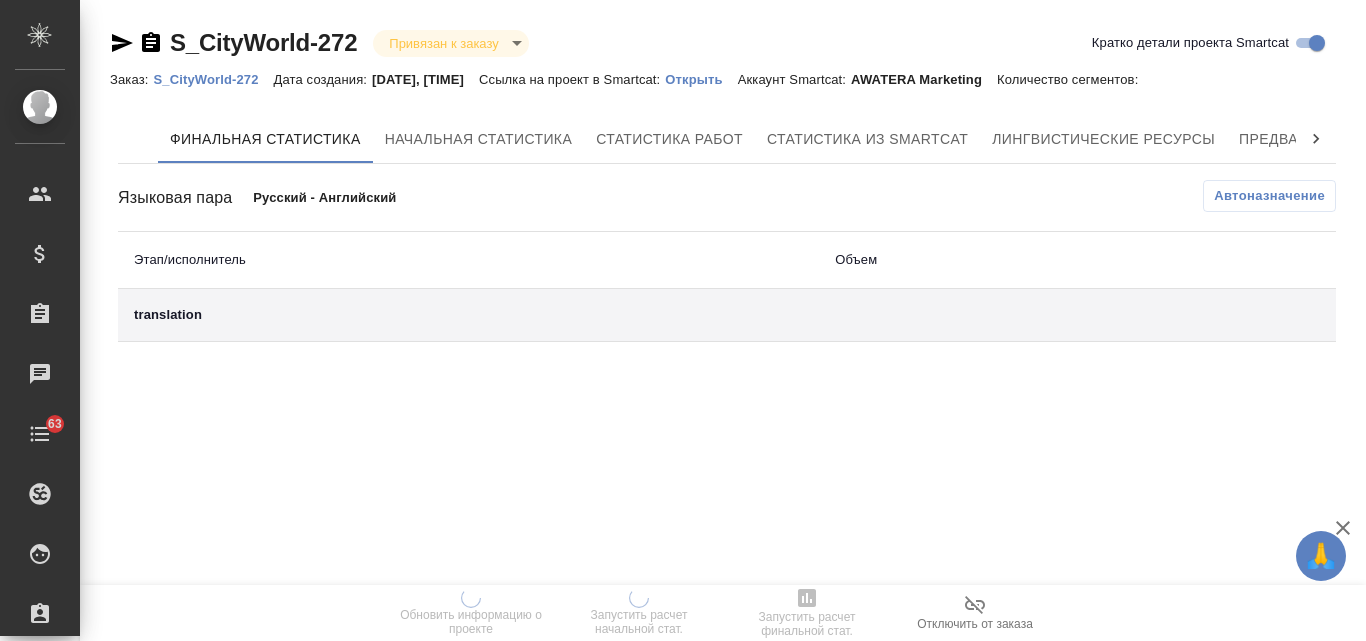 click on "Открыть" at bounding box center [701, 79] 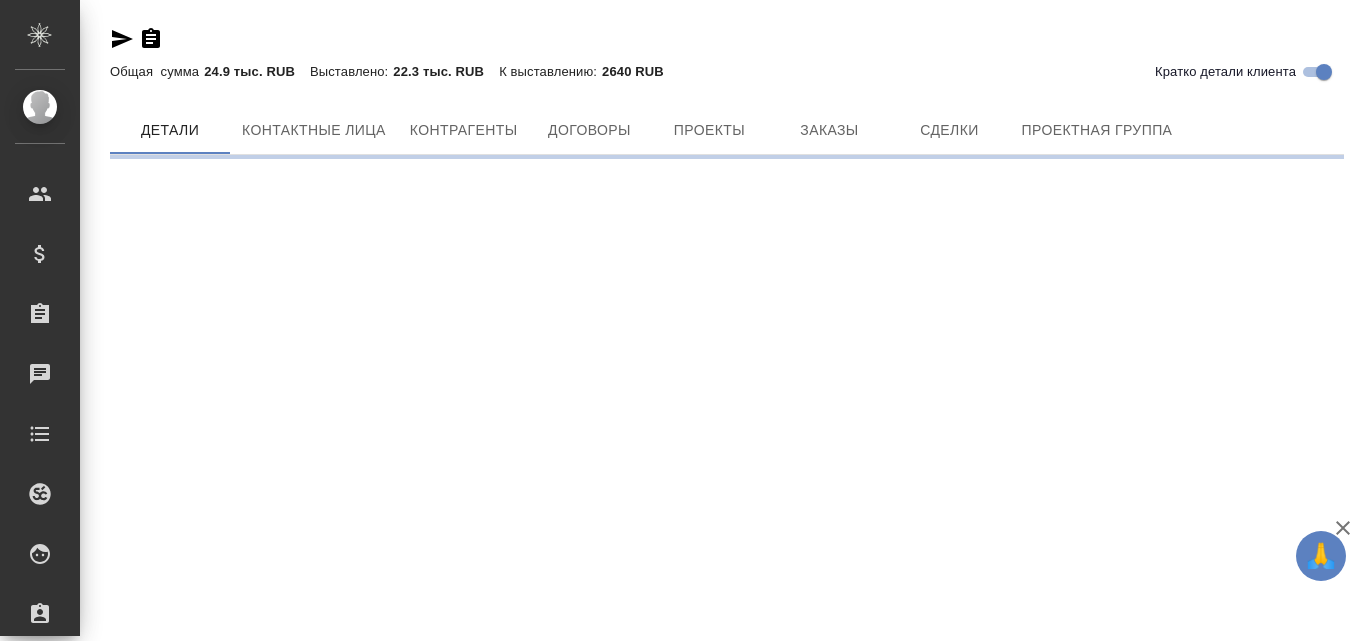 scroll, scrollTop: 0, scrollLeft: 0, axis: both 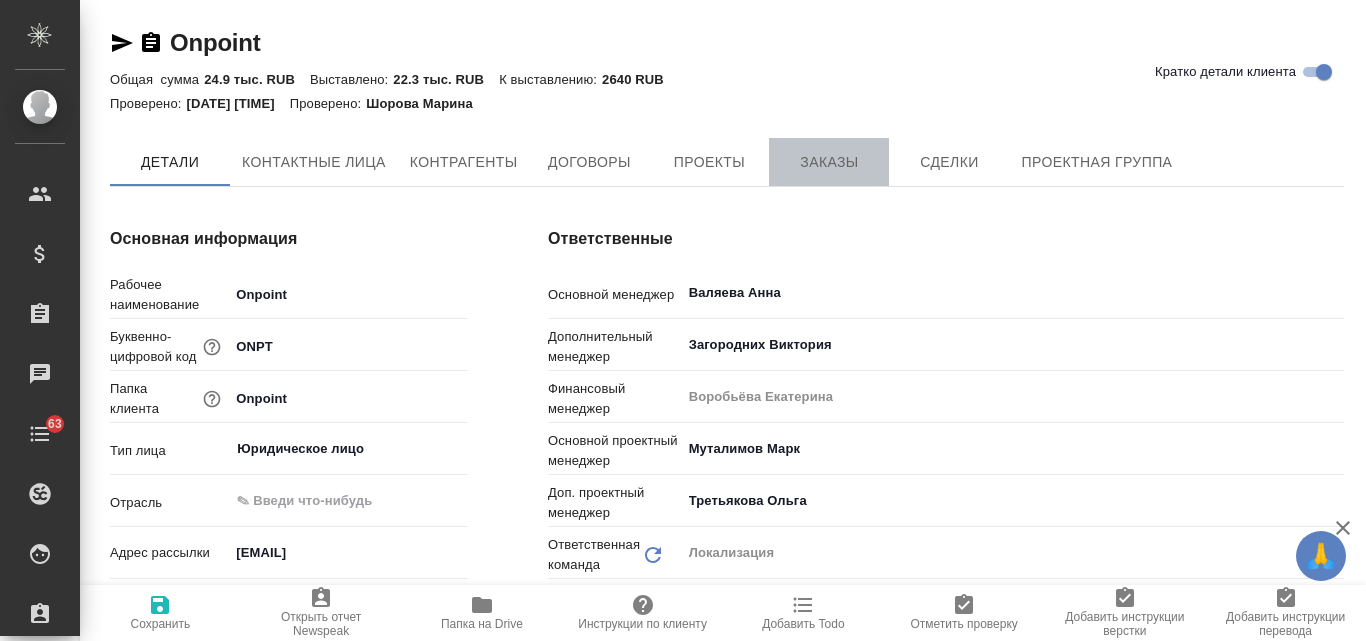click on "Заказы" at bounding box center [829, 162] 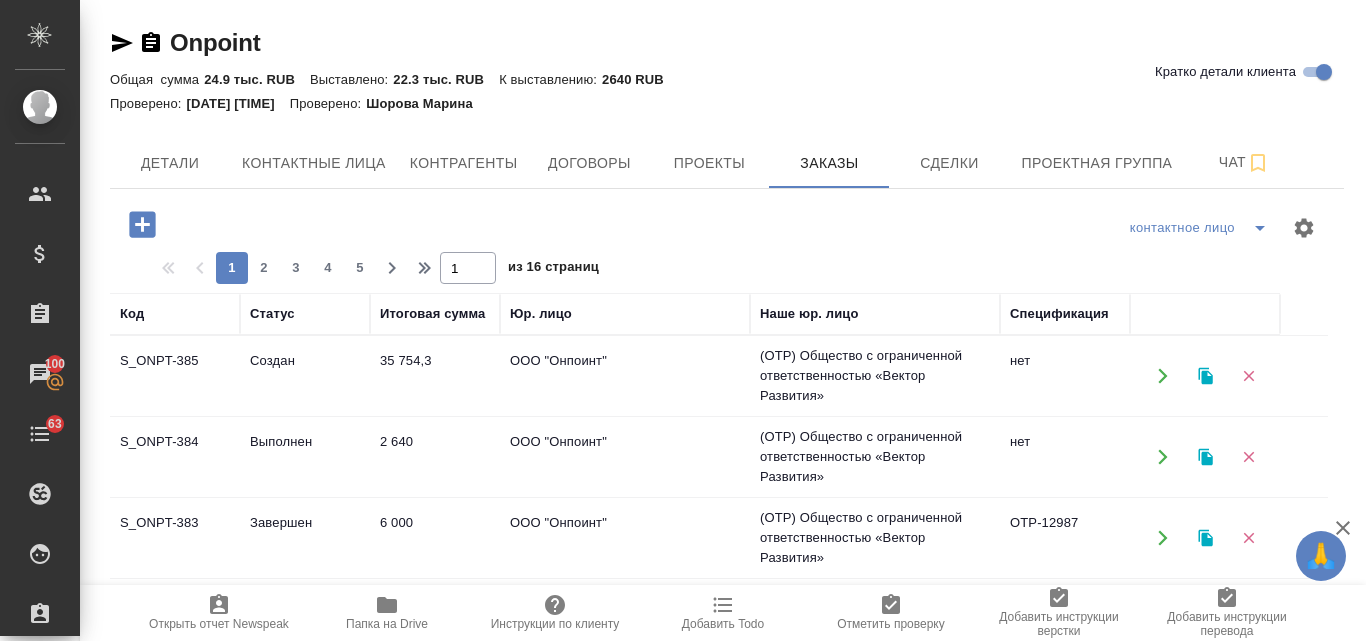 click on "2 640" at bounding box center (435, 376) 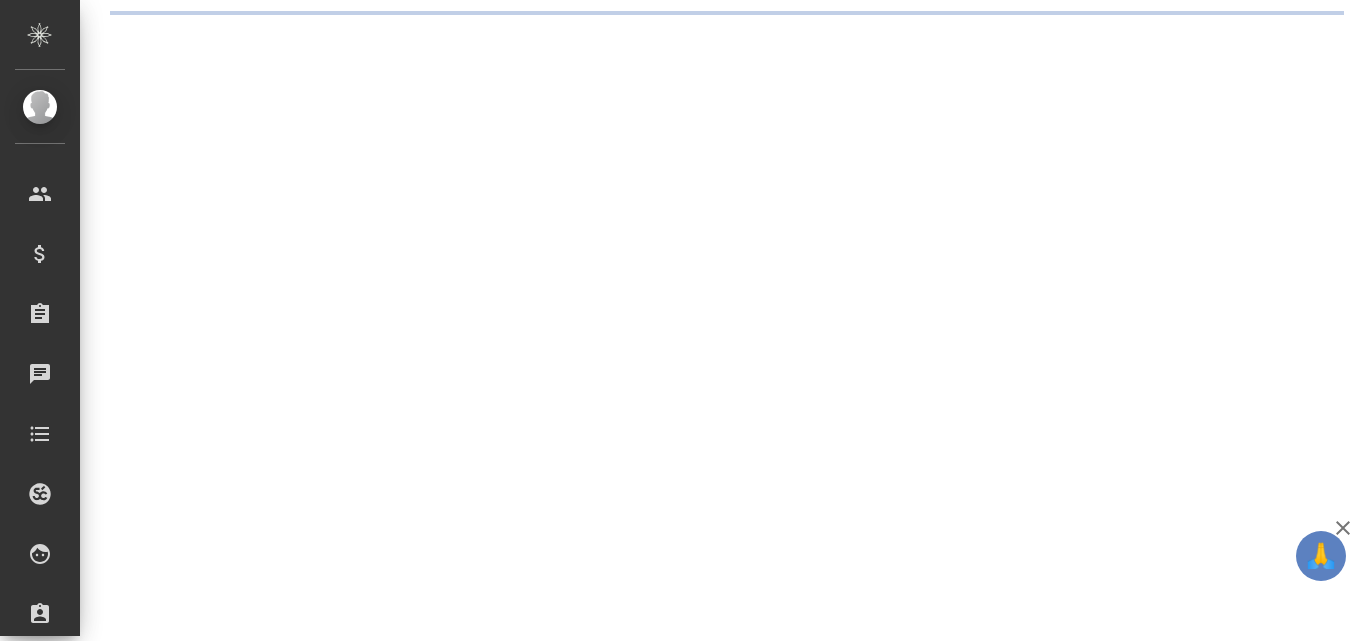 scroll, scrollTop: 0, scrollLeft: 0, axis: both 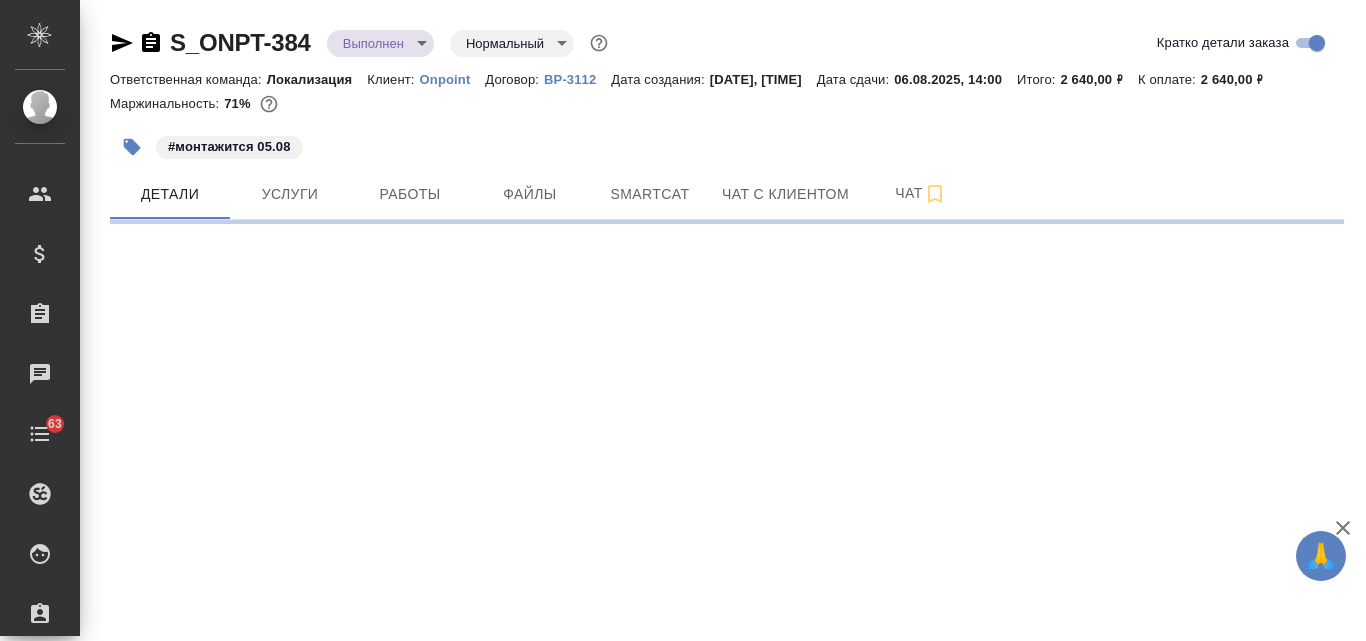 select on "RU" 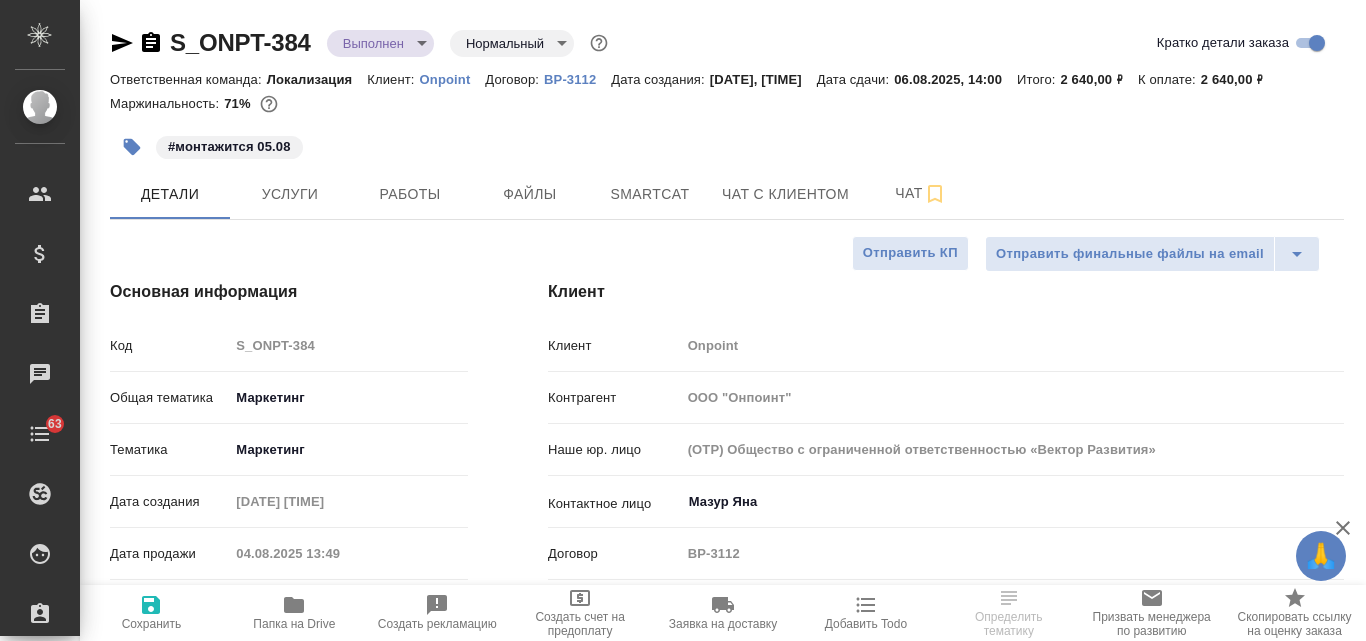 type on "x" 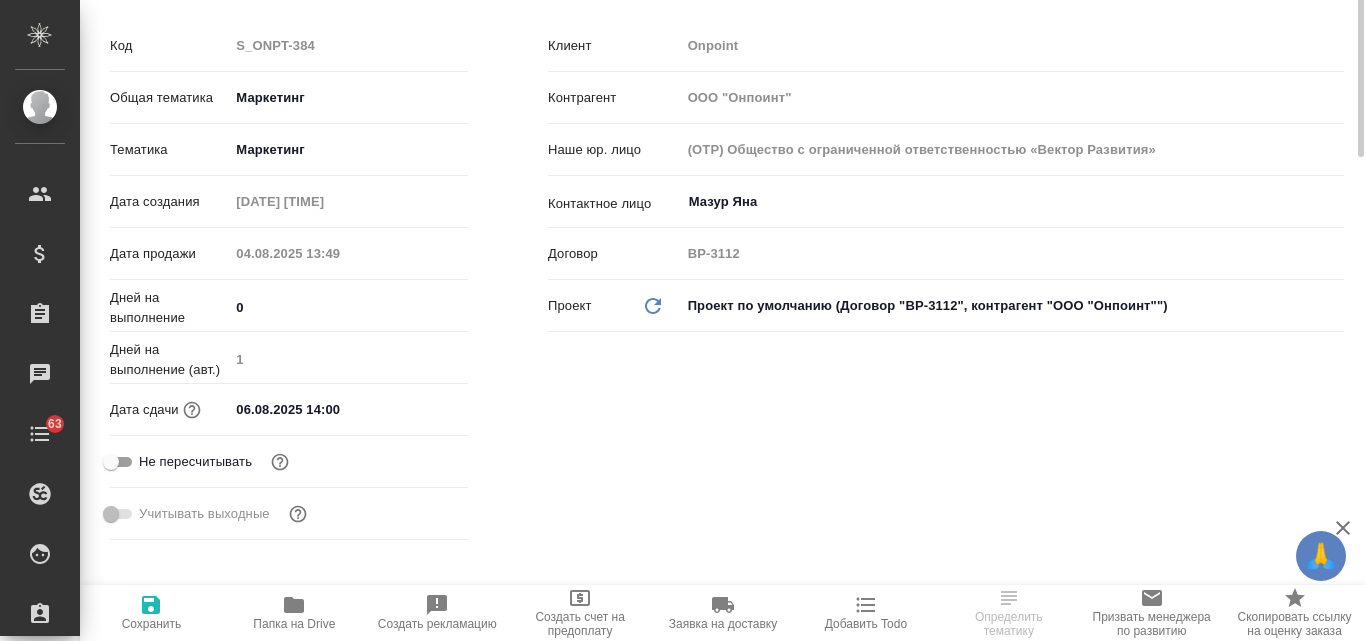 scroll, scrollTop: 0, scrollLeft: 0, axis: both 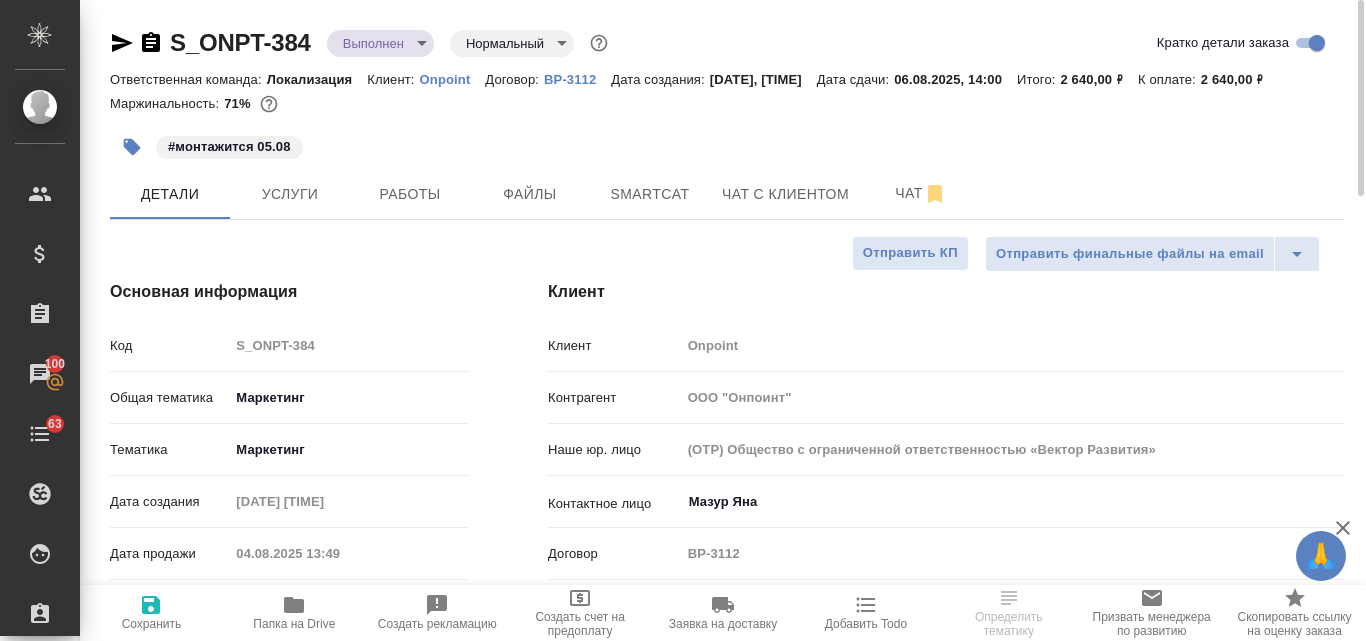click 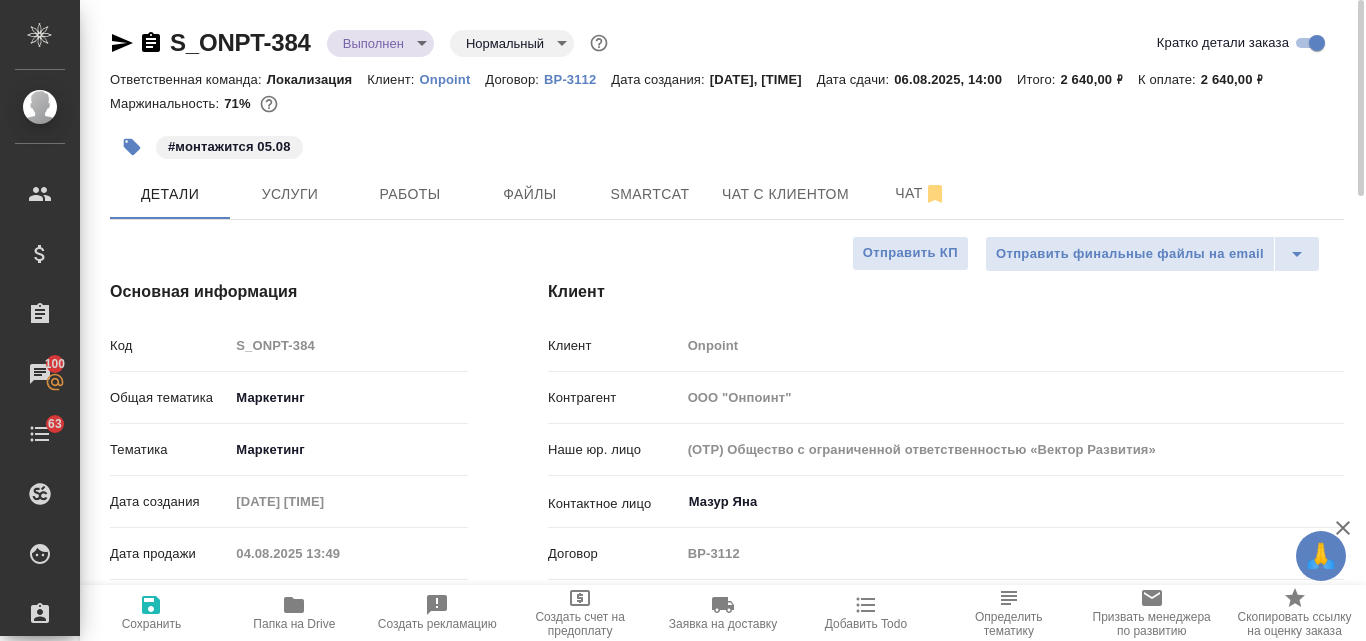 type on "x" 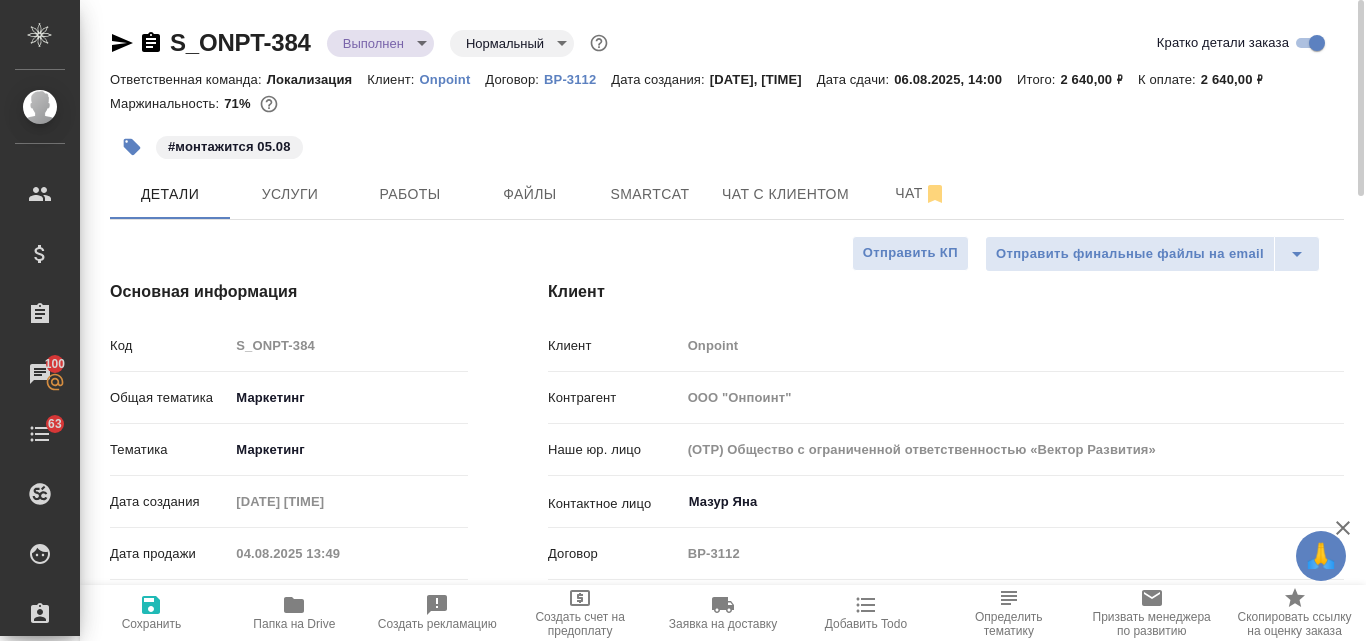 type on "x" 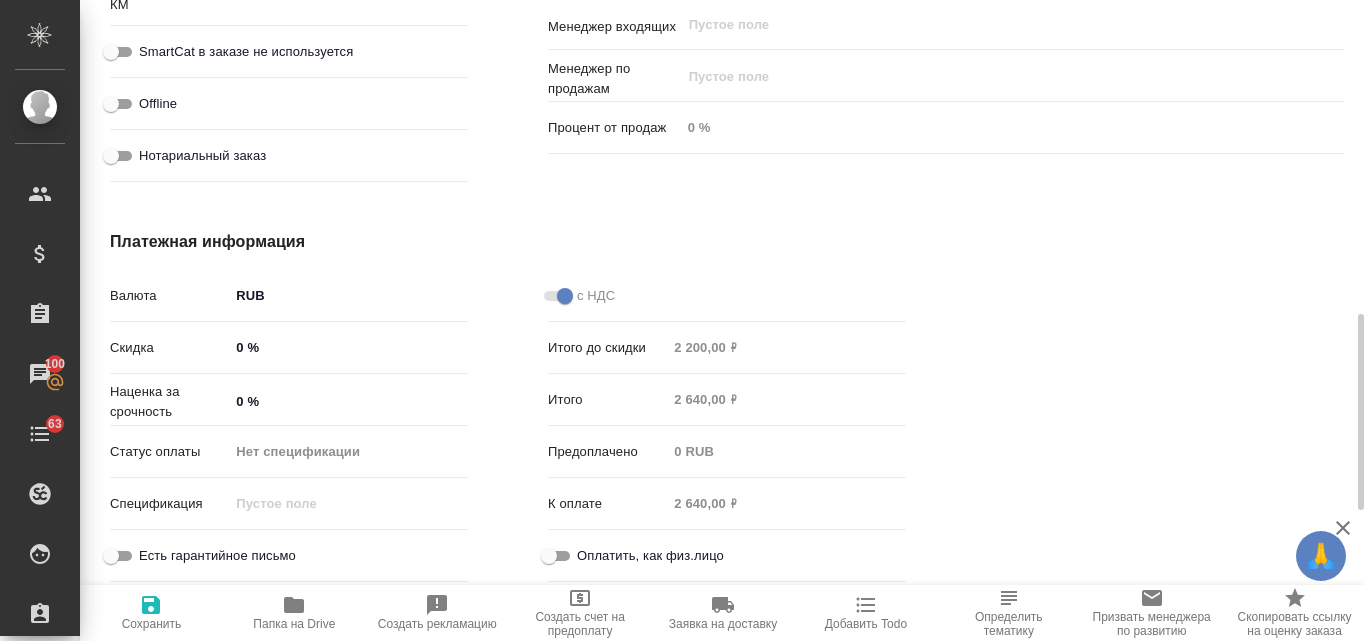 scroll, scrollTop: 1153, scrollLeft: 0, axis: vertical 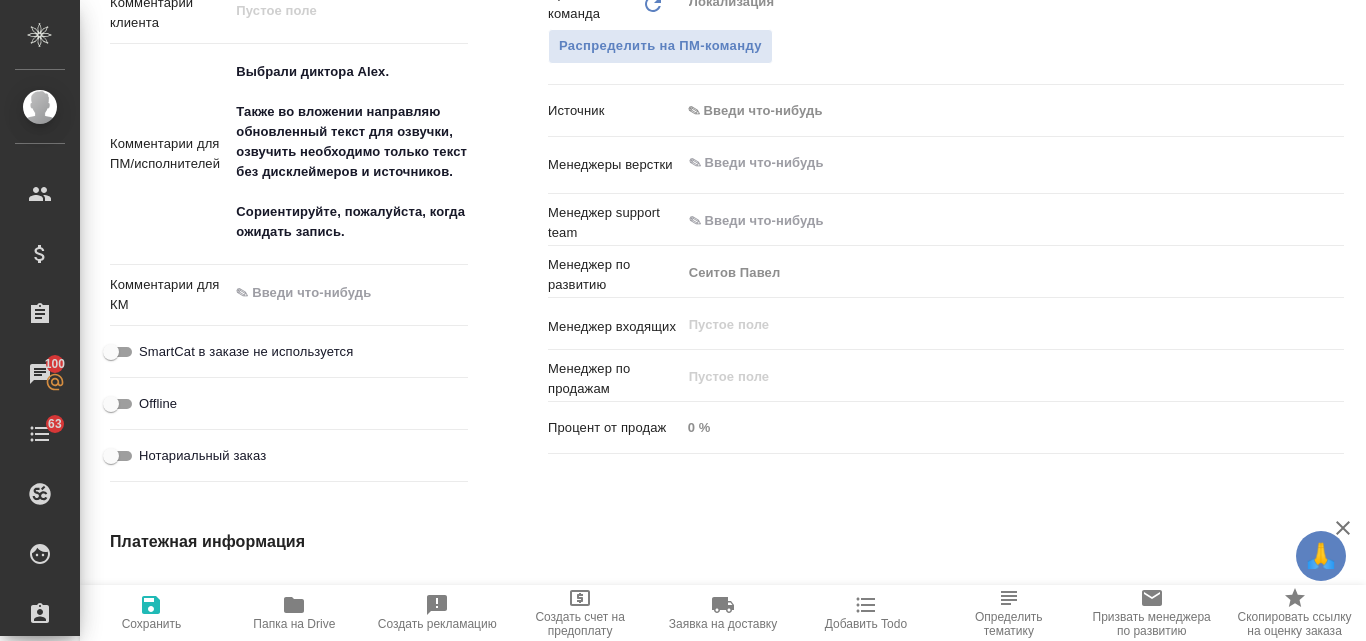 type on "x" 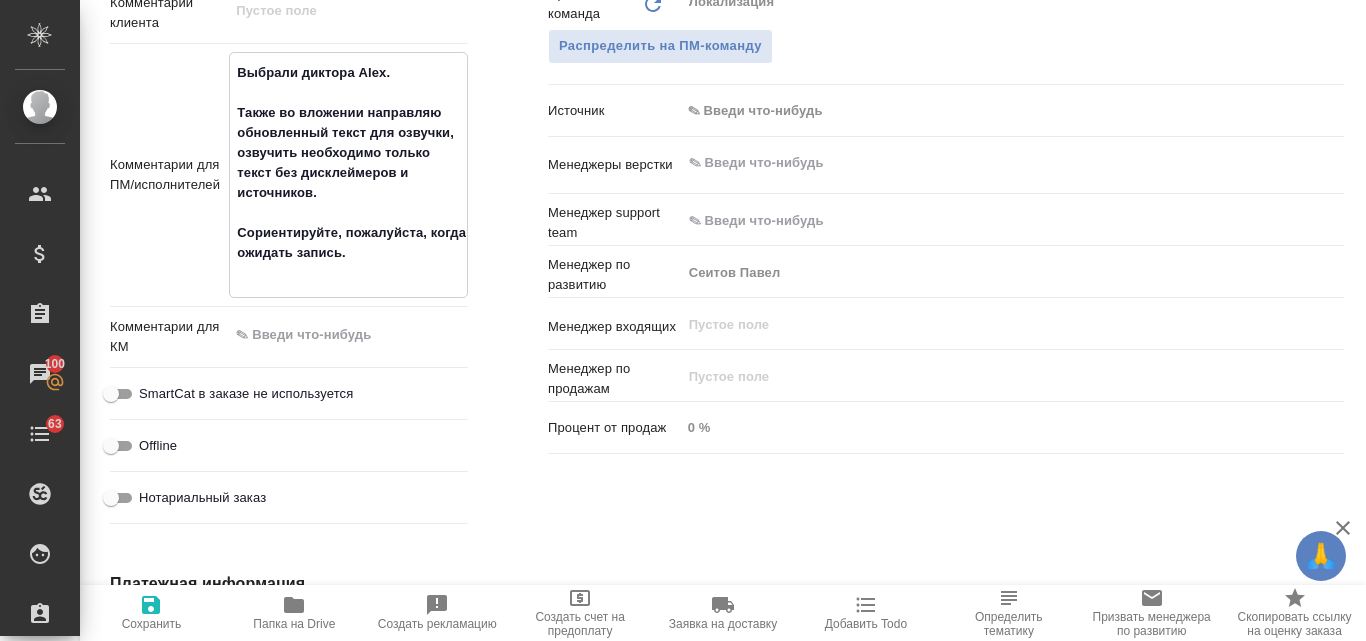 type on "x" 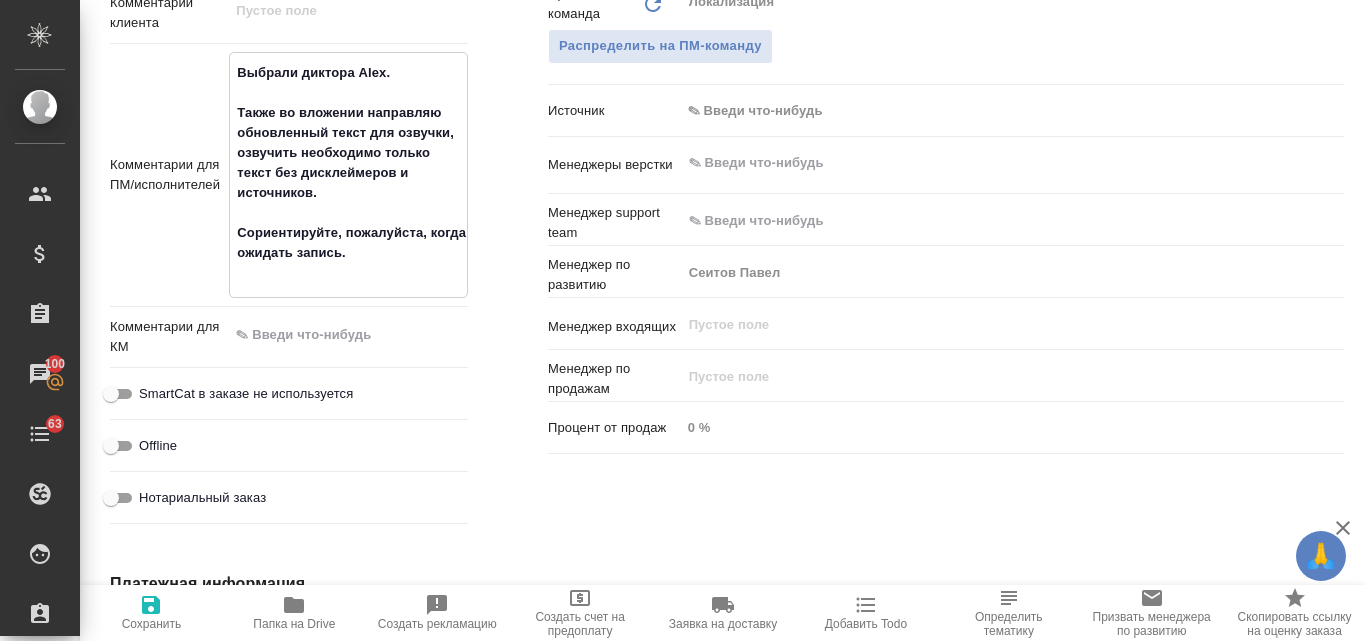type on "Выбрали диктора Alex.
Также во вложении направляю обновленный текст для озвучки, озвучить необходимо только текст без дисклеймеров и источников.
Сориентируйте, пожалуйста, когда ожидать запись." 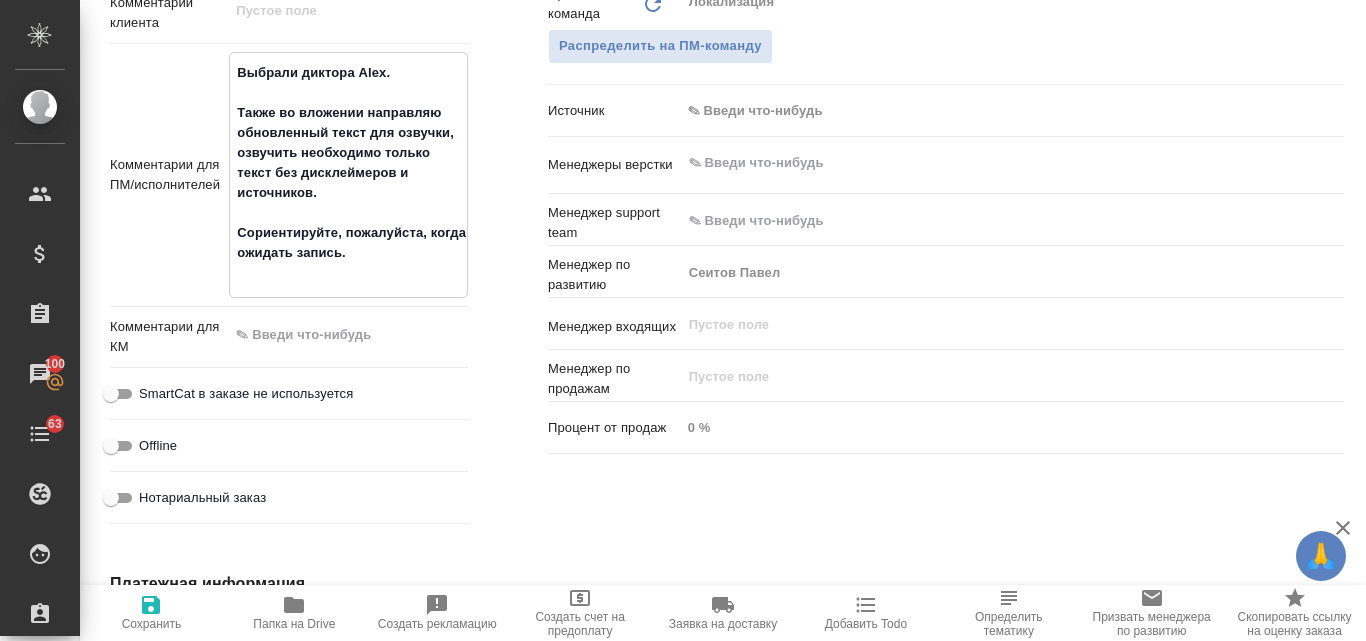 type on "x" 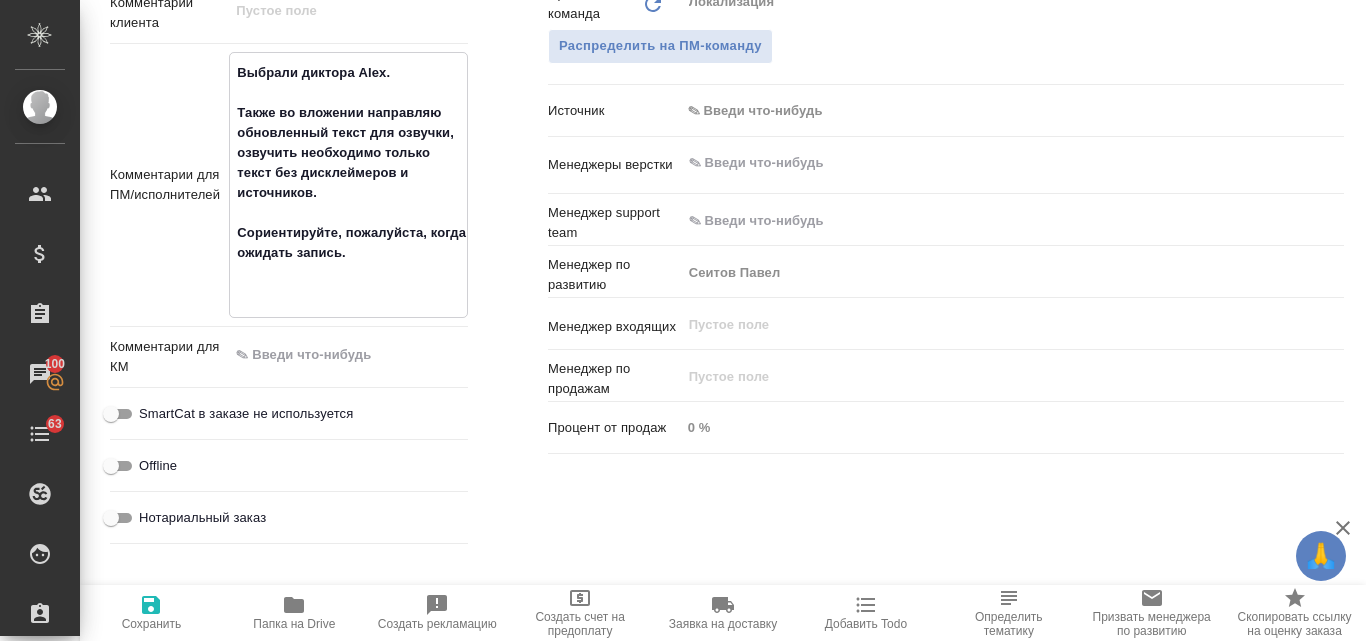 paste on "Спасибо за направленные варианты - команда остановилась на [PERSON]." 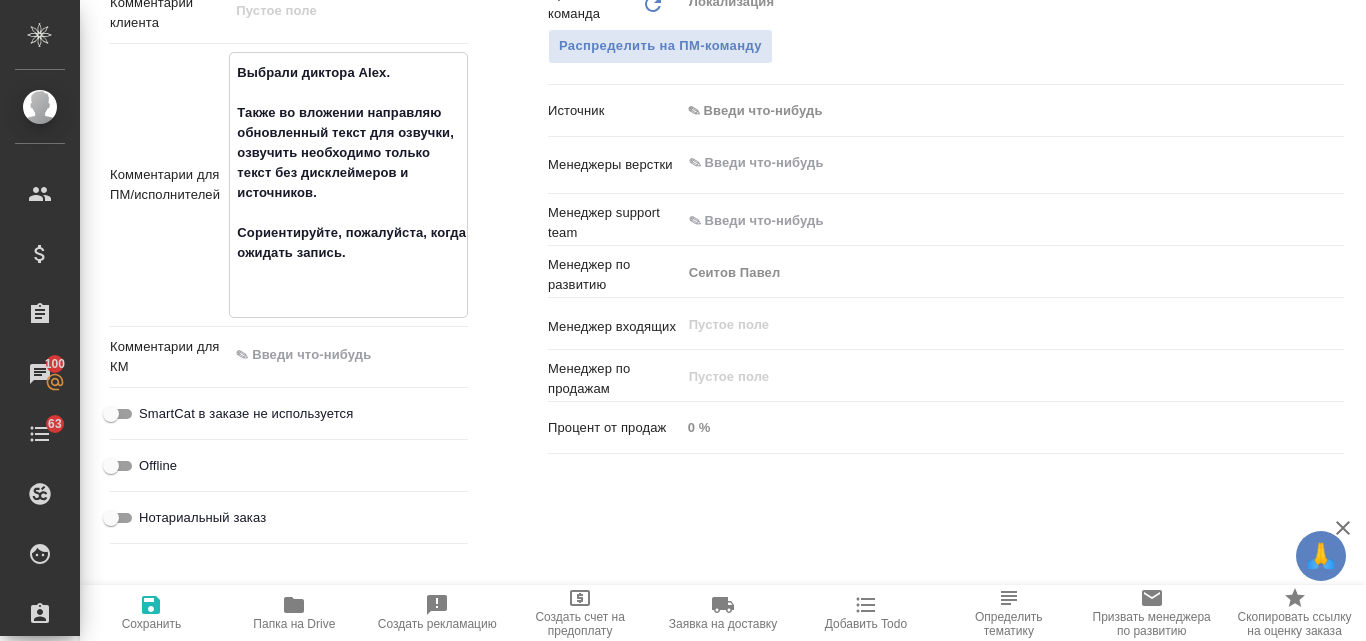 type on "Выбрали диктора [PERSON].
Также во вложении направляю обновленный текст для озвучки, озвучить необходимо только текст без дисклеймеров и источников.
Сориентируйте, пожалуйста, когда ожидать запись.
Спасибо за направленные варианты - команда остановилась на [PERSON]." 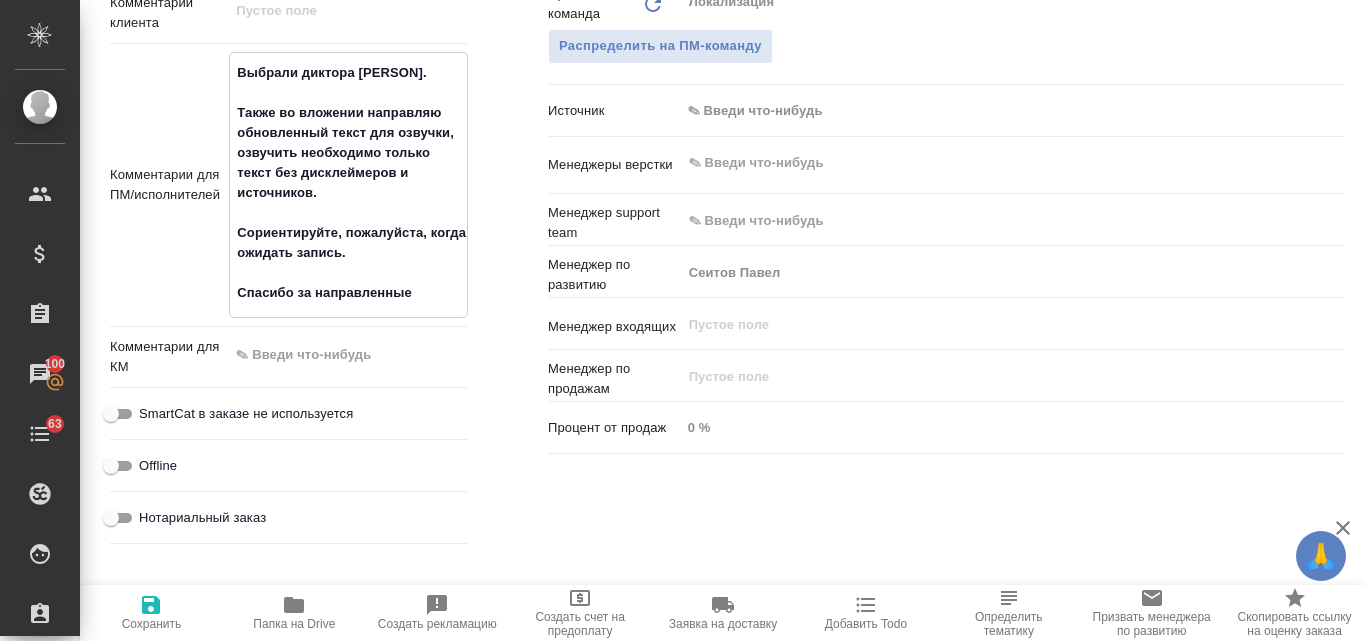 type on "x" 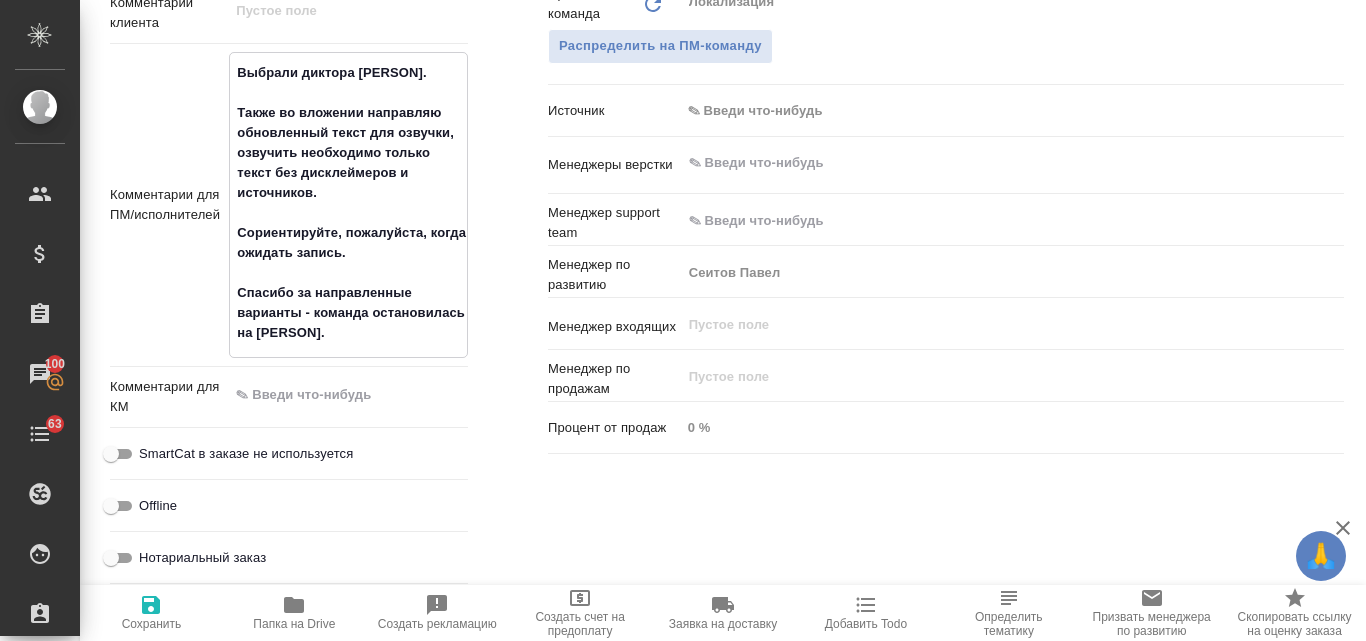 type on "Выбрали диктора [PERSON].
Также во вложении направляю обновленный текст для озвучки, озвучить необходимо только текст без дисклеймеров и источников.
Сориентируйте, пожалуйста, когда ожидать запись.
Спасибо за направленные варианты - команда остановилась на [PERSON]." 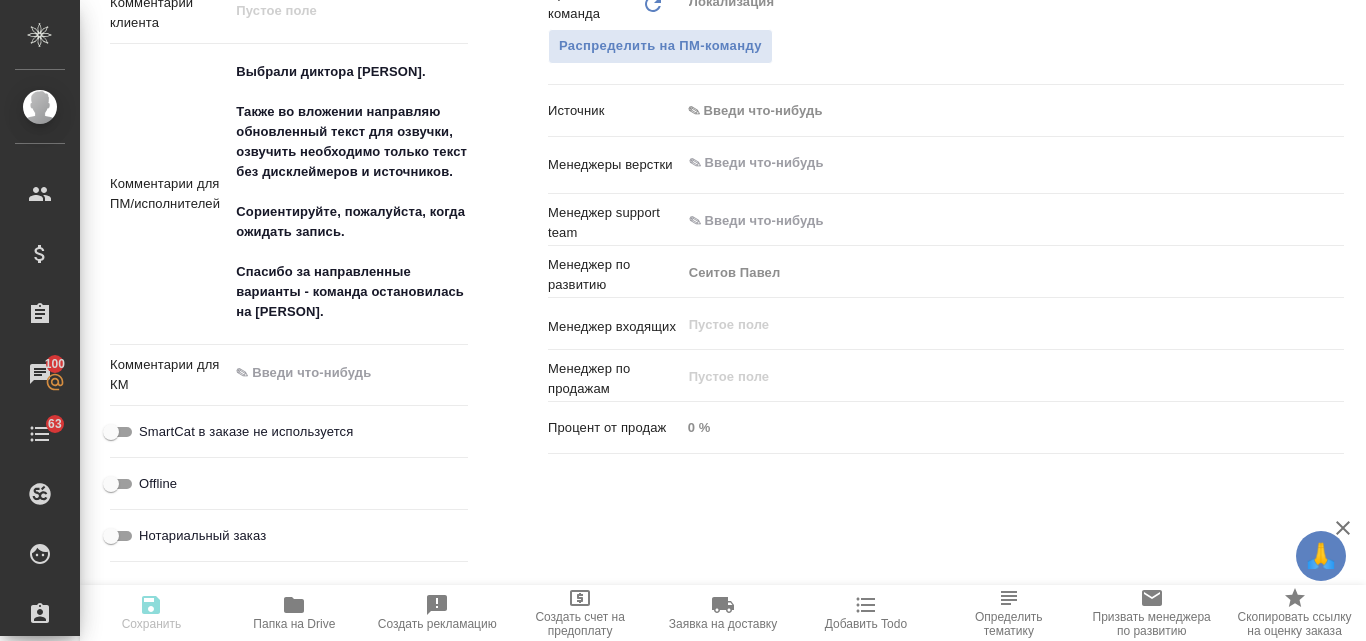 type on "x" 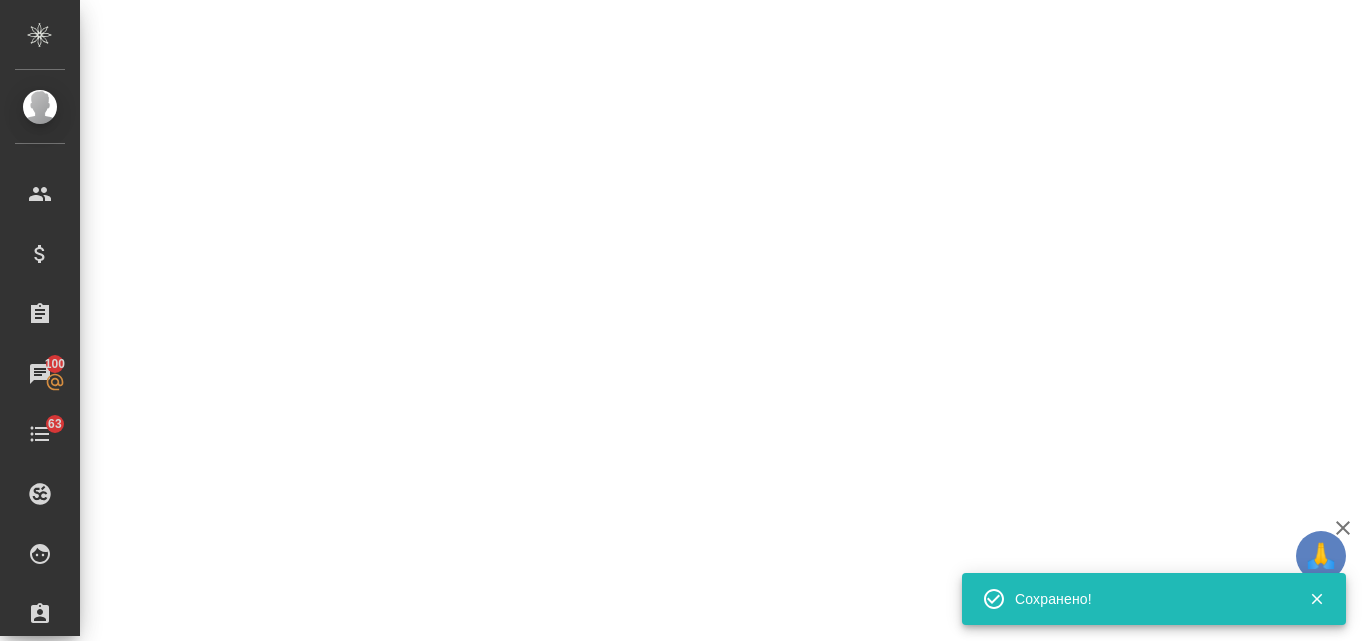 select on "RU" 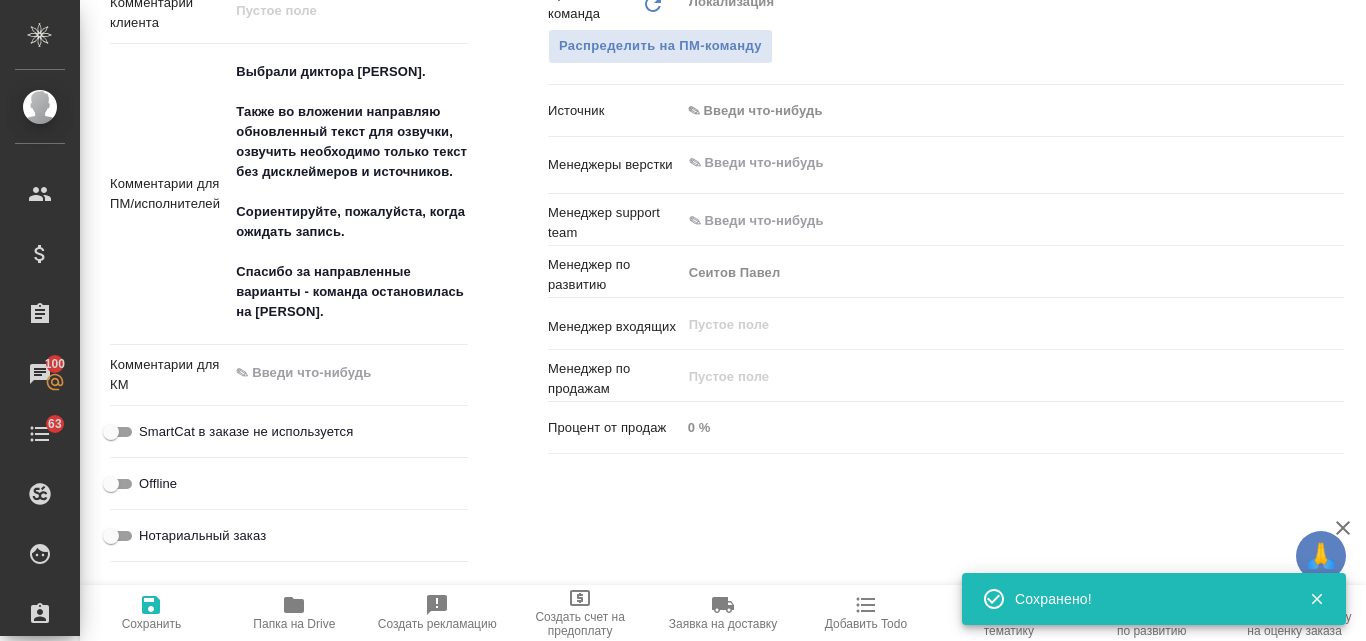 type on "x" 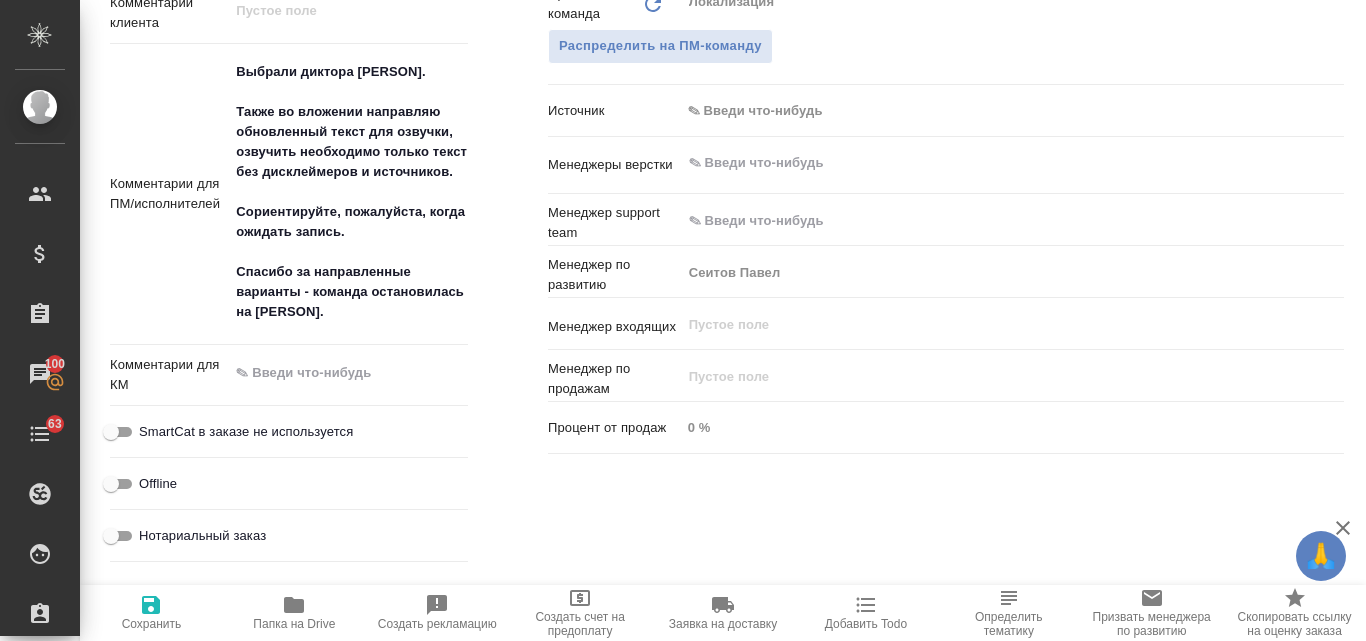 type on "x" 